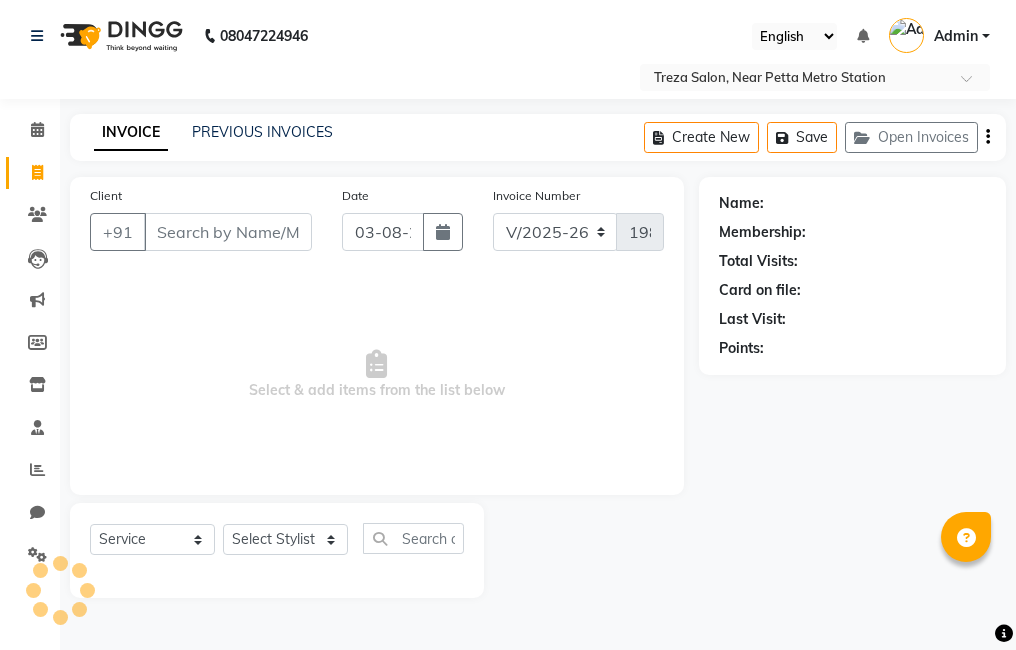 select on "7633" 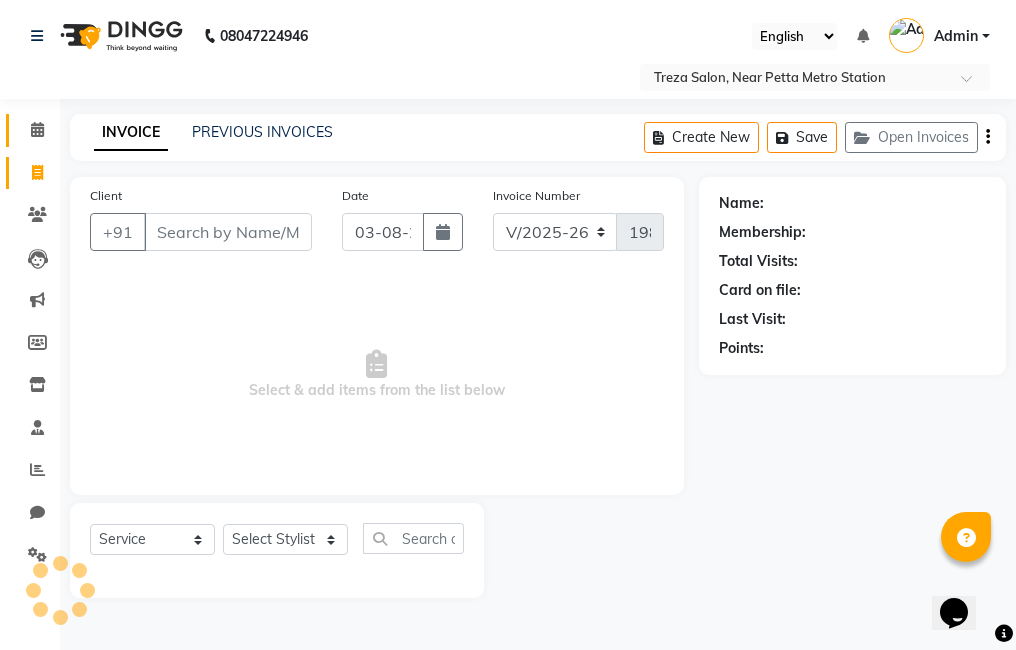 scroll, scrollTop: 0, scrollLeft: 0, axis: both 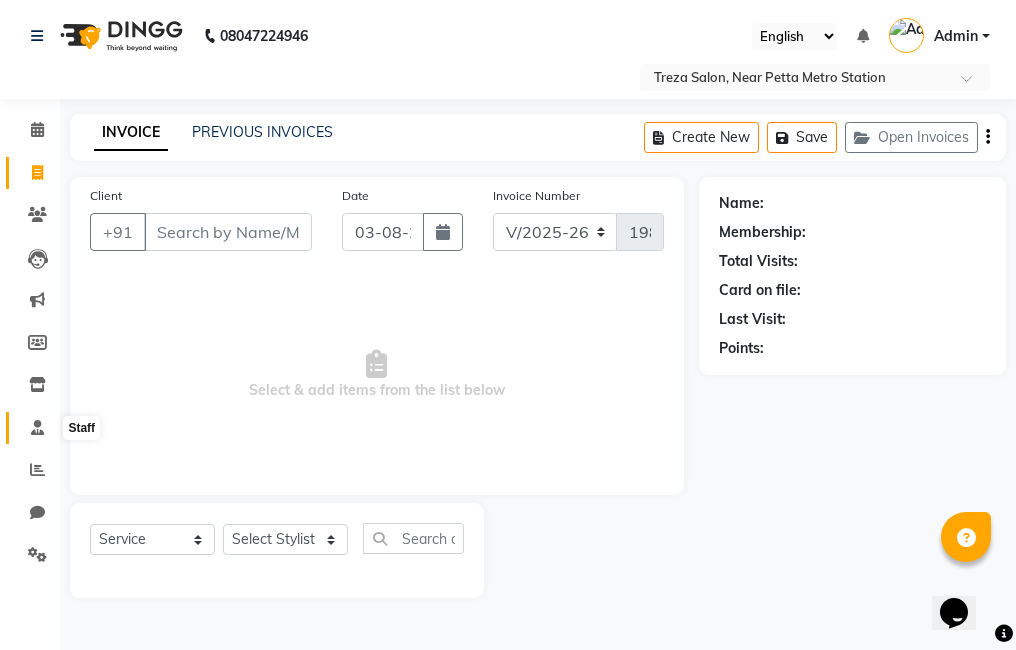 click 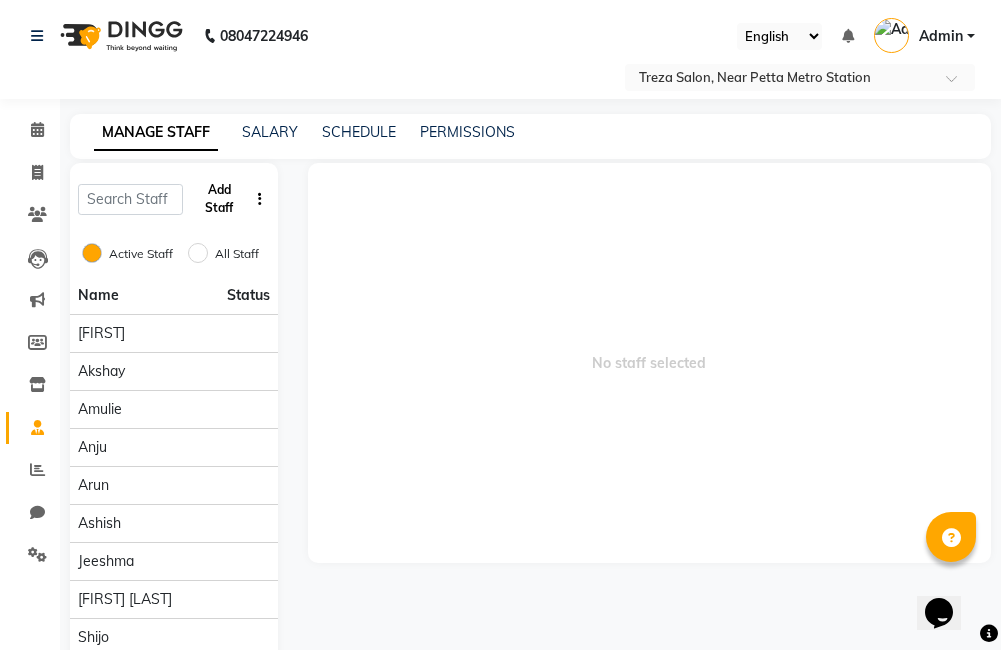 click on "Add Staff" 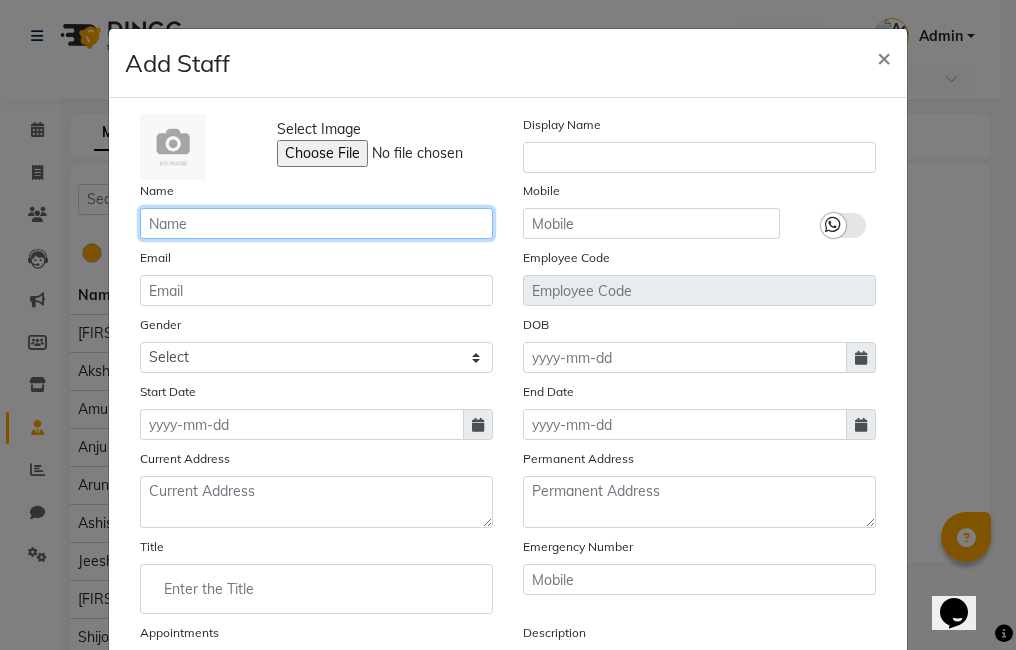 click 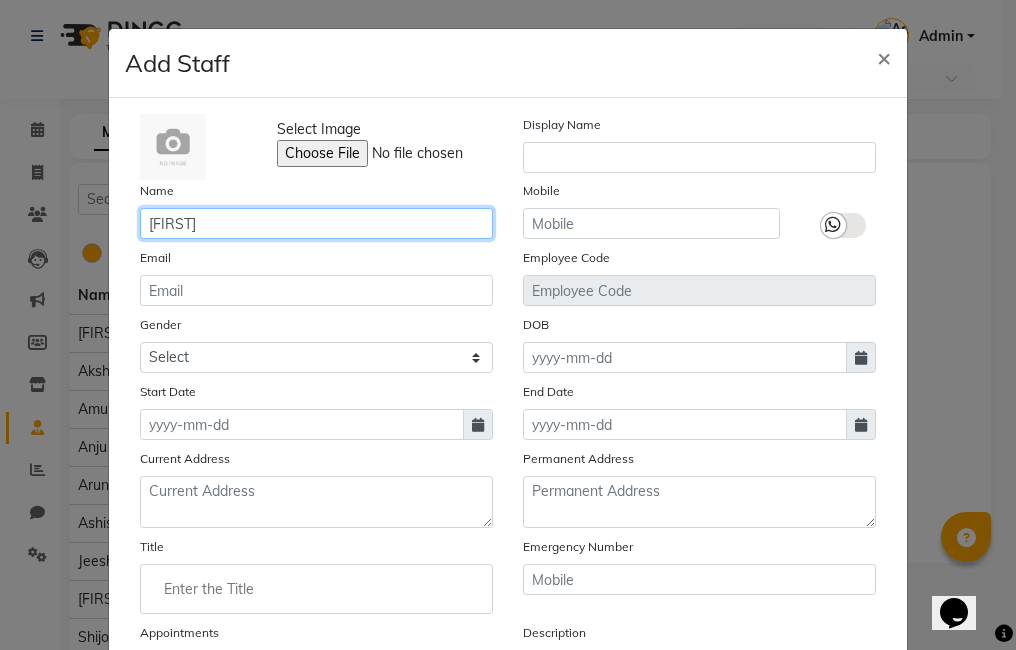 type on "[FIRST]" 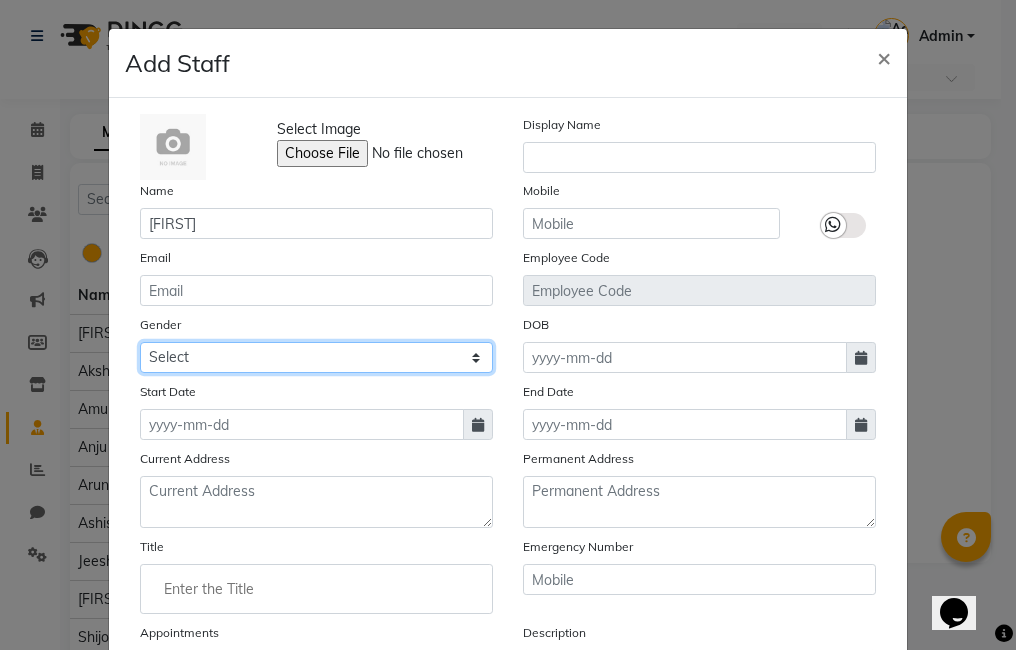 click on "Select Male Female Other Prefer Not To Say" 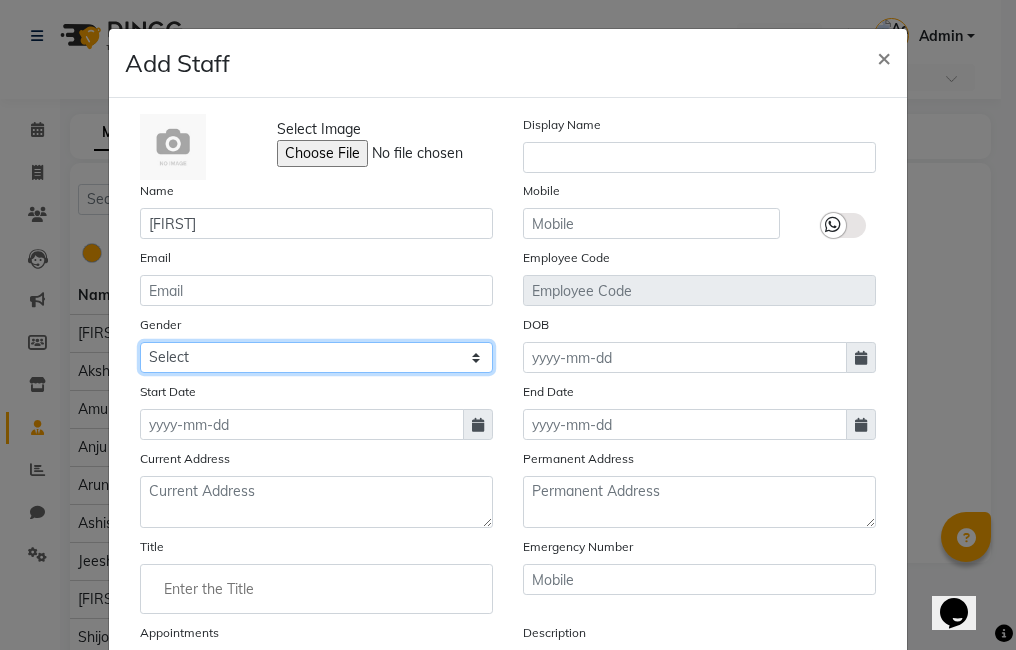 select on "female" 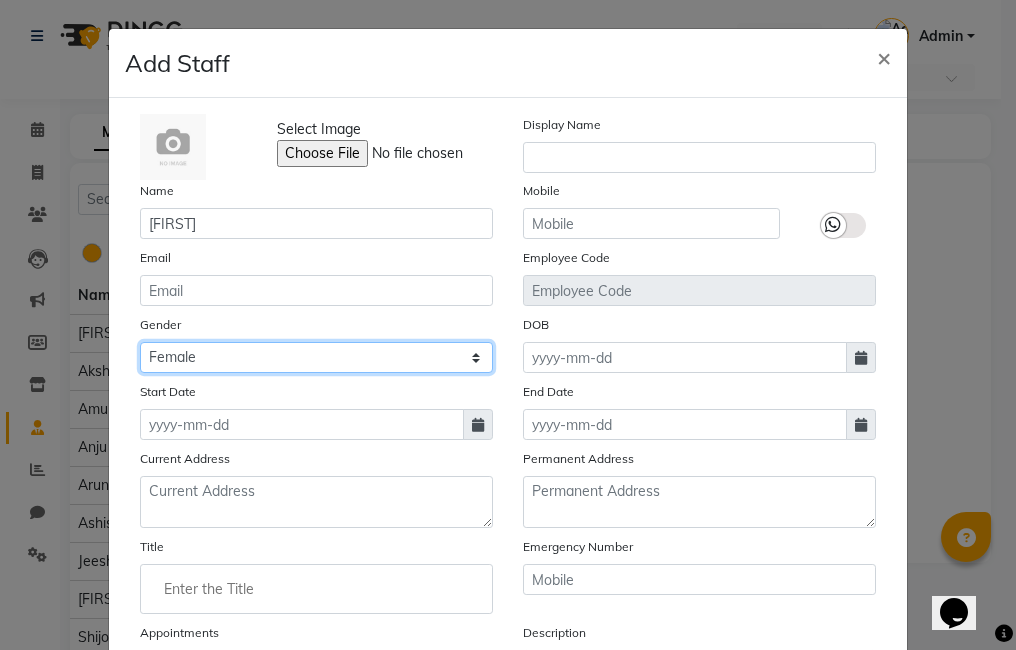 click on "Select Male Female Other Prefer Not To Say" 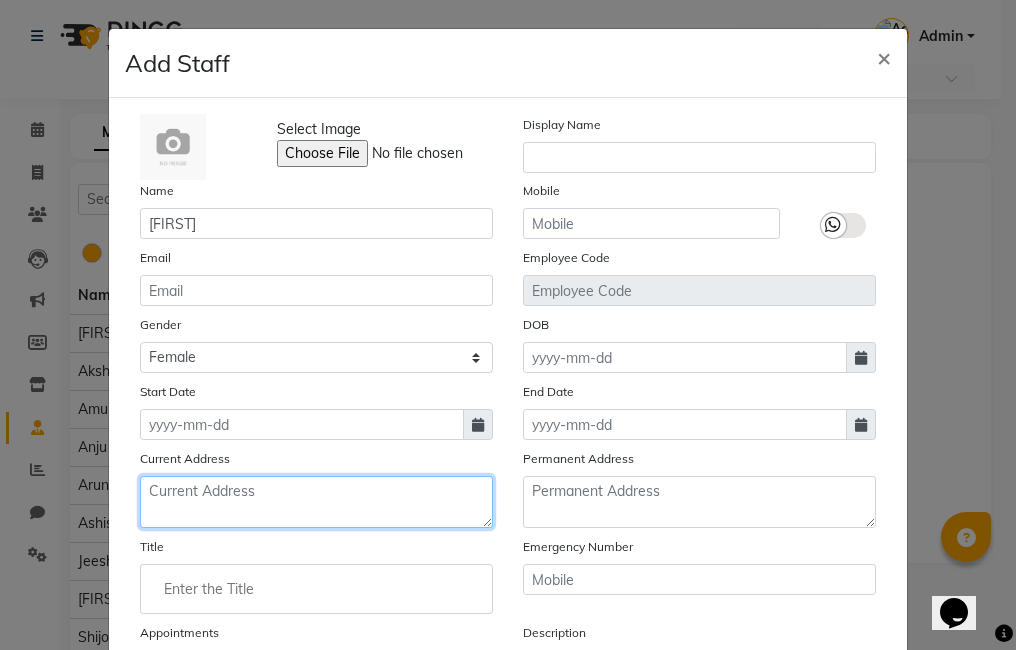 click 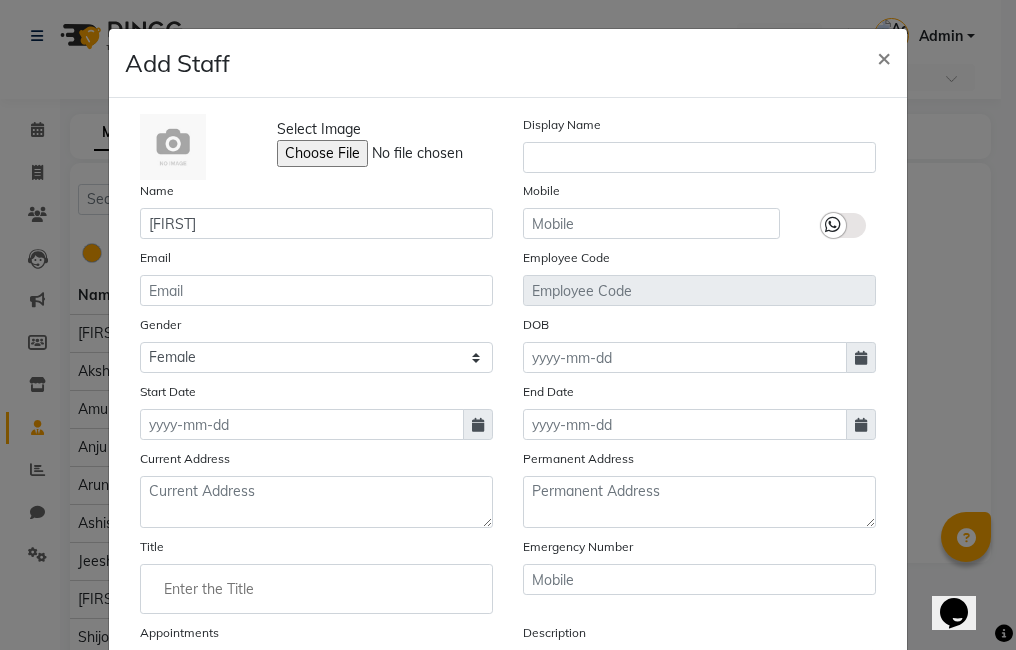 click 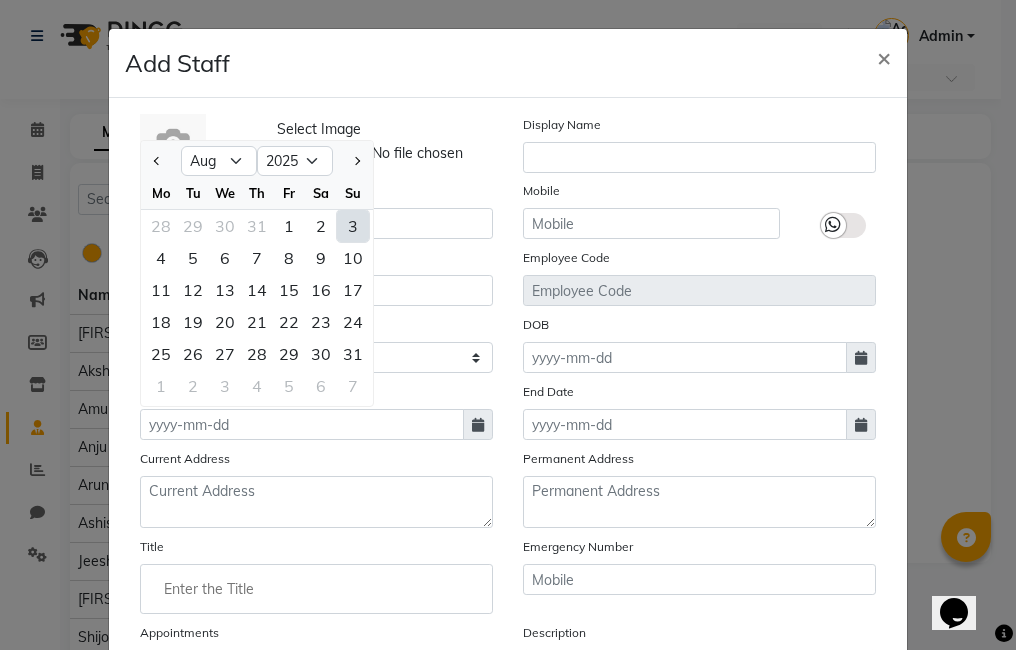 click on "1" 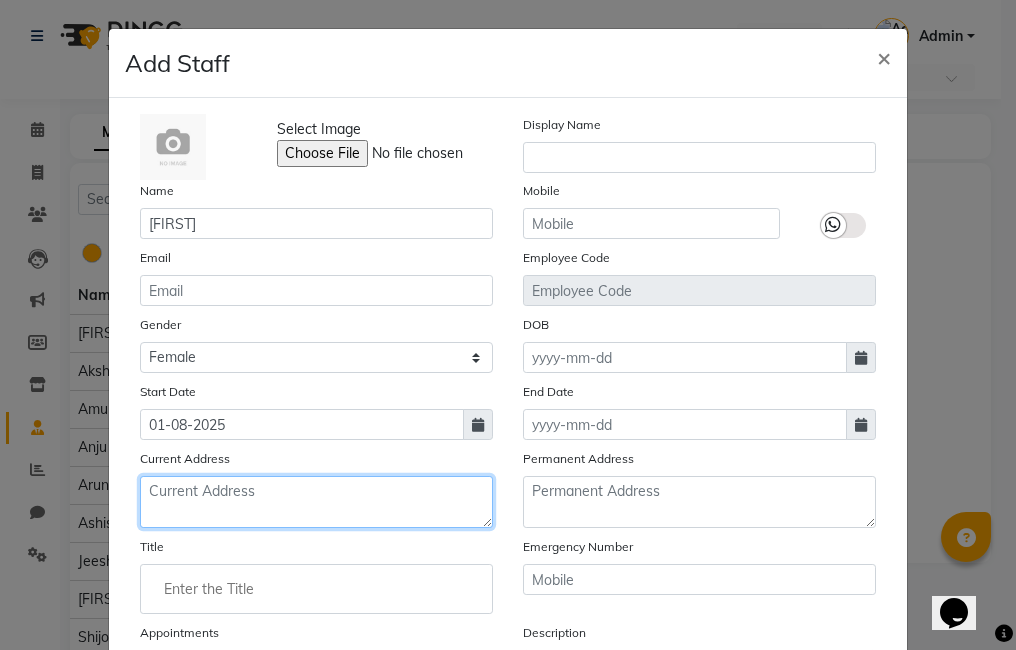 click 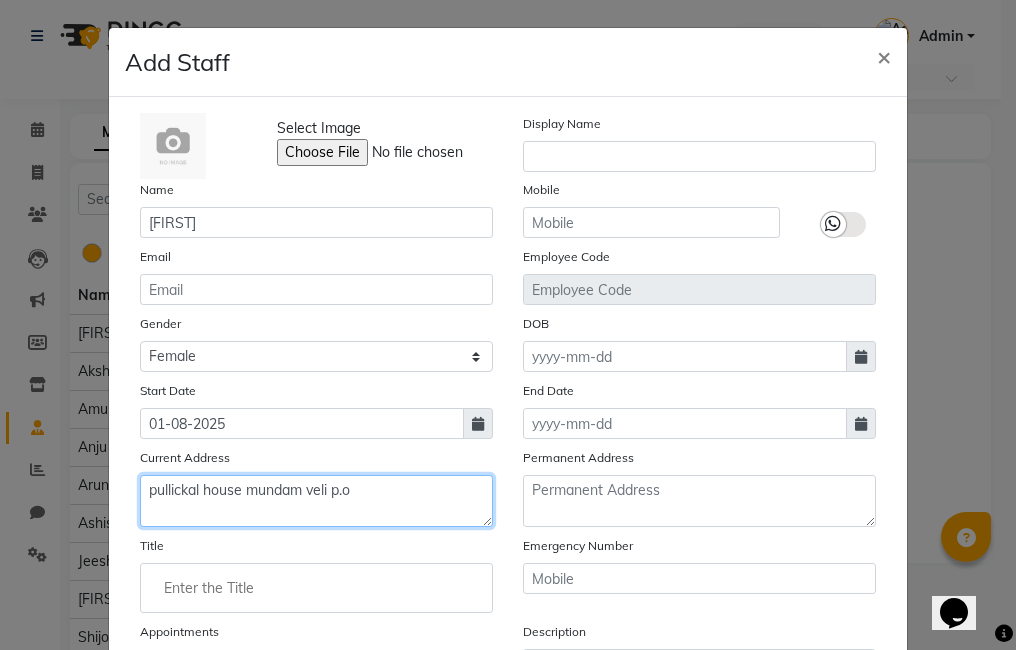 scroll, scrollTop: 0, scrollLeft: 0, axis: both 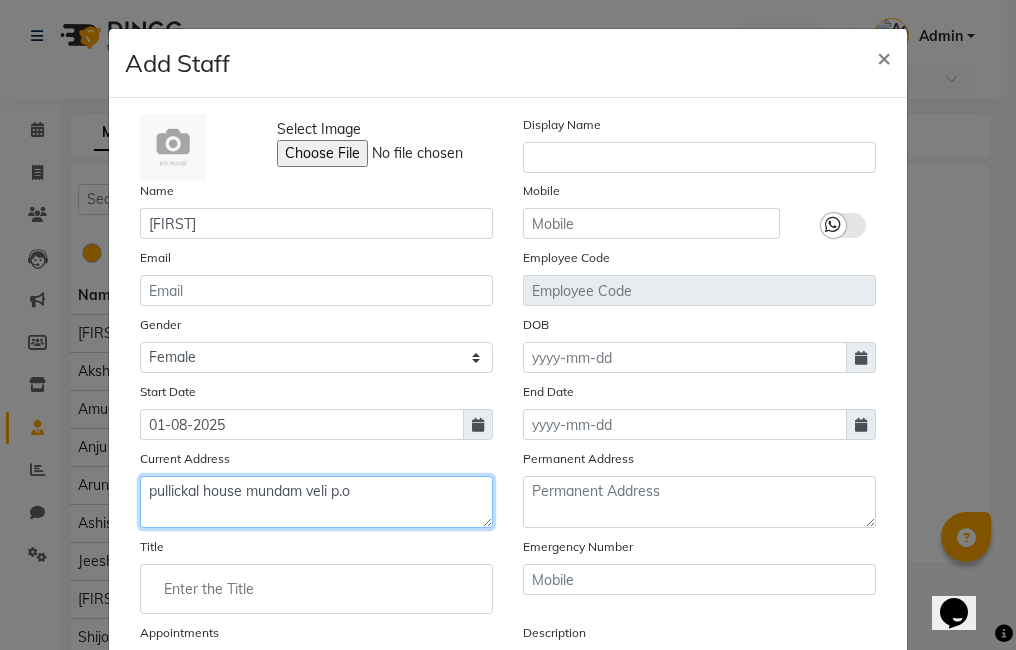 type on "pullickal house mundam veli p.o" 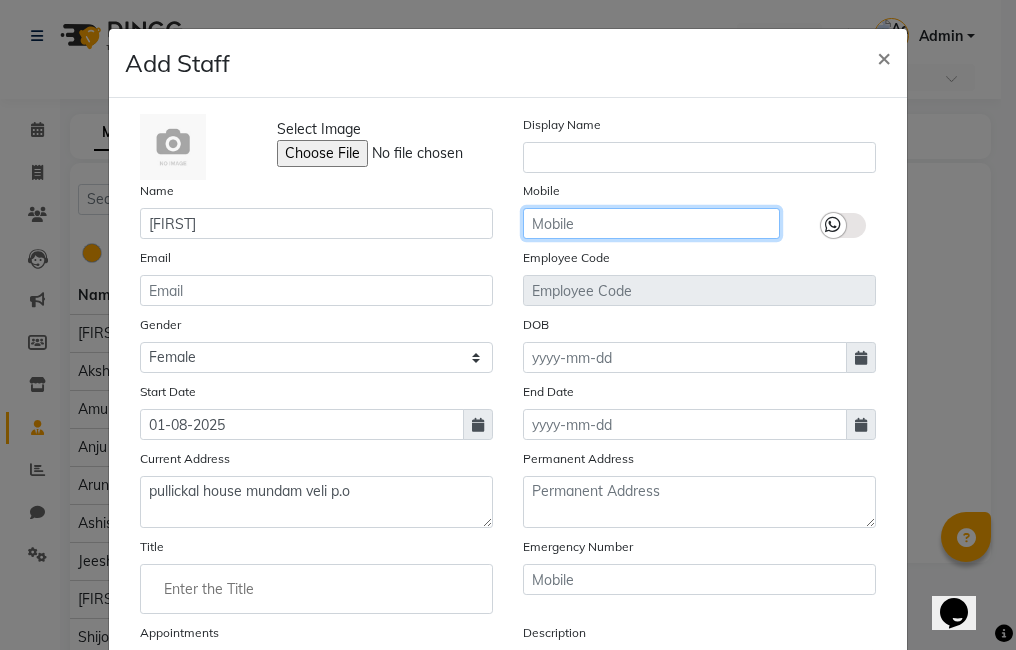 click 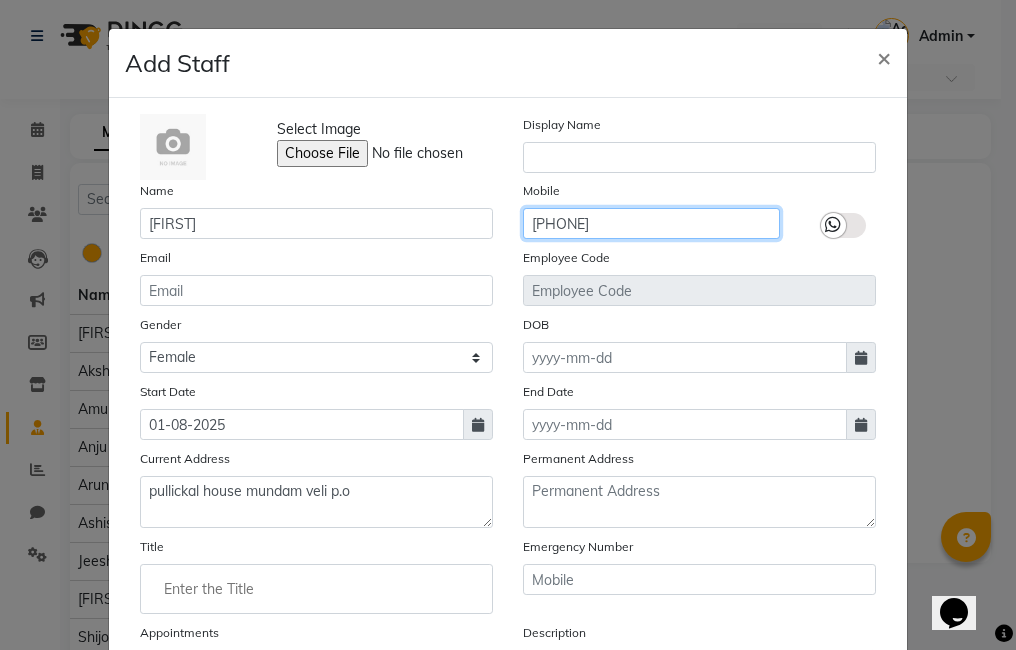type on "[PHONE]" 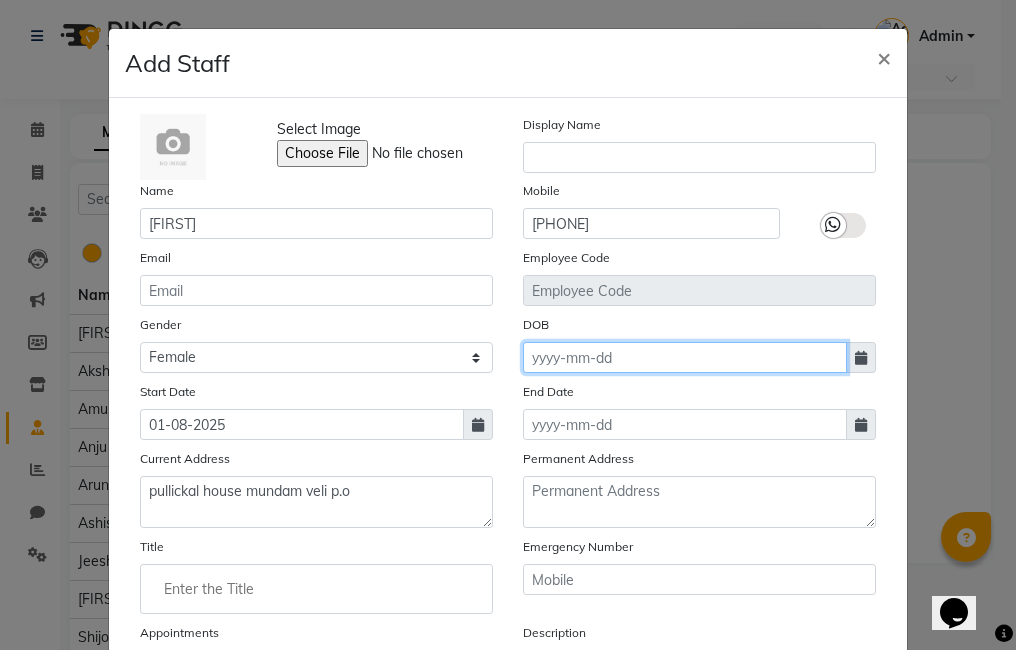 click 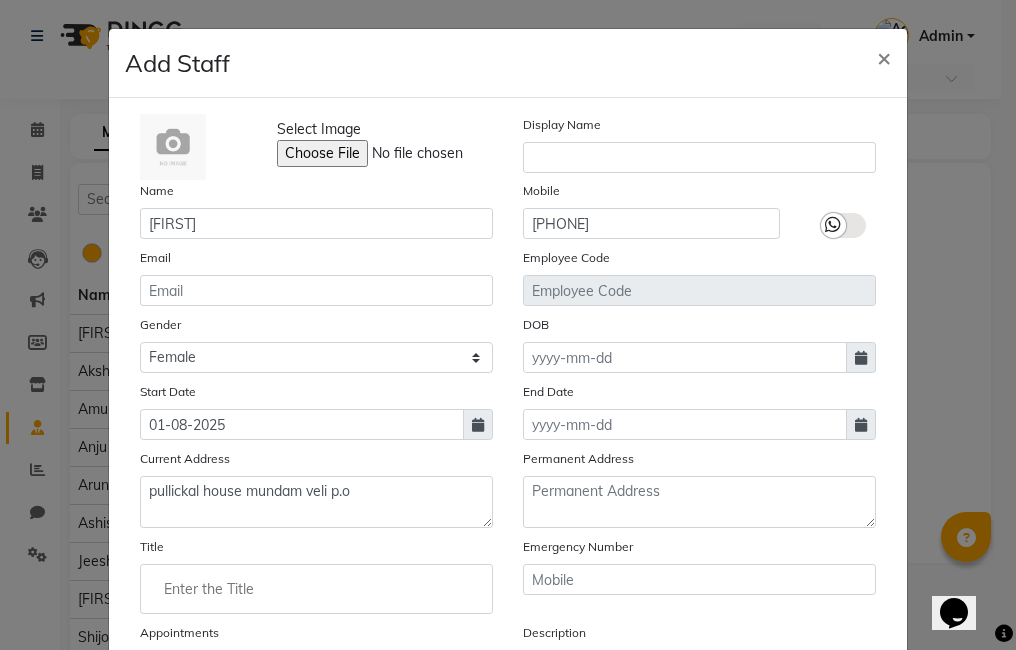 select on "8" 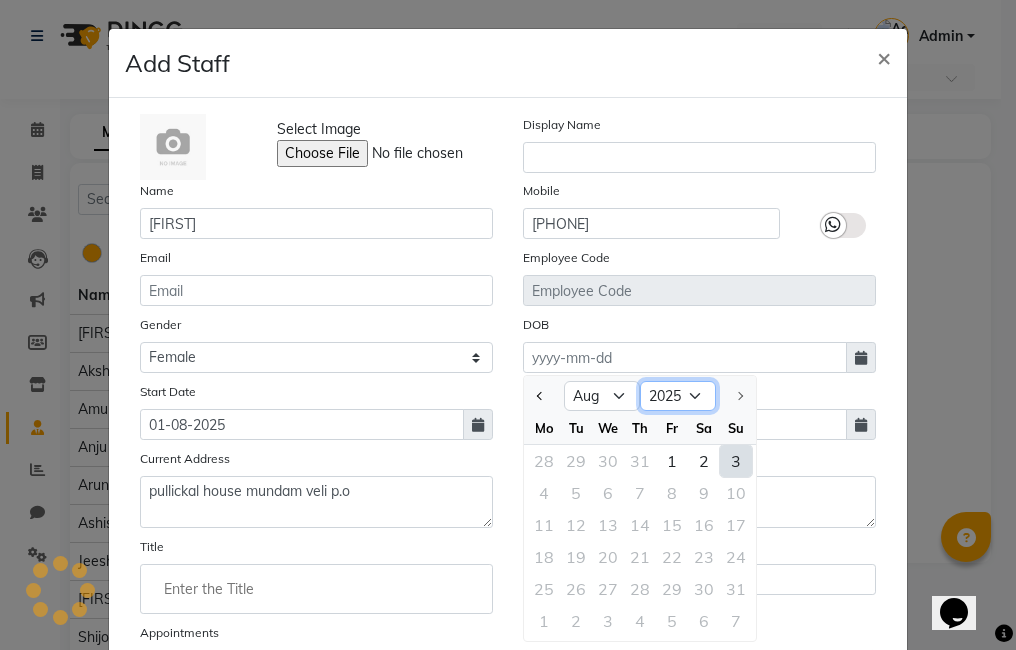 click on "1920 1921 1922 1923 1924 1925 1926 1927 1928 1929 1930 1931 1932 1933 1934 1935 1936 1937 1938 1939 1940 1941 1942 1943 1944 1945 1946 1947 1948 1949 1950 1951 1952 1953 1954 1955 1956 1957 1958 1959 1960 1961 1962 1963 1964 1965 1966 1967 1968 1969 1970 1971 1972 1973 1974 1975 1976 1977 1978 1979 1980 1981 1982 1983 1984 1985 1986 1987 1988 1989 1990 1991 1992 1993 1994 1995 1996 1997 1998 1999 2000 2001 2002 2003 2004 2005 2006 2007 2008 2009 2010 2011 2012 2013 2014 2015 2016 2017 2018 2019 2020 2021 2022 2023 2024 2025" 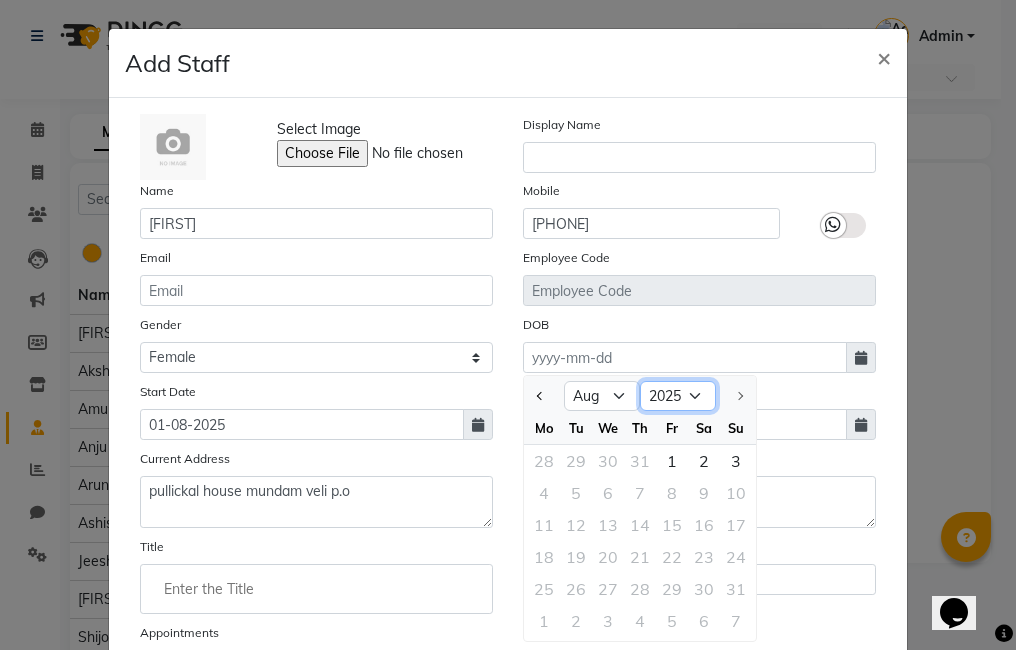 select on "1988" 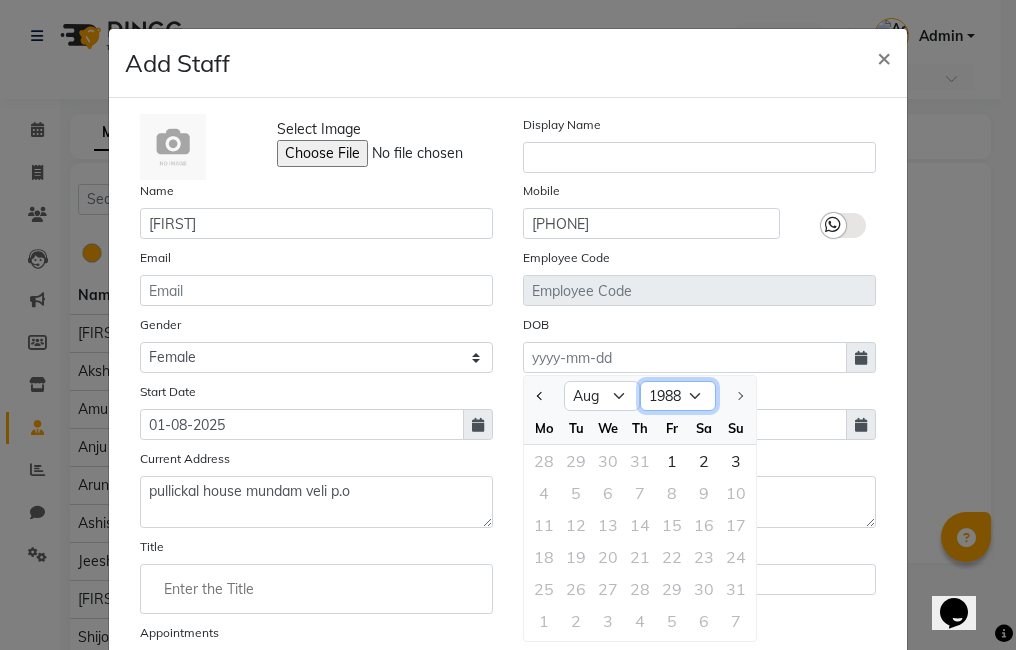 click on "1920 1921 1922 1923 1924 1925 1926 1927 1928 1929 1930 1931 1932 1933 1934 1935 1936 1937 1938 1939 1940 1941 1942 1943 1944 1945 1946 1947 1948 1949 1950 1951 1952 1953 1954 1955 1956 1957 1958 1959 1960 1961 1962 1963 1964 1965 1966 1967 1968 1969 1970 1971 1972 1973 1974 1975 1976 1977 1978 1979 1980 1981 1982 1983 1984 1985 1986 1987 1988 1989 1990 1991 1992 1993 1994 1995 1996 1997 1998 1999 2000 2001 2002 2003 2004 2005 2006 2007 2008 2009 2010 2011 2012 2013 2014 2015 2016 2017 2018 2019 2020 2021 2022 2023 2024 2025" 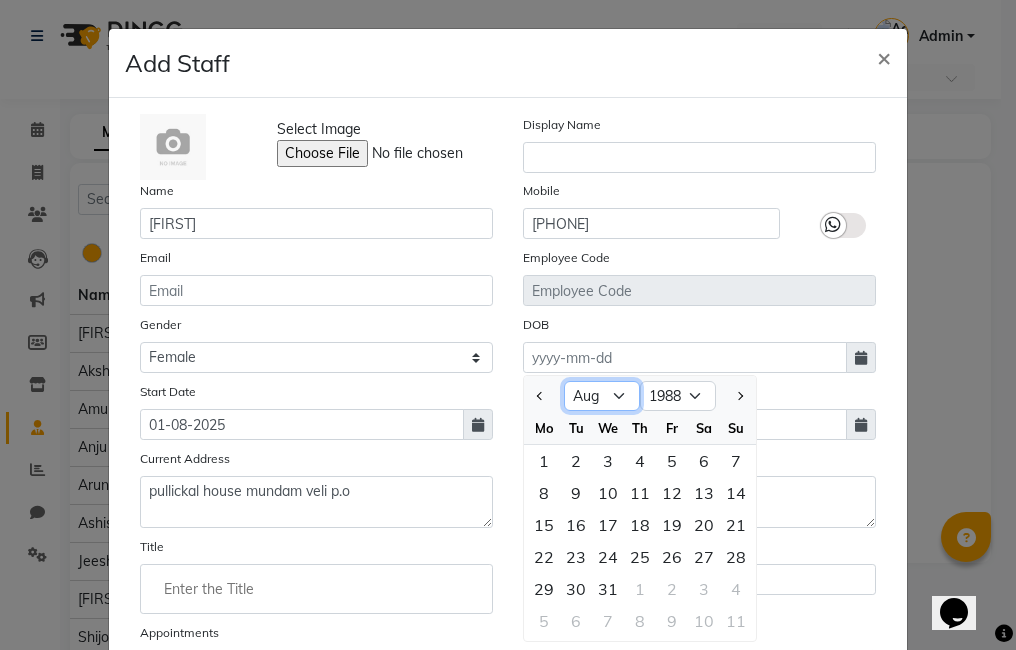 click on "Jan Feb Mar Apr May Jun Jul Aug Sep Oct Nov Dec" 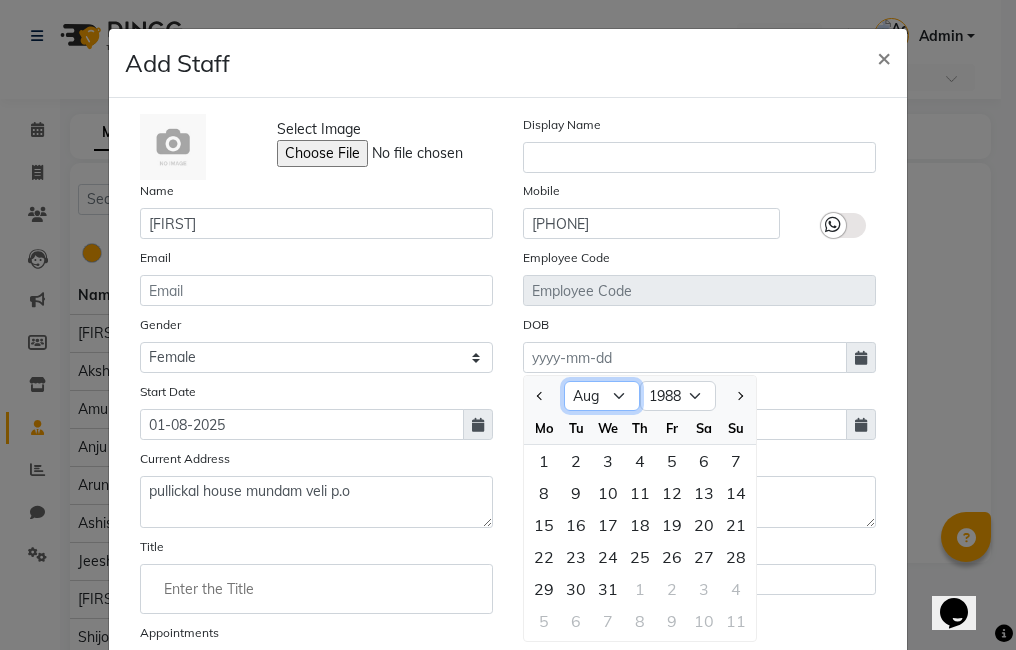 select on "2" 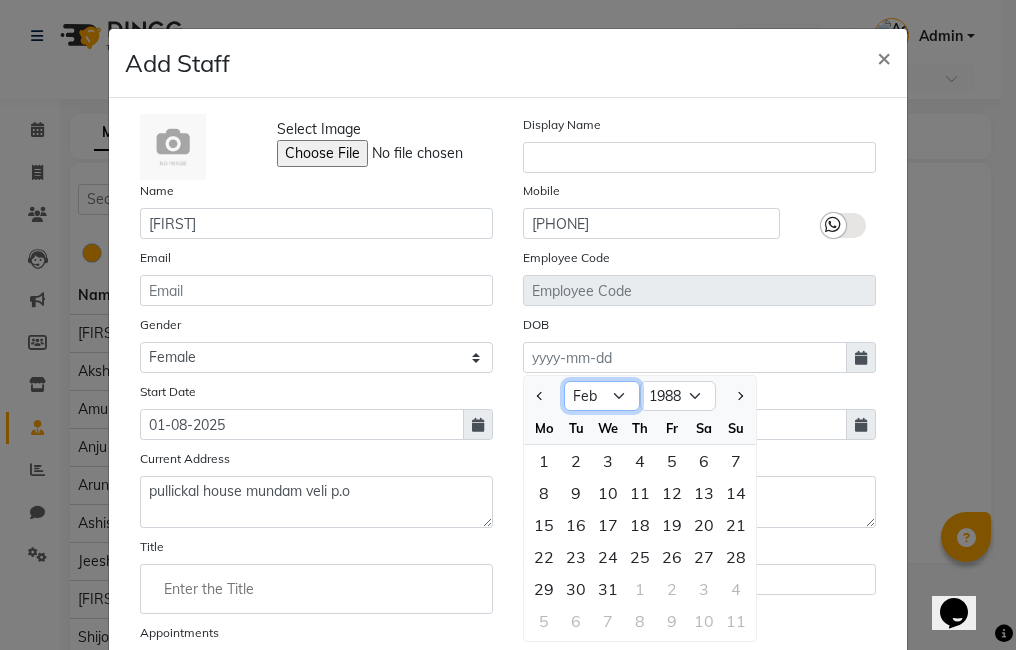 click on "Jan Feb Mar Apr May Jun Jul Aug Sep Oct Nov Dec" 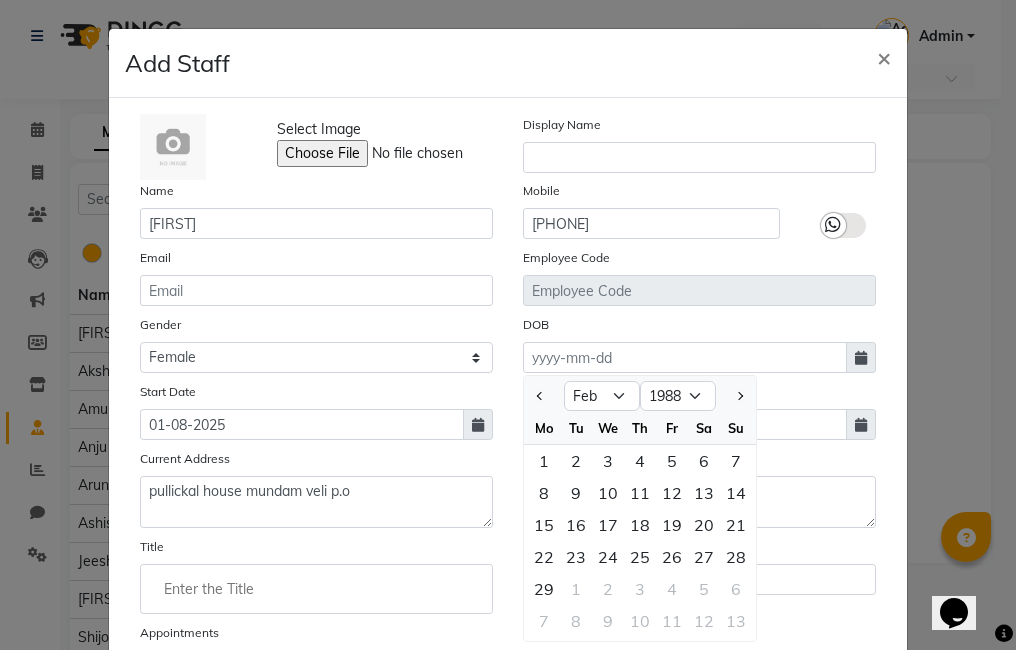 click on "25" 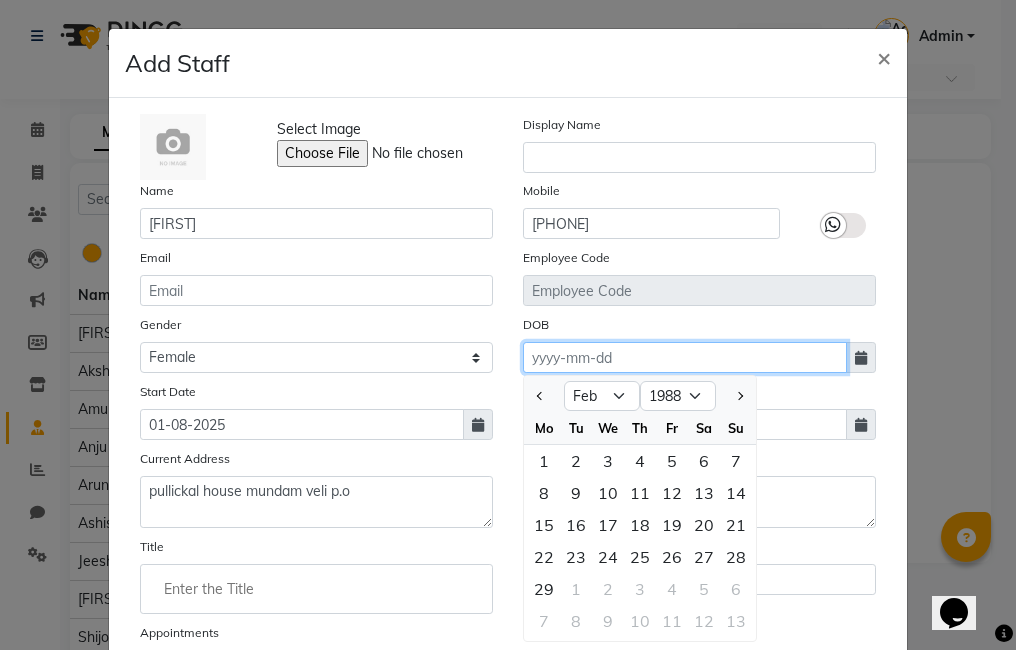 type on "[DATE]" 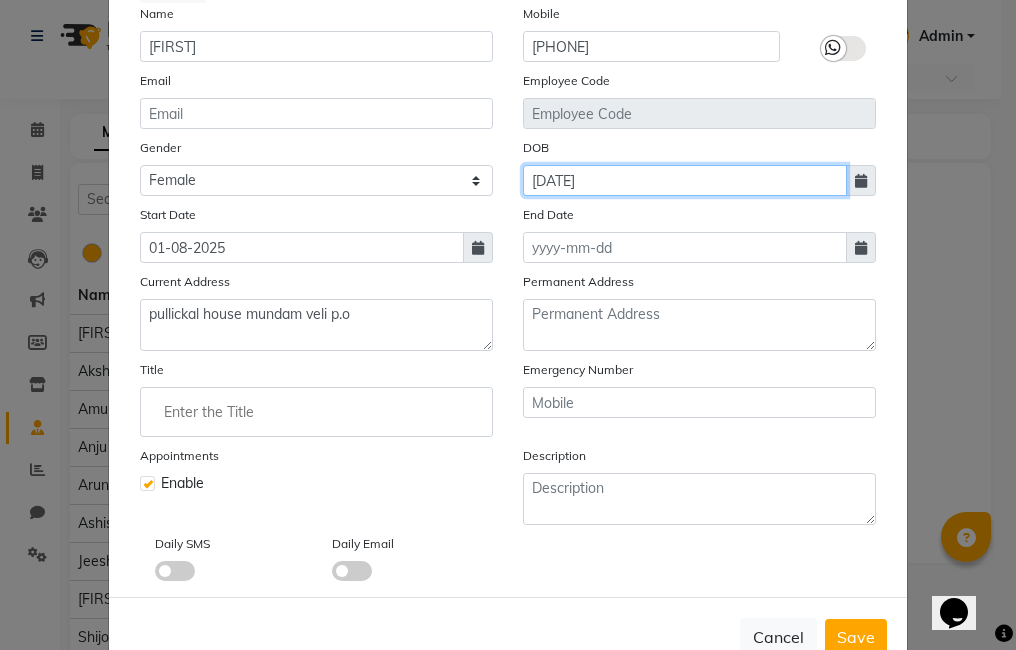 scroll, scrollTop: 200, scrollLeft: 0, axis: vertical 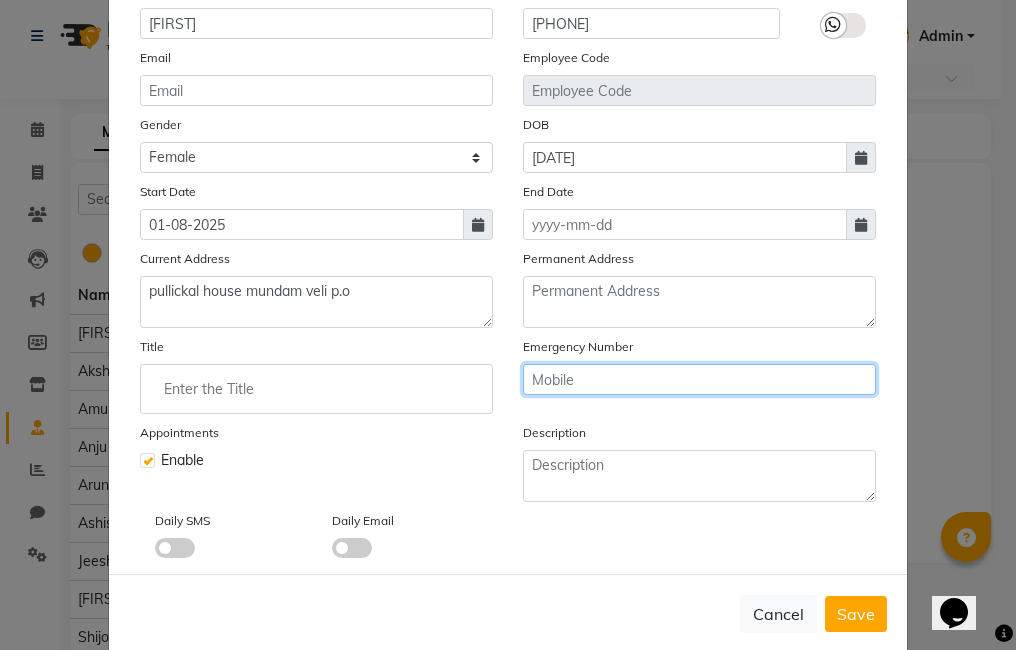 drag, startPoint x: 626, startPoint y: 386, endPoint x: 596, endPoint y: 373, distance: 32.695564 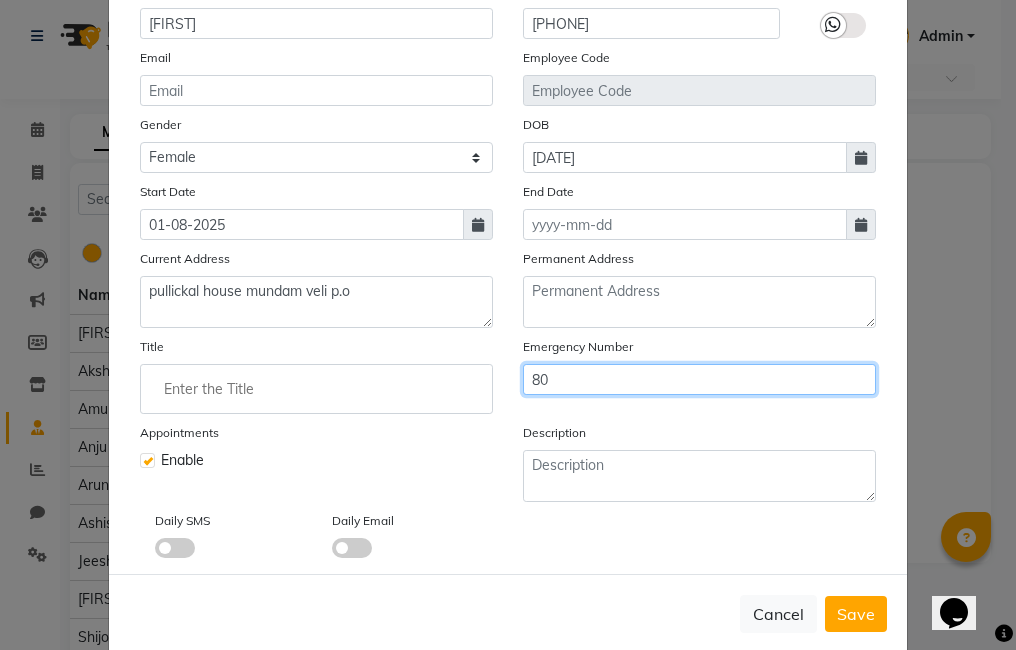 type on "8" 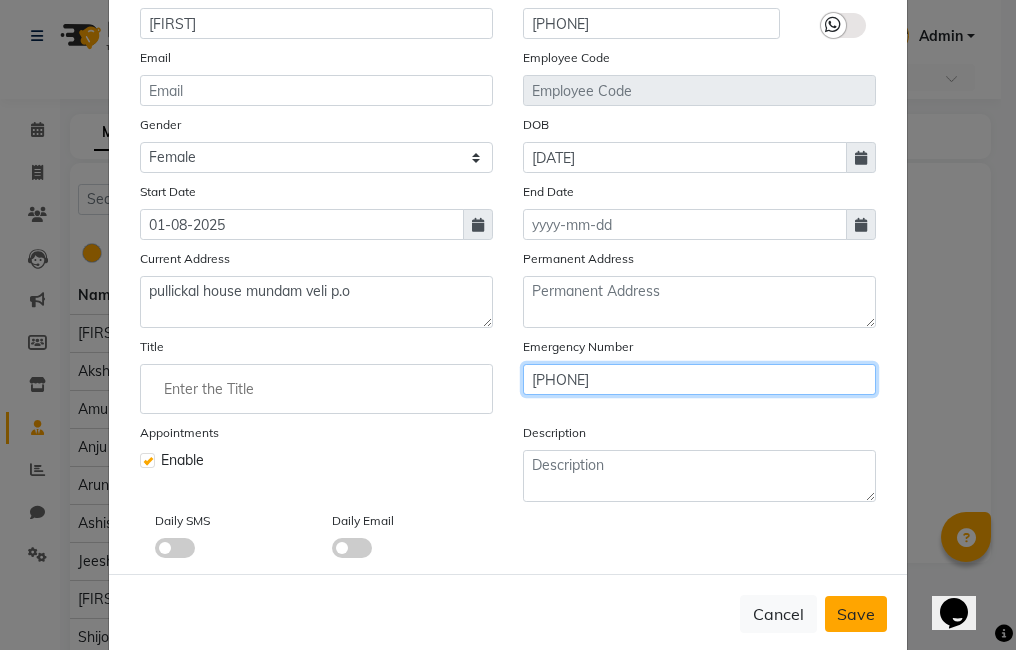 type on "[PHONE]" 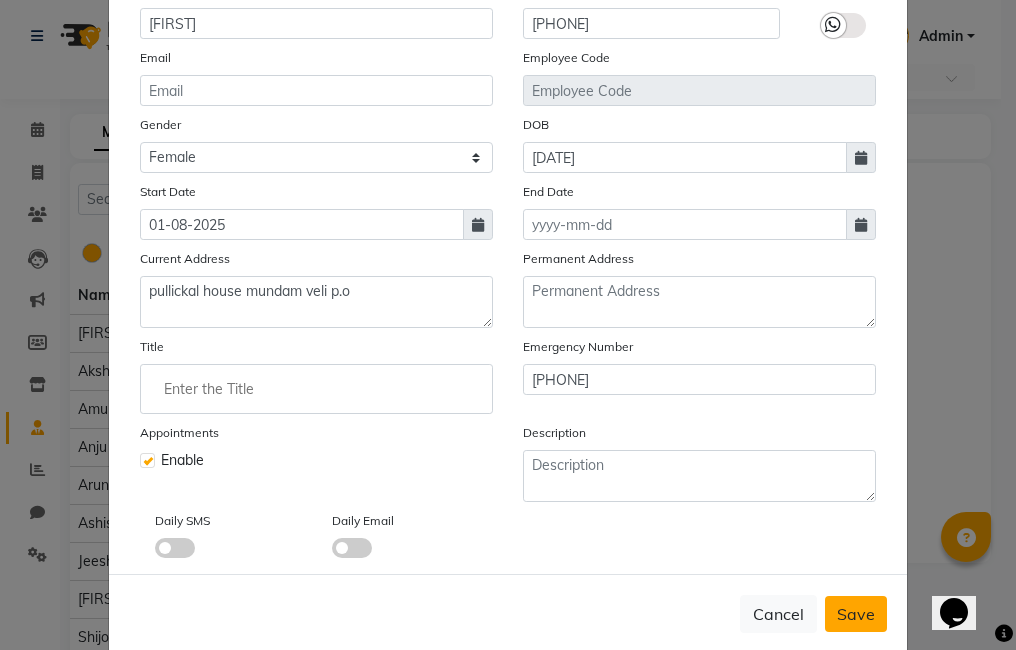 click on "Save" at bounding box center (856, 614) 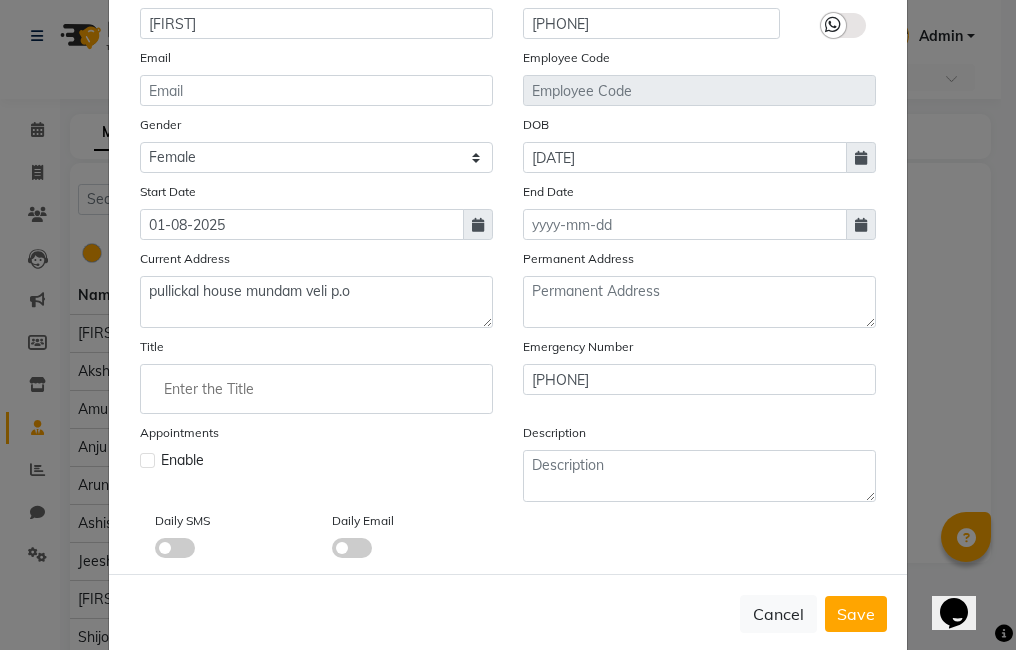 type 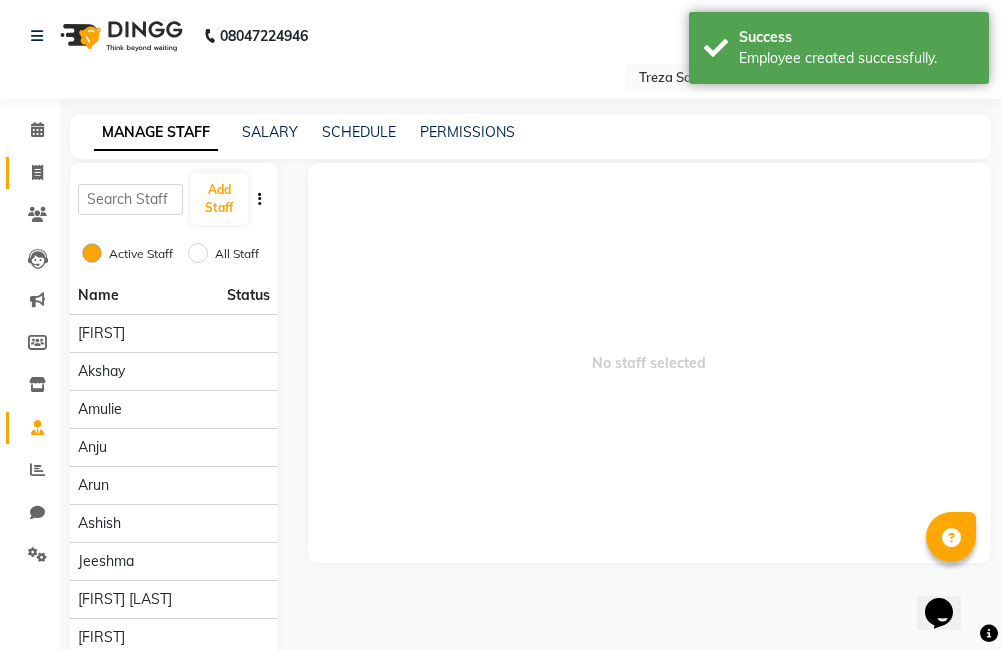 click 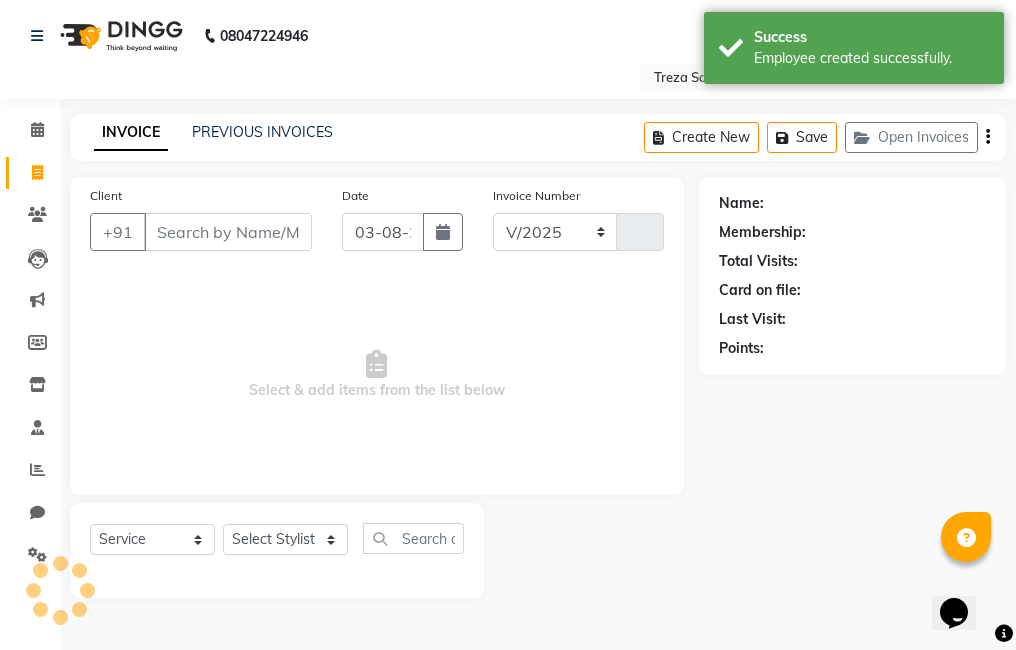 select on "7633" 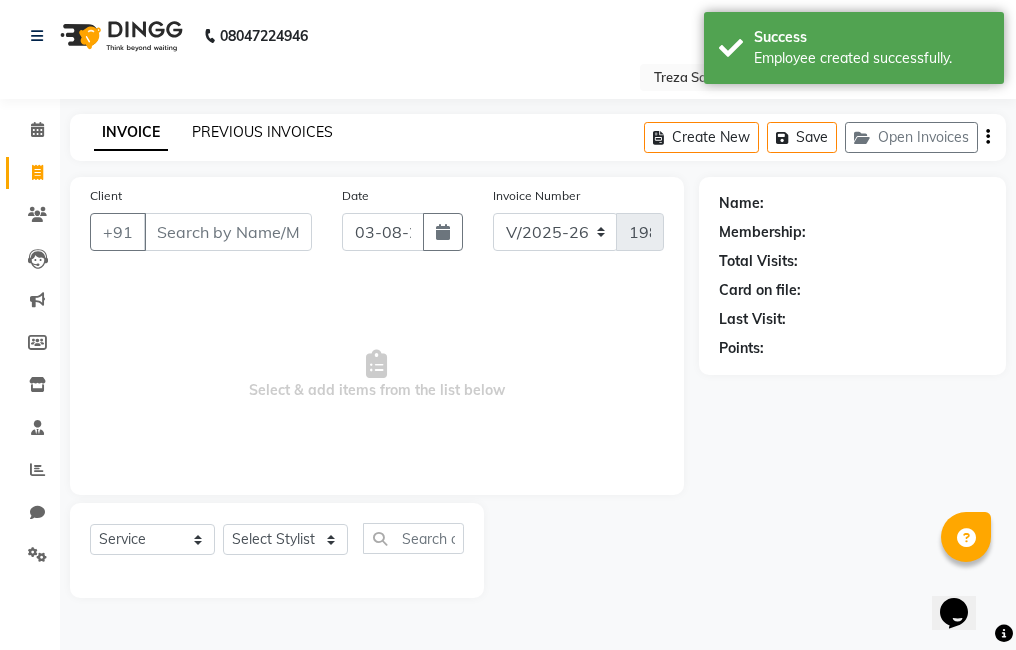 click on "PREVIOUS INVOICES" 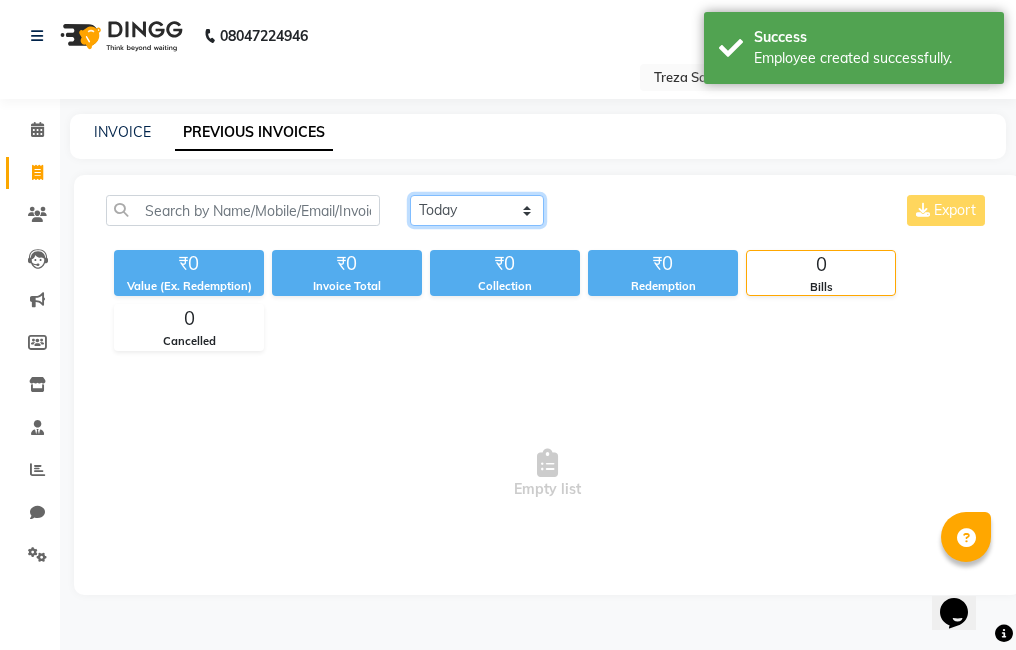 click on "Today Yesterday Custom Range" 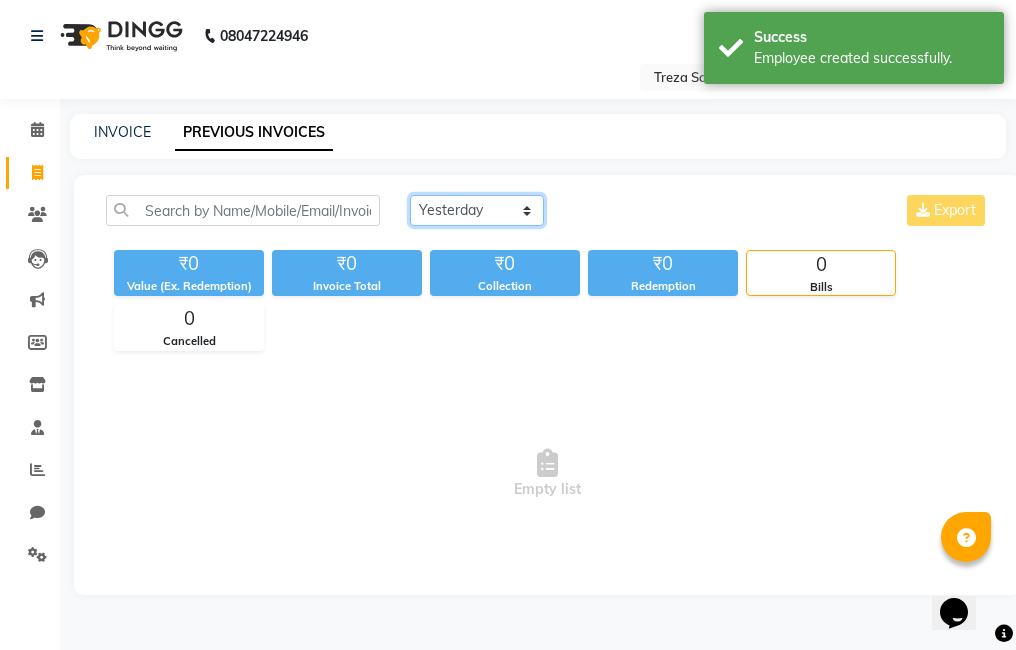 click on "Today Yesterday Custom Range" 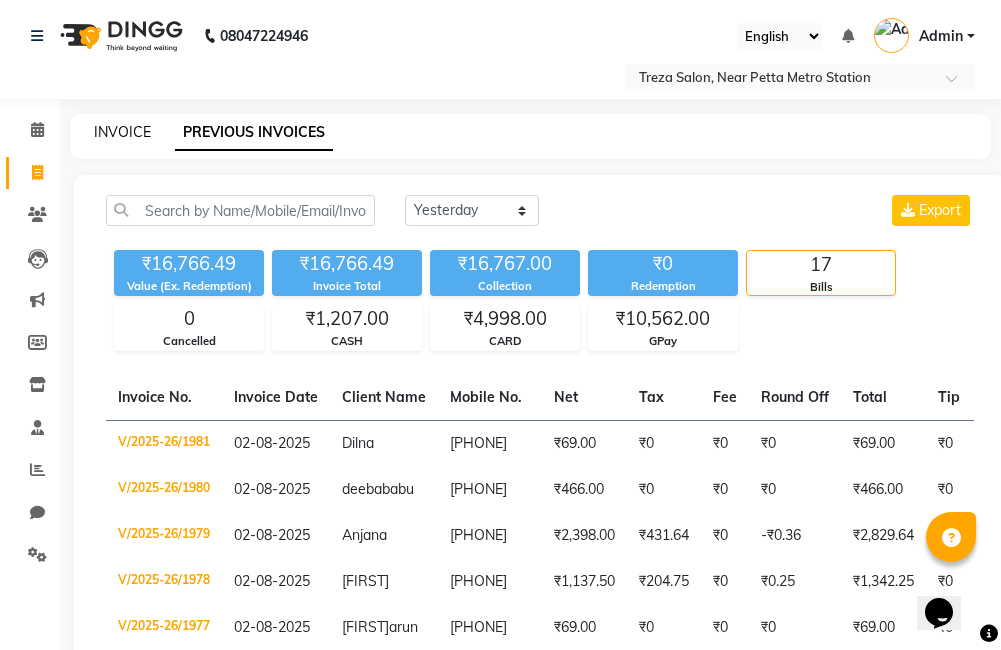 click on "INVOICE" 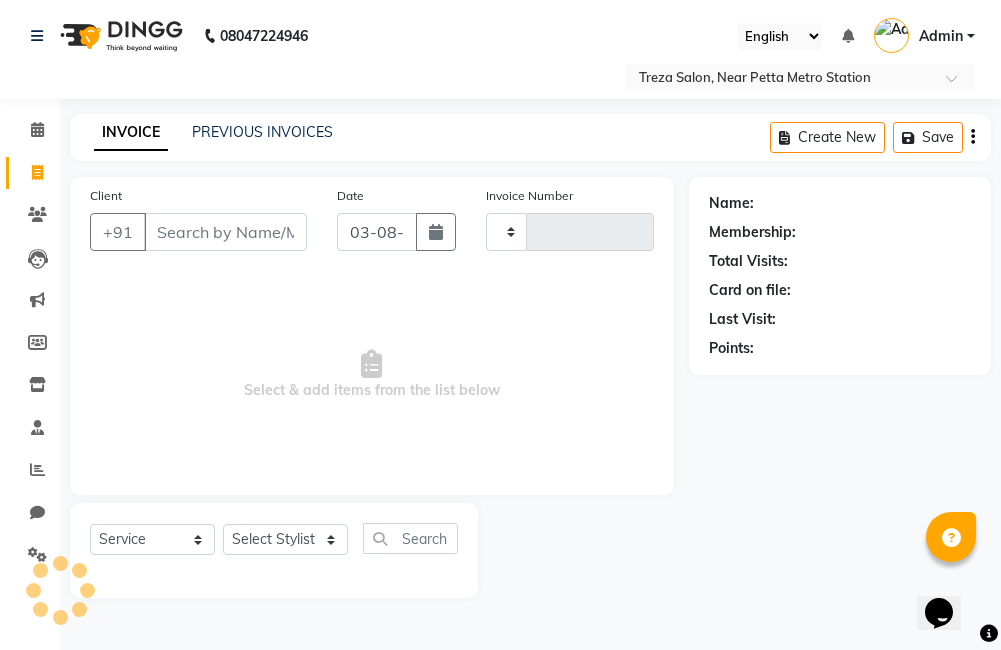 type on "1982" 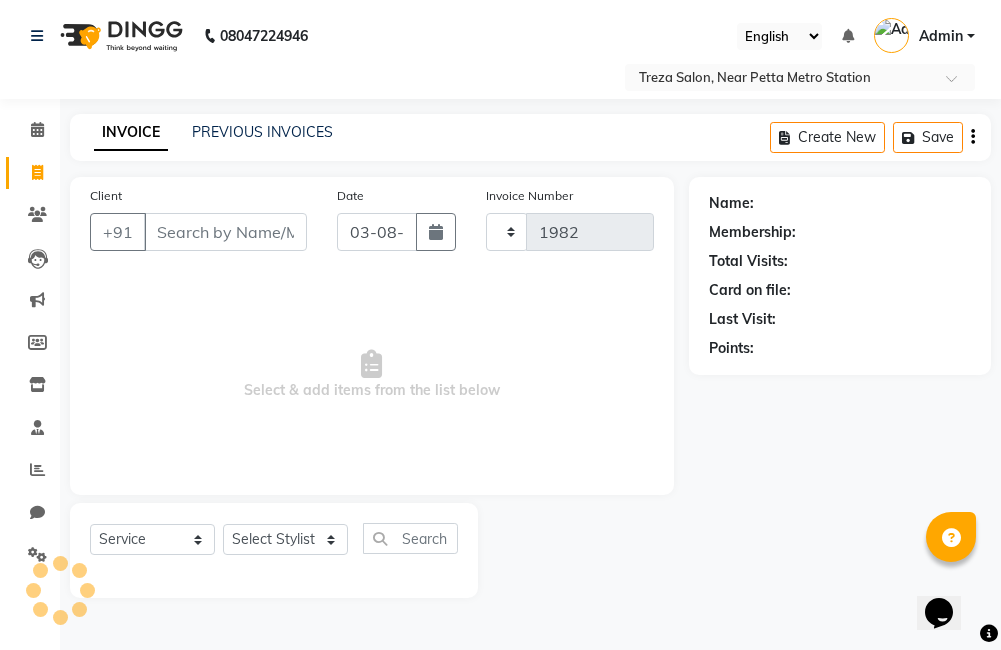 select on "7633" 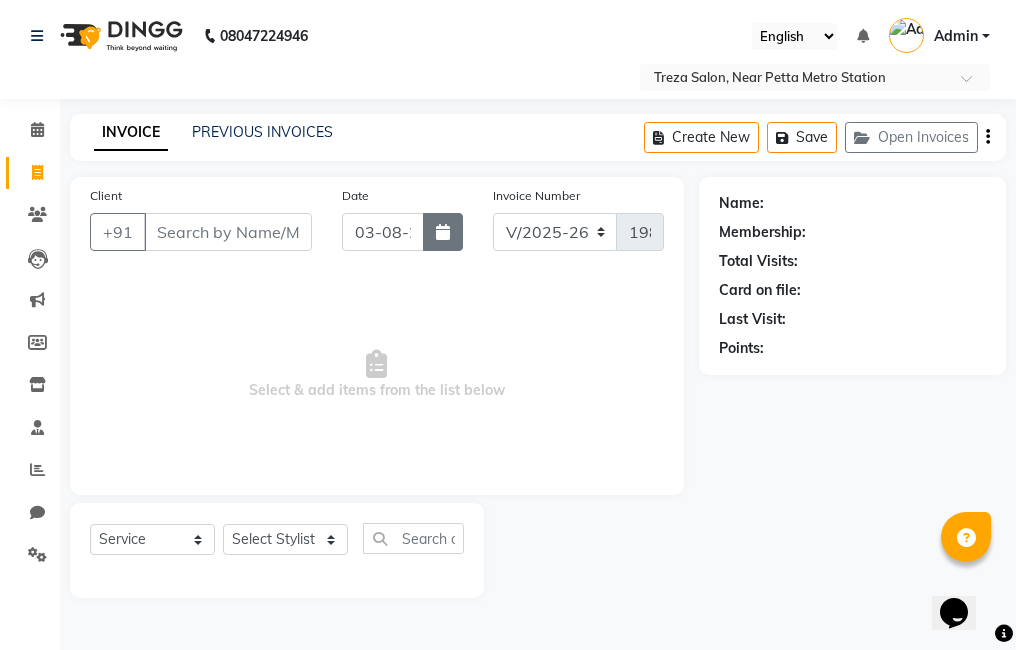 click 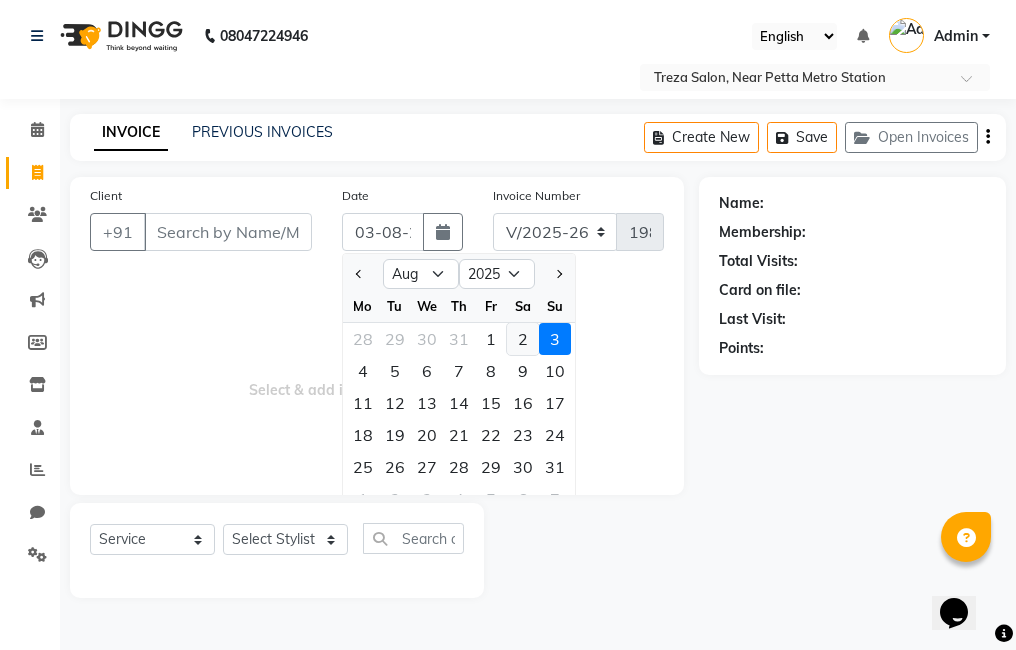 click on "2" 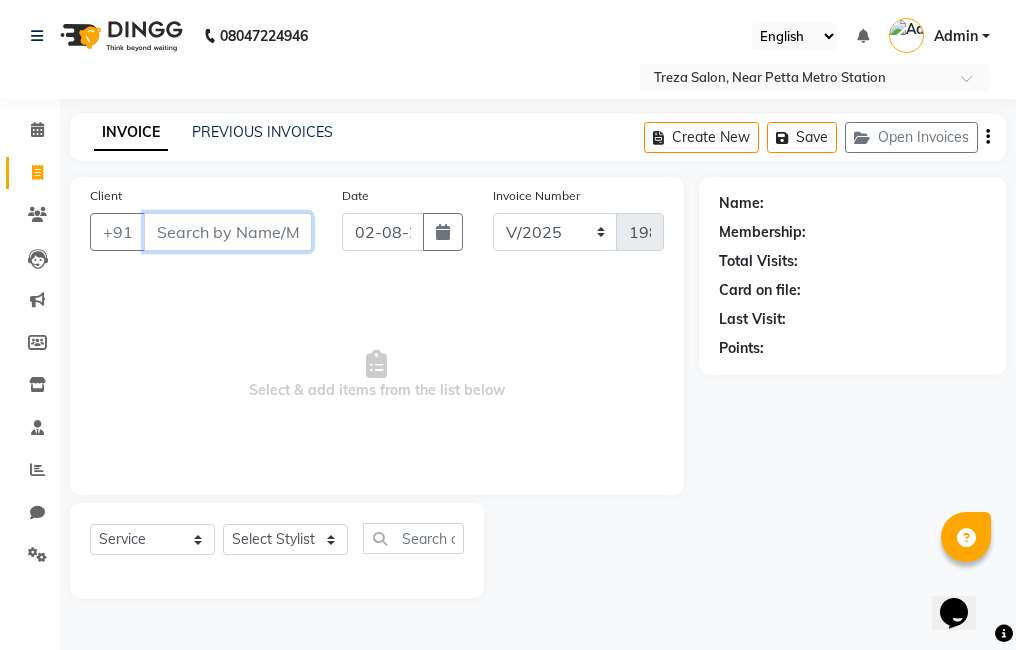 click on "Client" at bounding box center (228, 232) 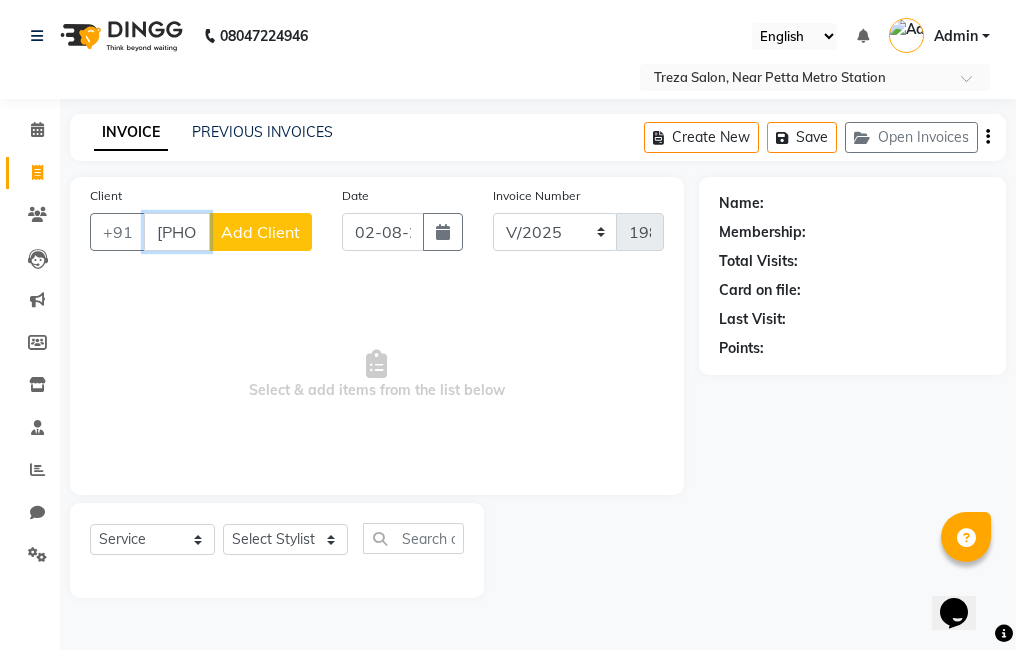 type on "[PHONE]" 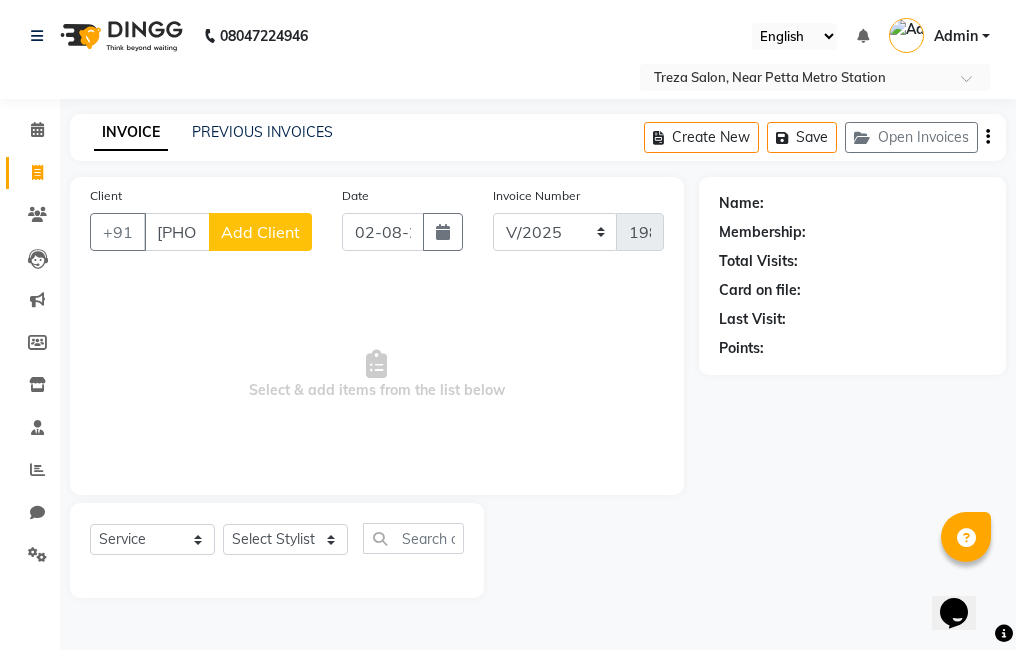 click on "Add Client" 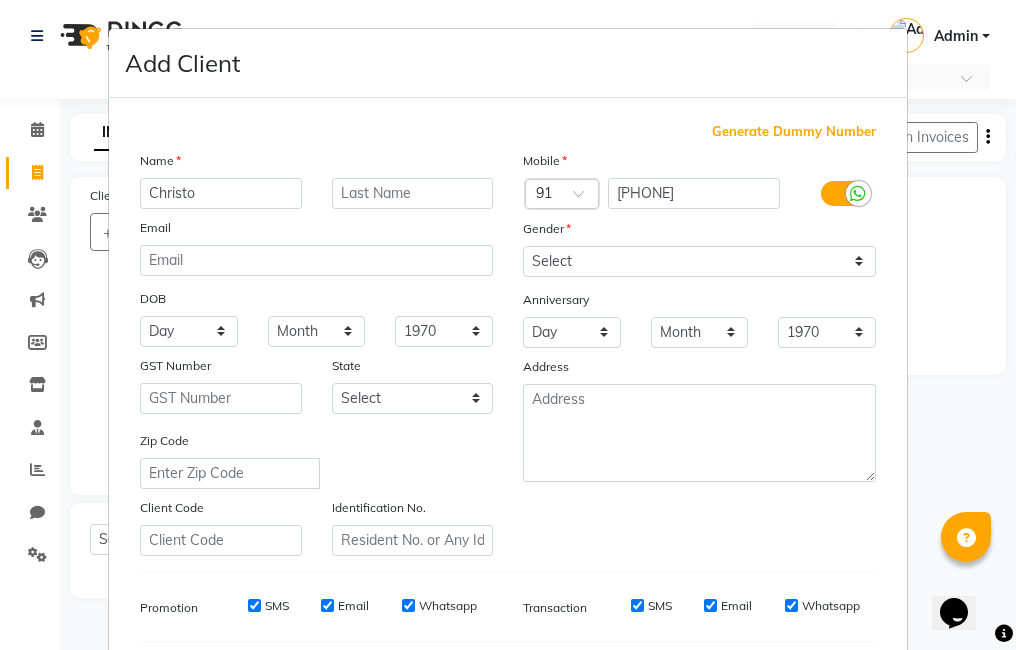 type on "Christo" 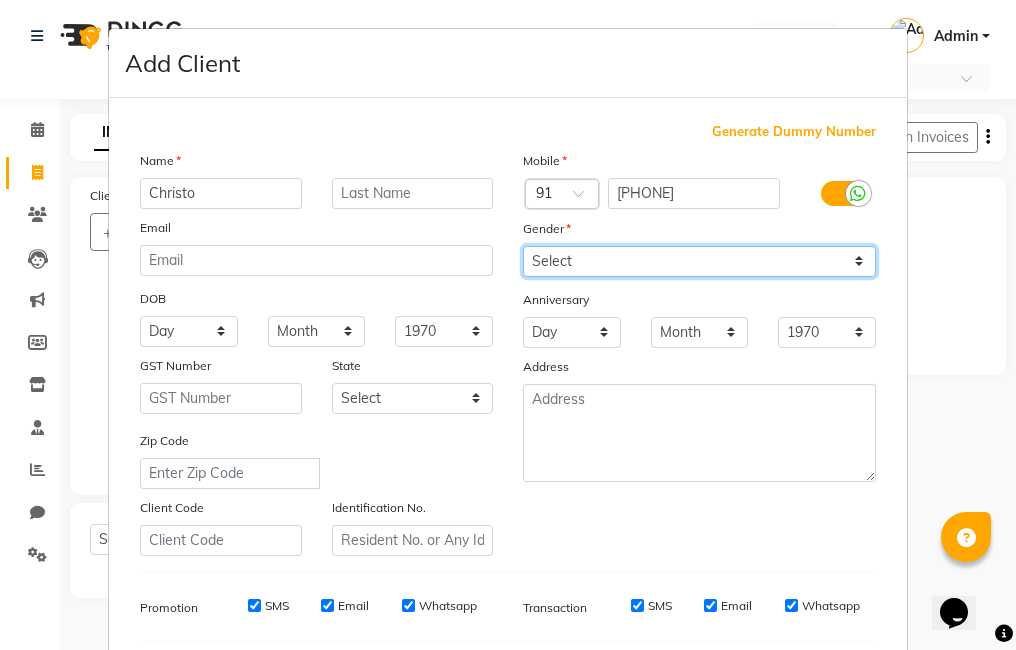 click on "Select Male Female Other Prefer Not To Say" at bounding box center (699, 261) 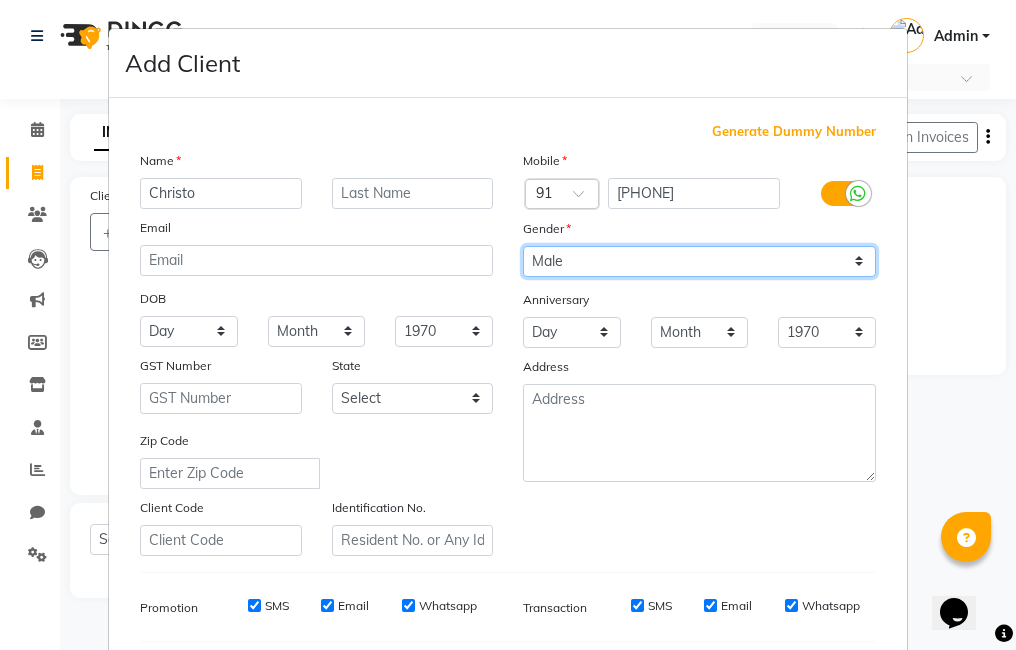 click on "Select Male Female Other Prefer Not To Say" at bounding box center [699, 261] 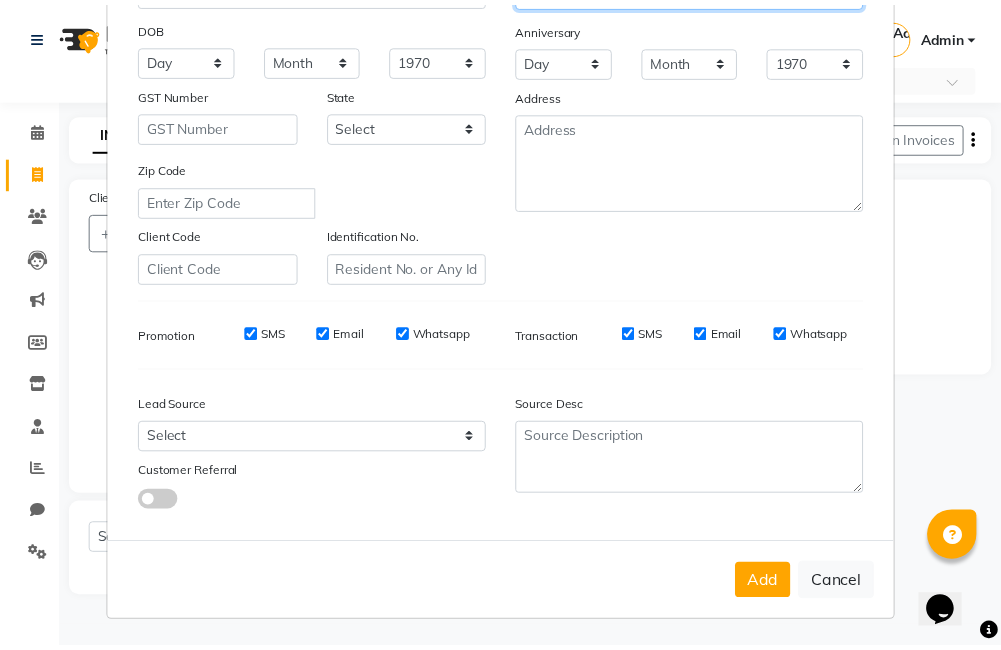 scroll, scrollTop: 273, scrollLeft: 0, axis: vertical 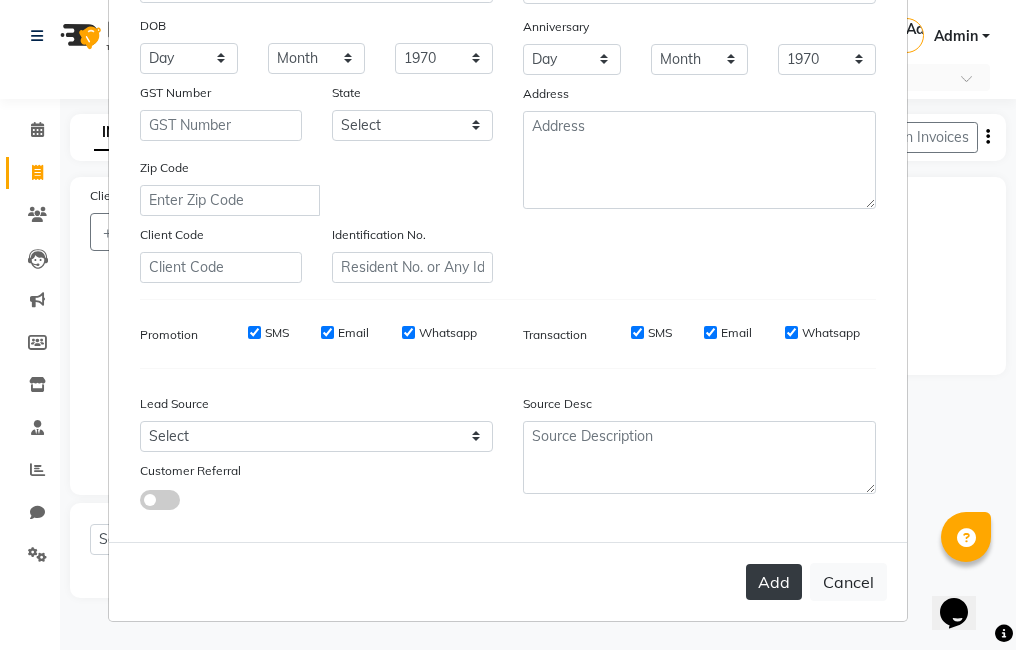 click on "Add" at bounding box center (774, 582) 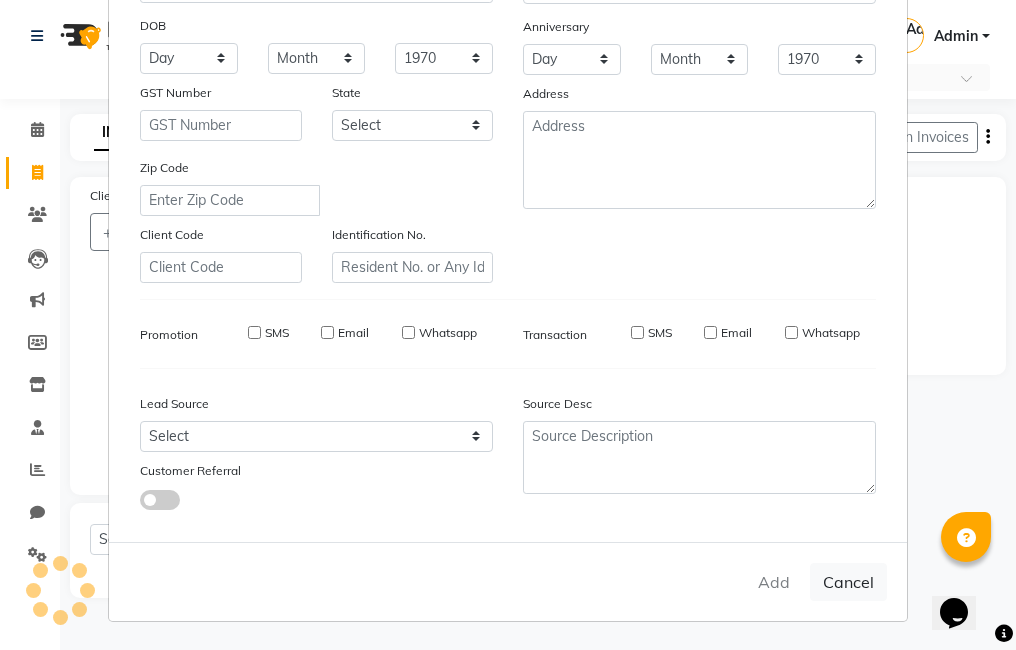 type 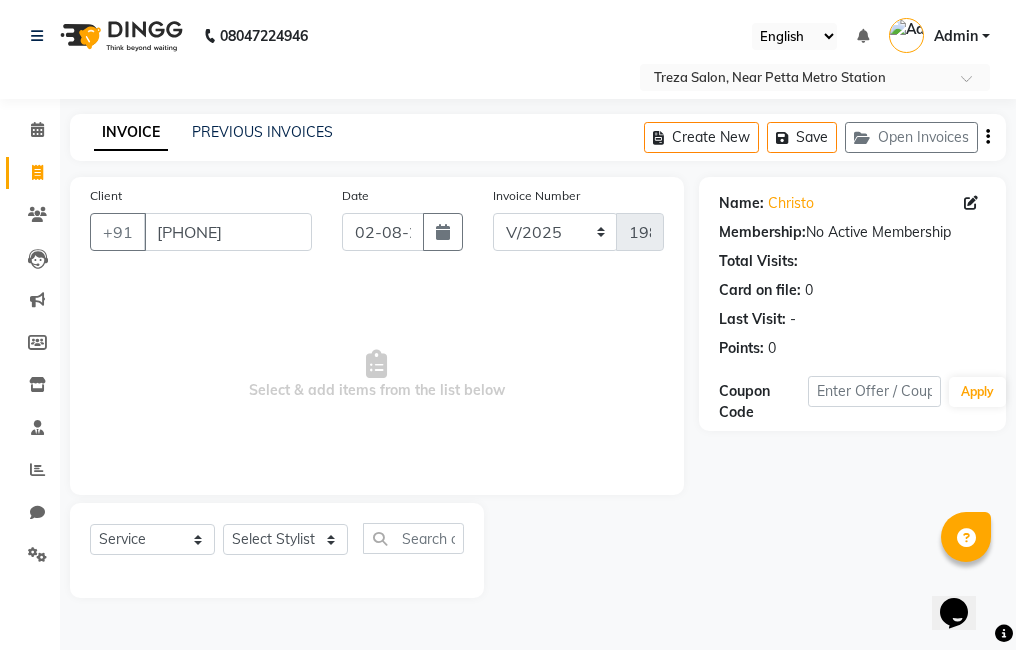drag, startPoint x: 0, startPoint y: 6, endPoint x: 495, endPoint y: 346, distance: 600.5206 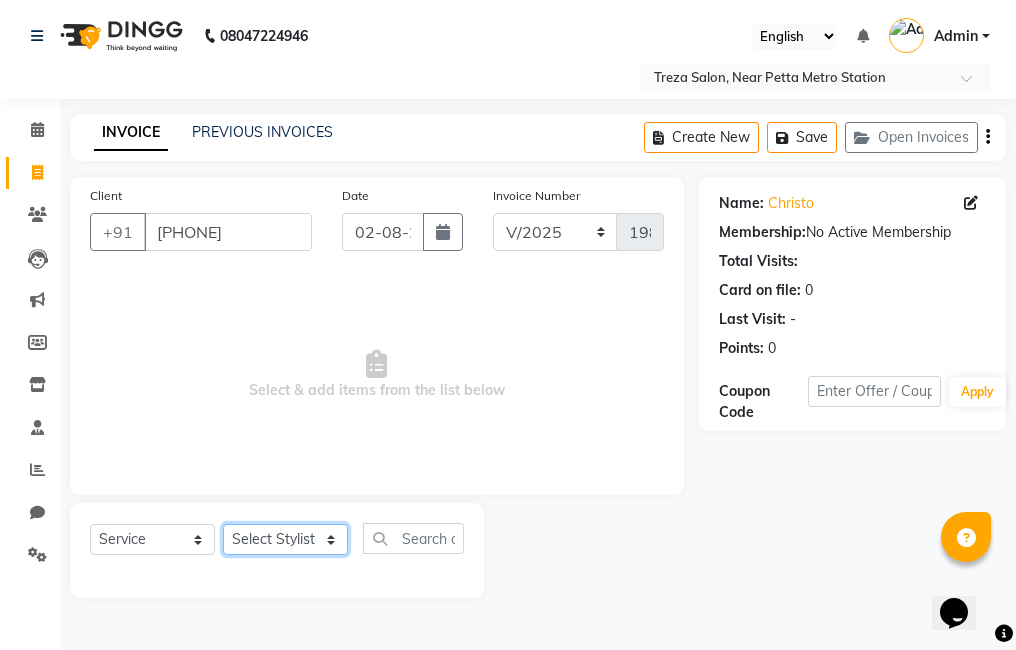 click on "Select Stylist [FIRST] [FIRST] [FIRST] [FIRST] [FIRST] [FIRST] [FIRST] [FIRST] [FIRST] [FIRST]" 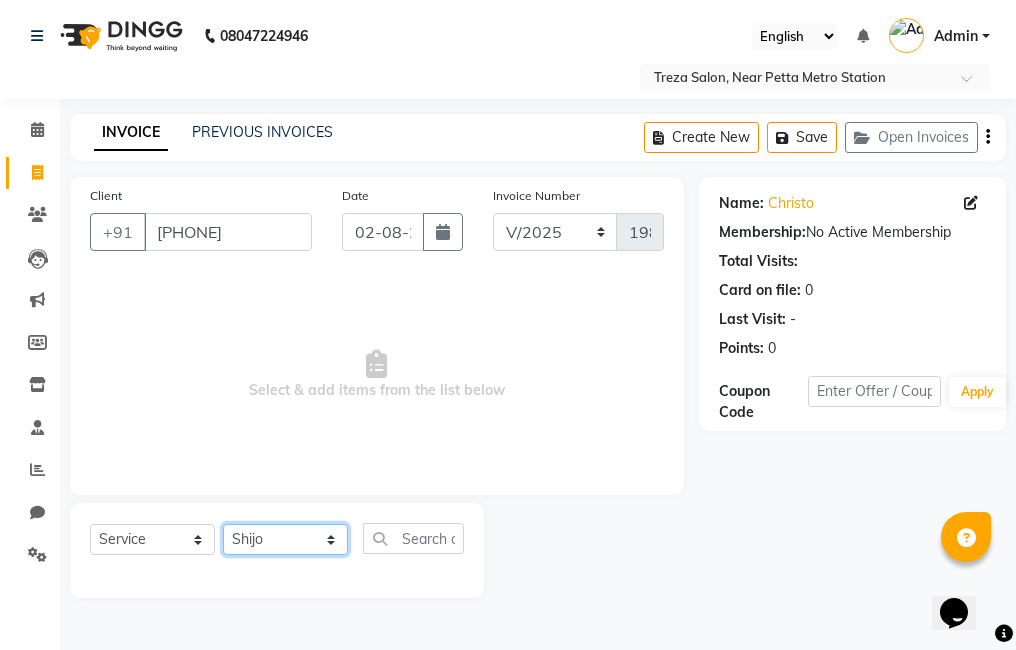 click on "Select Stylist [FIRST] [FIRST] [FIRST] [FIRST] [FIRST] [FIRST] [FIRST] [FIRST] [FIRST] [FIRST]" 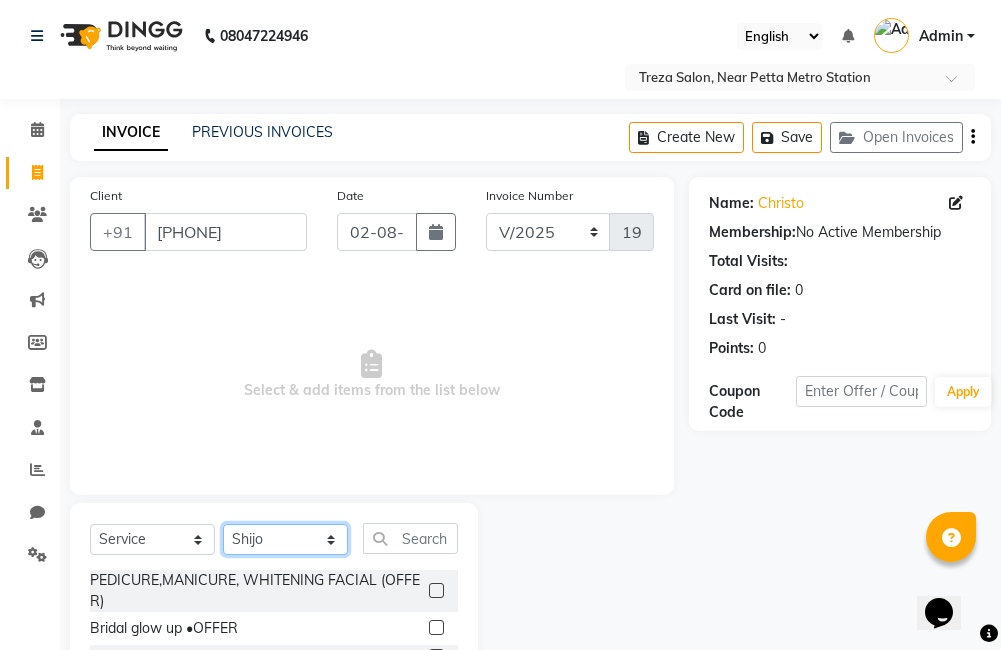 scroll, scrollTop: 178, scrollLeft: 0, axis: vertical 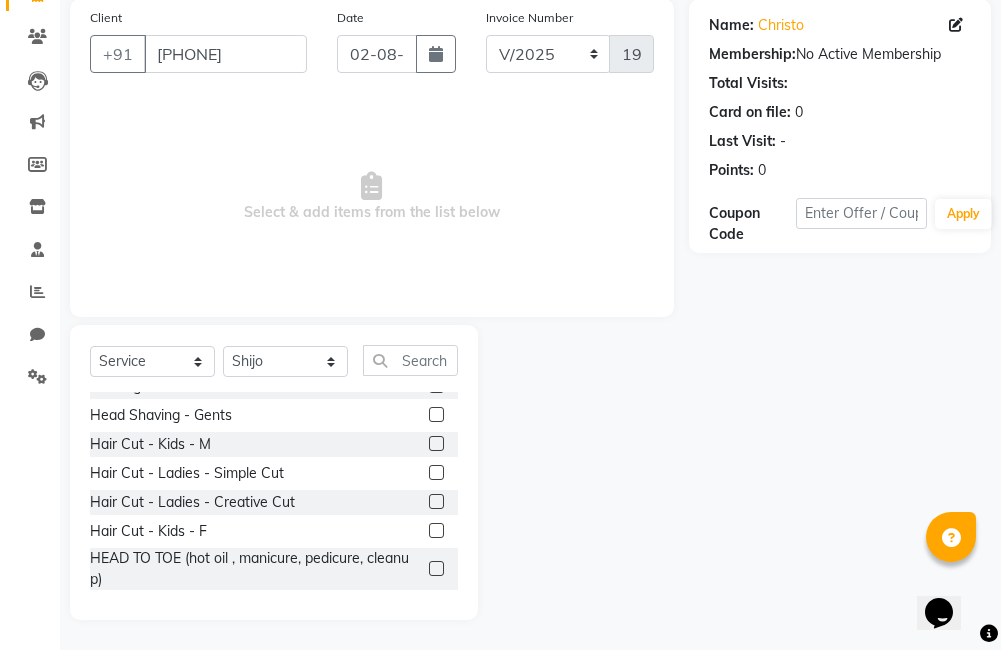click 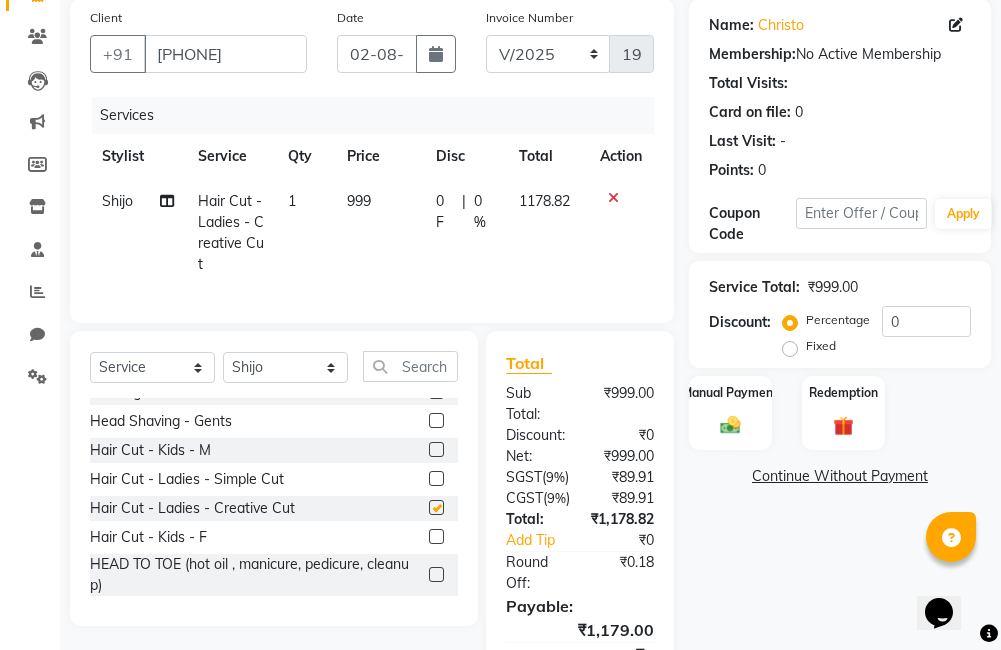 checkbox on "false" 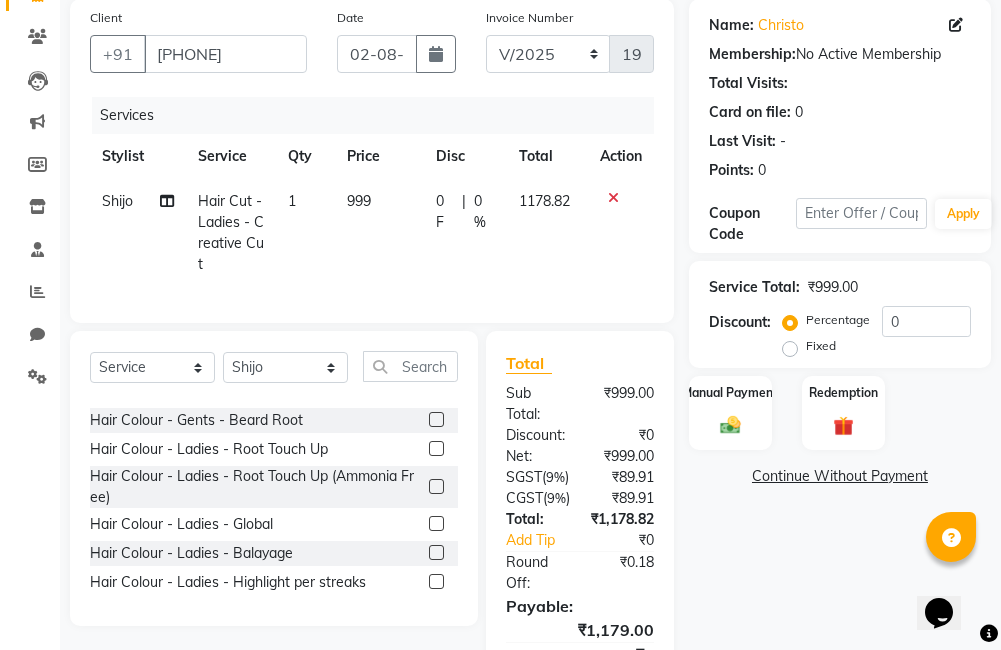 scroll, scrollTop: 900, scrollLeft: 0, axis: vertical 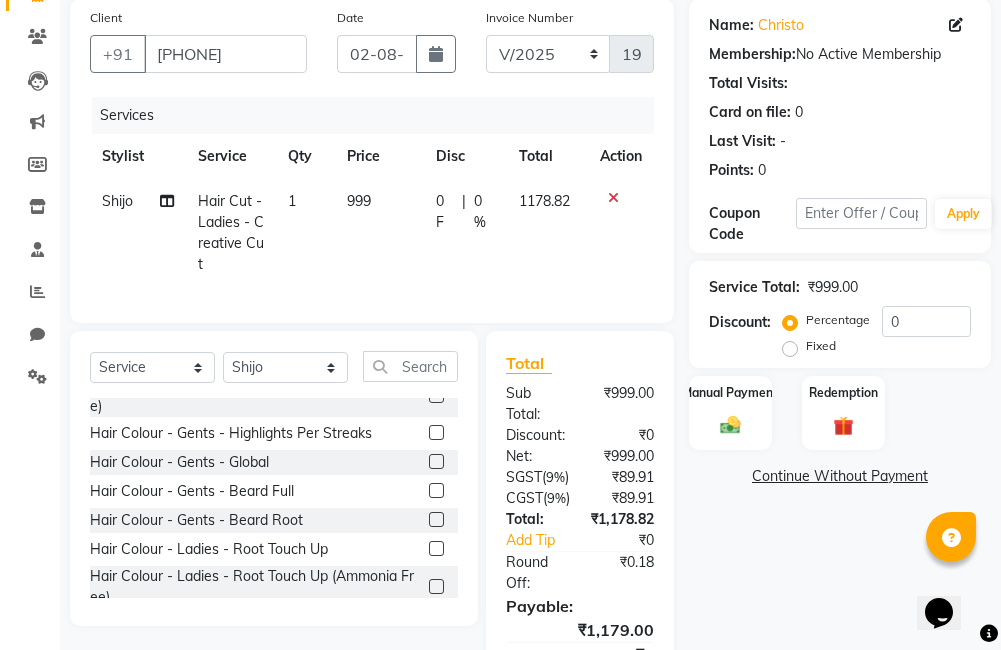 click 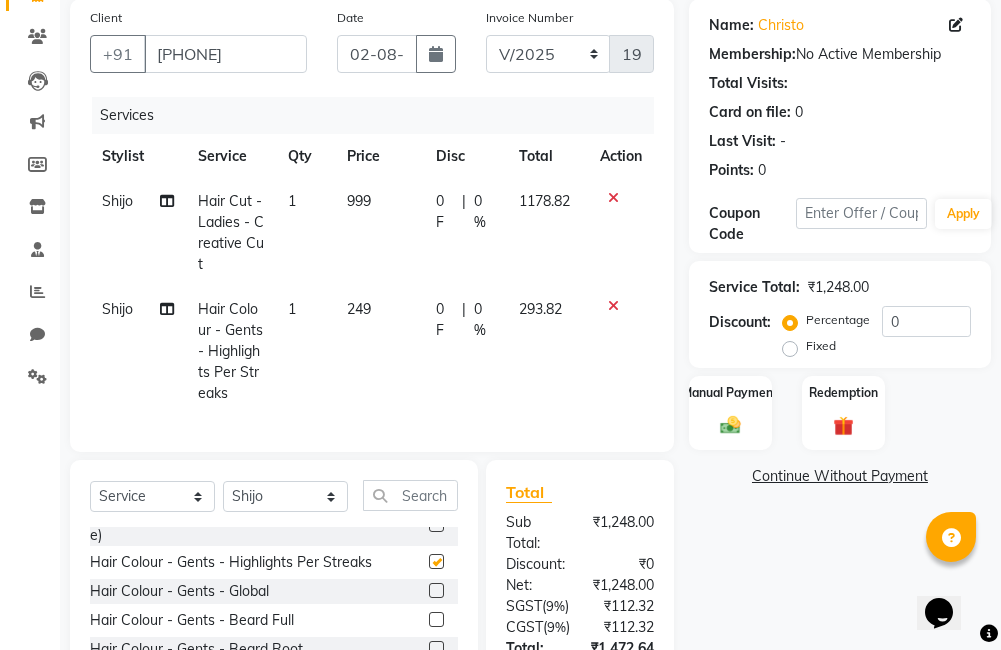 checkbox on "false" 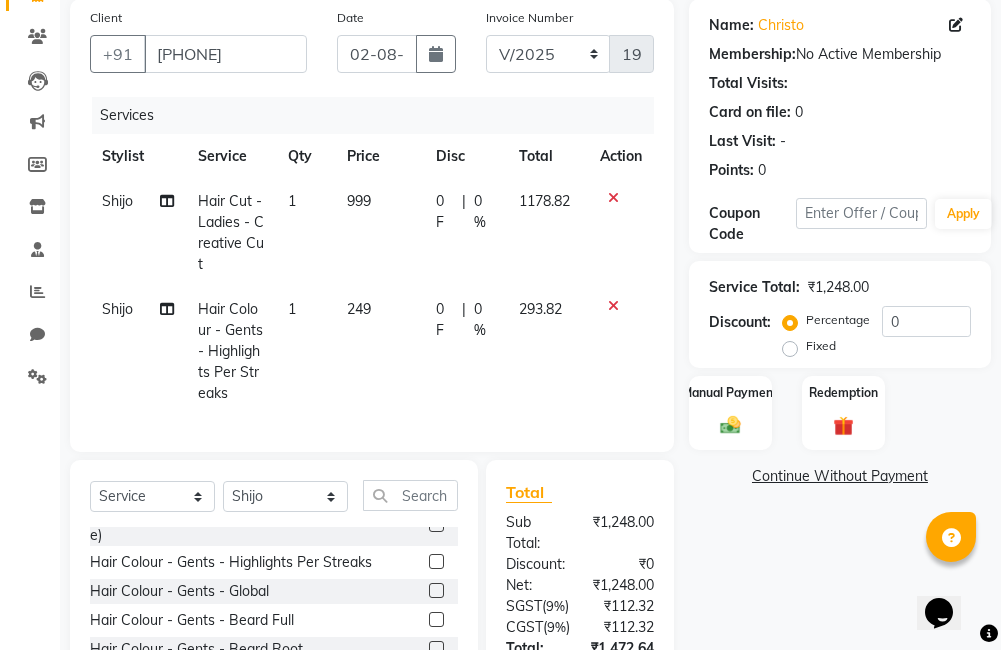 click on "1" 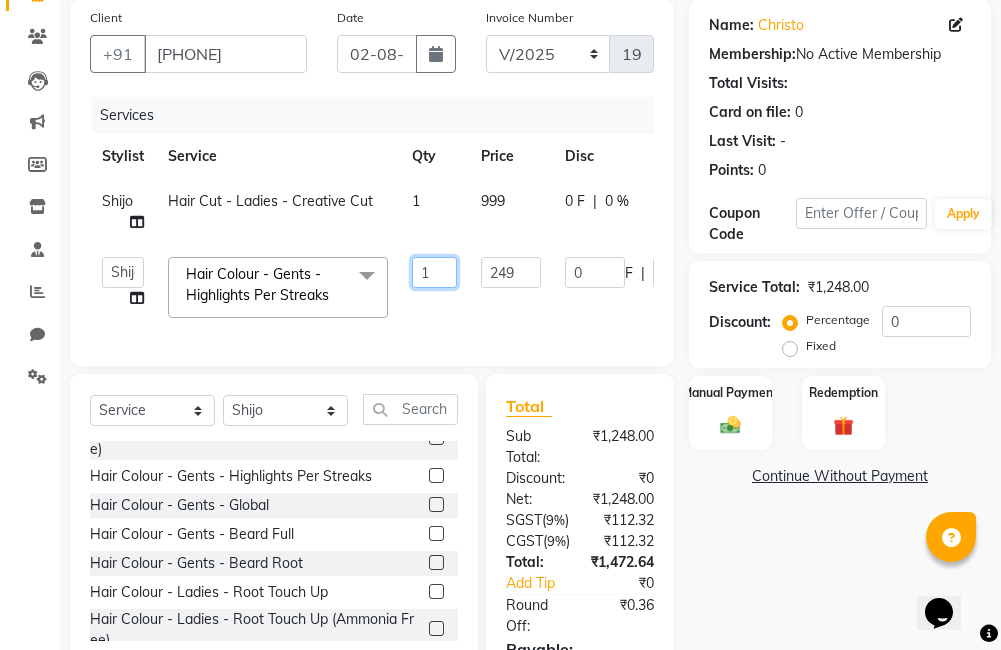 click on "1" 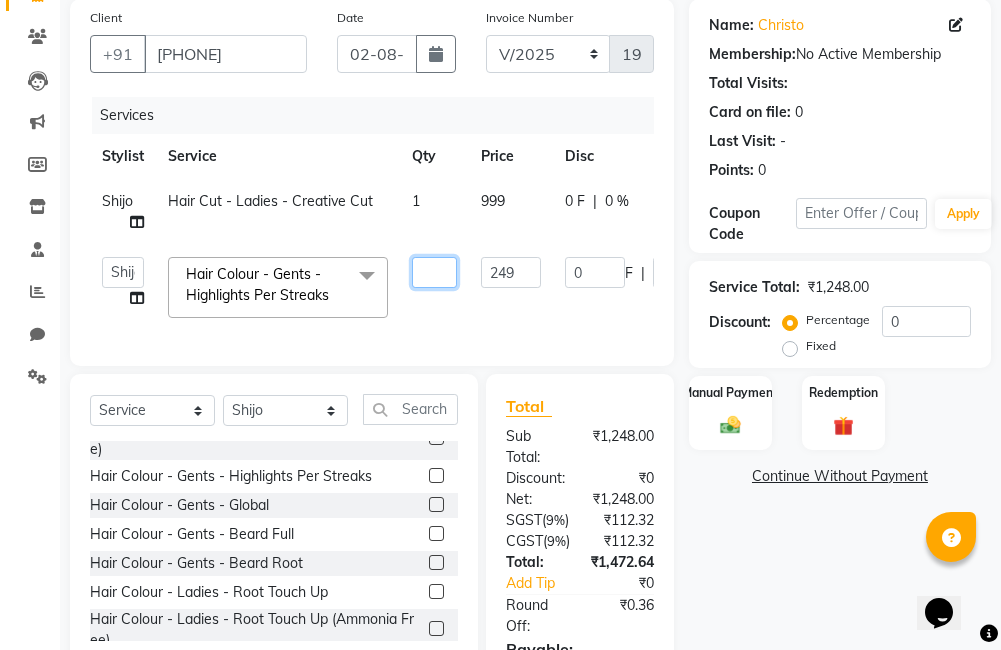 type on "3" 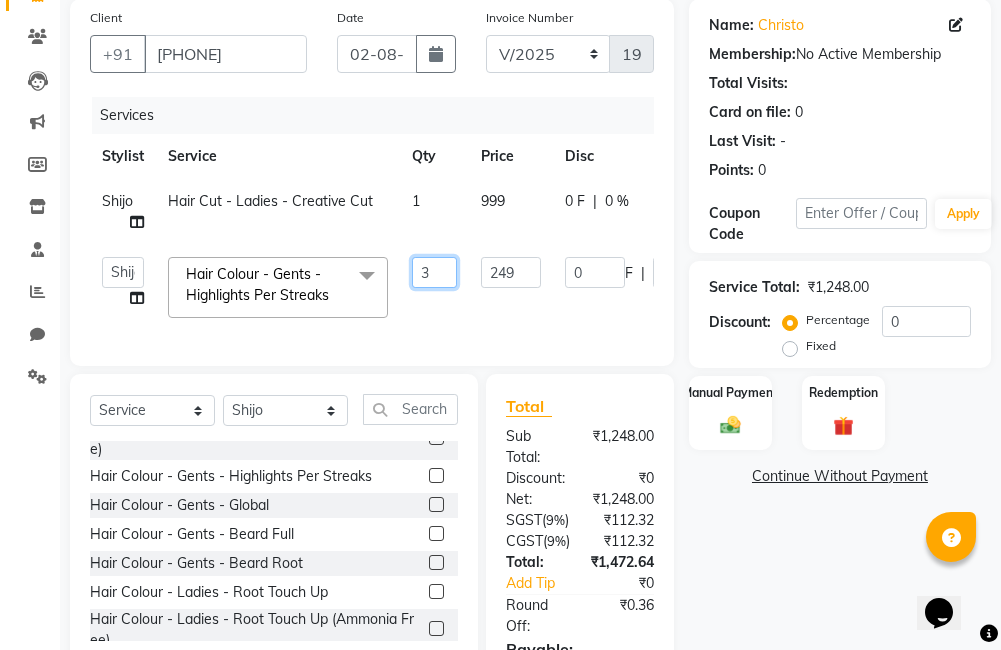 scroll, scrollTop: 78, scrollLeft: 0, axis: vertical 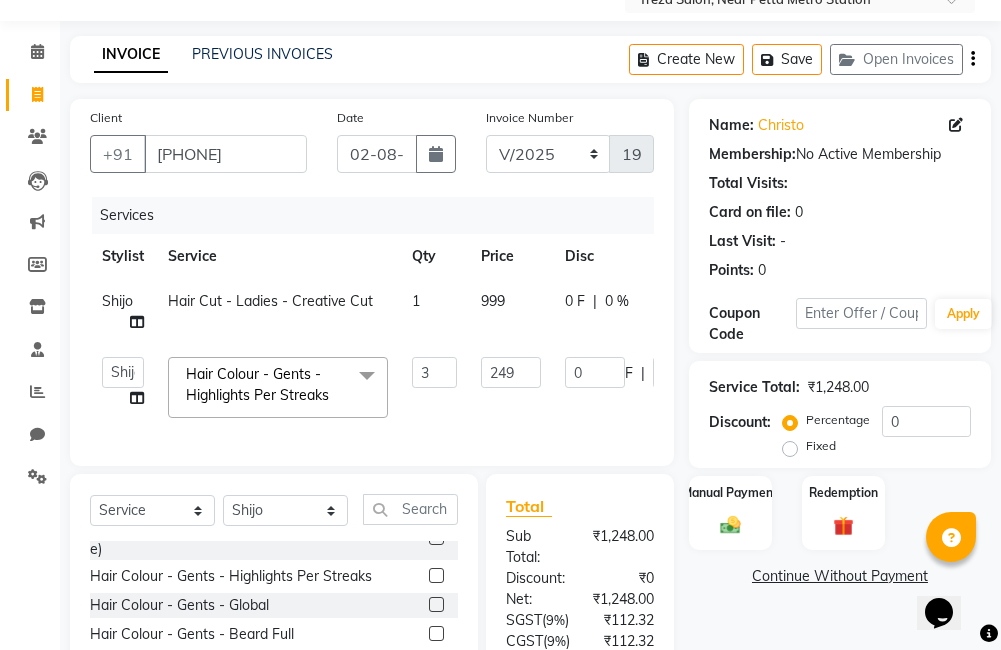 click on "Services Stylist Service Qty Price Disc Total Action Shijo Hair Cut - Ladies - Creative Cut 1 999 0 F | 0 % 1178.82 Akshay Amulie Anju Arun Ashish Jeeshma Krishna Priya Roshelle Shijo Hair Colour - Gents - Highlights Per Streaks x PEDICURE,MANICURE, WHITENING FACIAL (OFFER) Bridal glow up •OFFER MUSTASH SET HAIR CUT, BEARD, HAIR SPA (OFFER) Cleanup, Detan OR Bleach, pedicure (OFFER) Haircut+Beard setting (offer) Haircut,Beard +Hot oil massage (offer) CLEANUP , DETAN OR BLEACH, HAIR SPA(OFFER) Haircut beard cleanup (offer) Hair cut ( Advance) Cleanup, Hair serving Hair Cut - Gents Beard Setting - Gents Shaving - Gents Head Shaving - Gents Hair Cut - Kids - M Hair Cut - Ladies - Simple Cut Hair Cut - Ladies - Creative Cut Hair Cut - Kids - F HEAD TO TOE (hot oil , manicure, pedicure, cleanup) ROYAL GROOM PACKAGE (OFFER) SPA PEDICURE,SPA MANICURE,HAIRCUT,BEARD SETTING,LOREAL HAIR SPA,DTEAN,KOREAN CICA FACIAL HAIRSPA,HAIRCUT (U/V) ,HAIR SETTING, CLEANUP, EYEBROWS 3 249 0 F |" 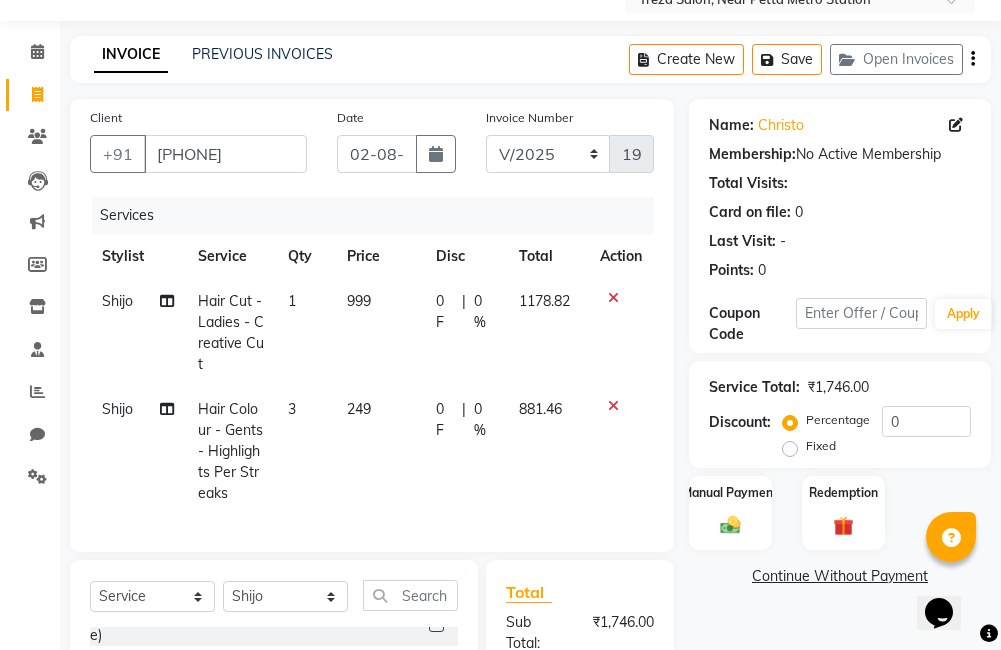 click on "999" 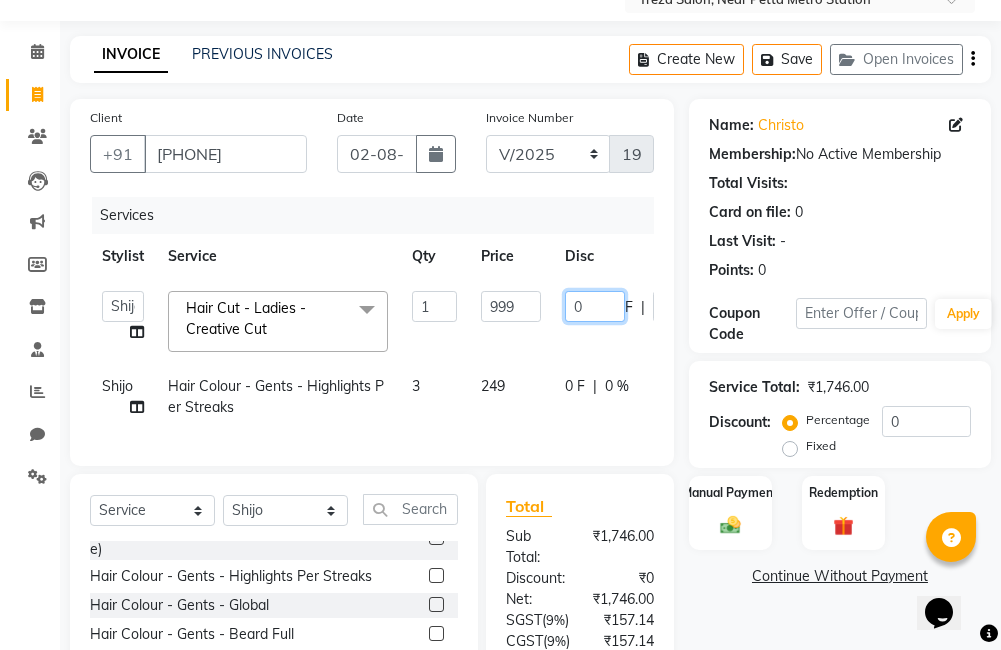 click on "0" 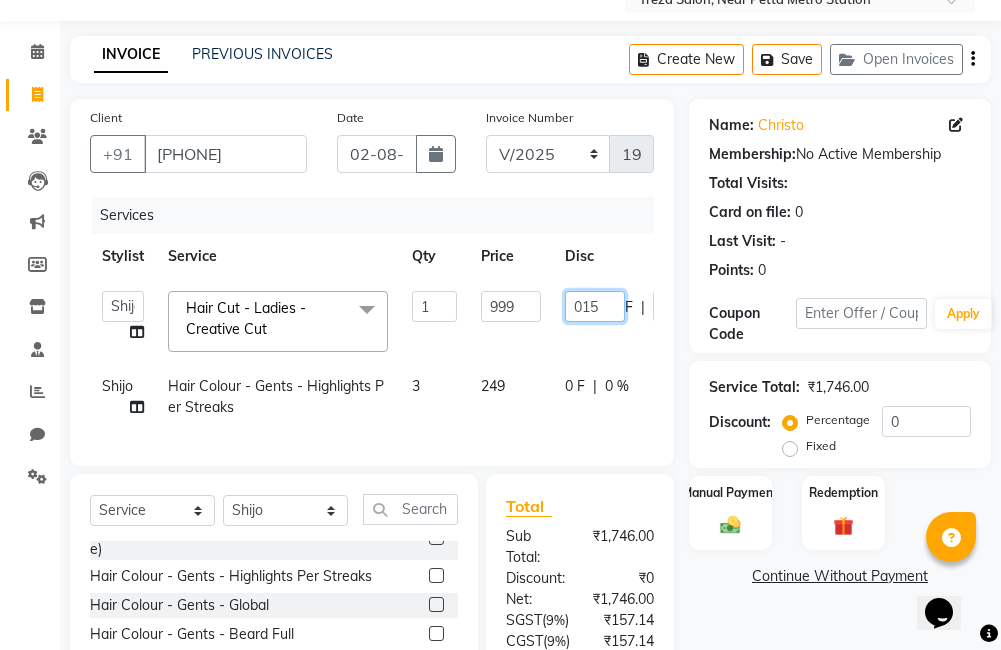 type on "0152" 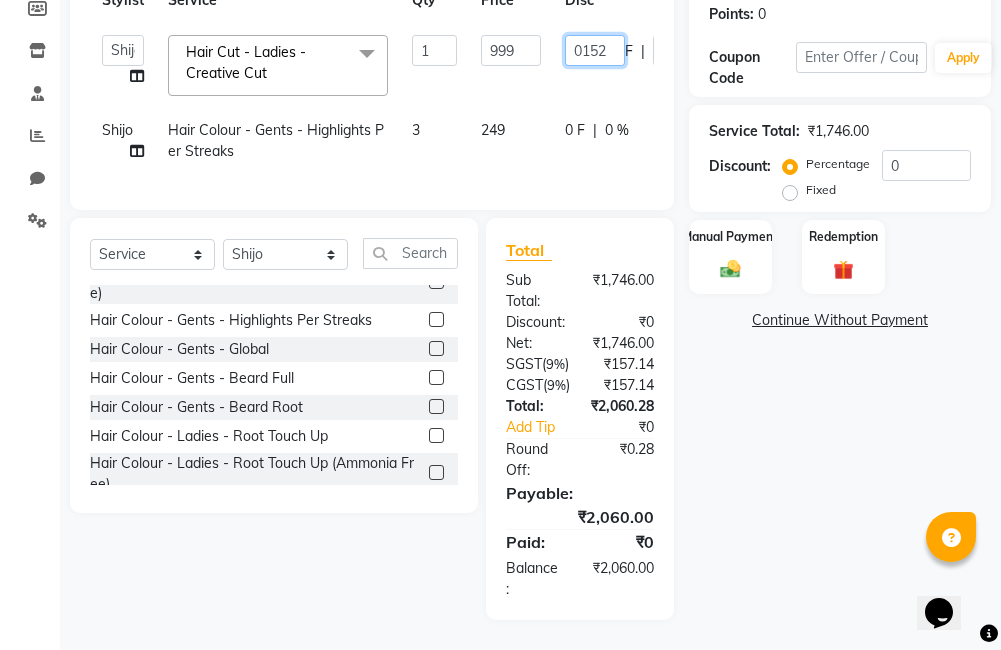 scroll, scrollTop: 391, scrollLeft: 0, axis: vertical 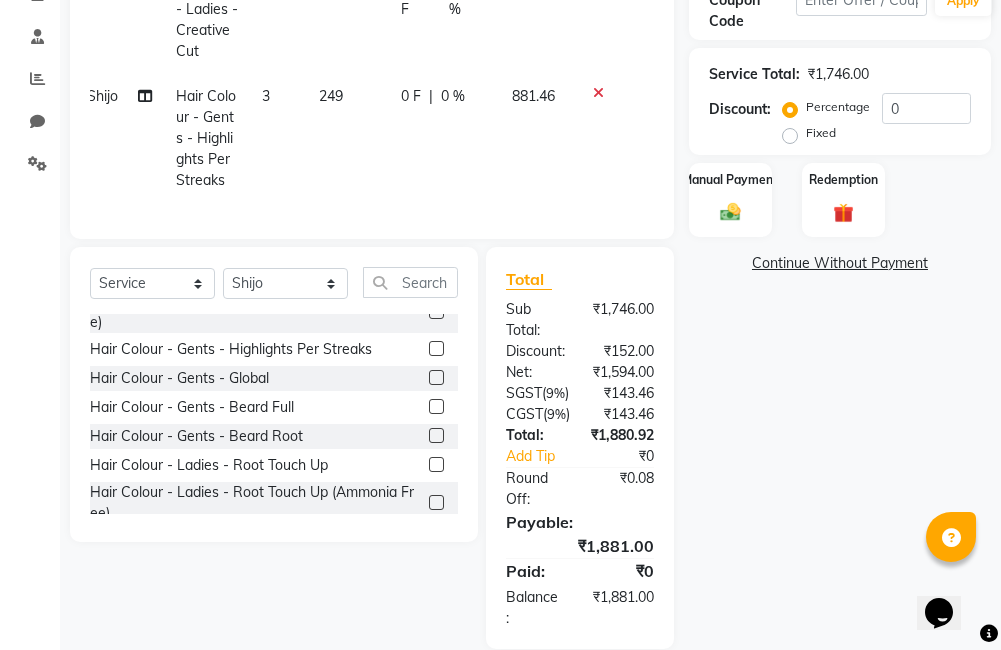 click on "Name: [FIRST] Membership: No Active Membership Total Visits: Card on file: 0 Last Visit: - Points: 0 Coupon Code Apply Service Total: ₹1,746.00 Discount: Percentage Fixed 0 Manual Payment Redemption Continue Without Payment" 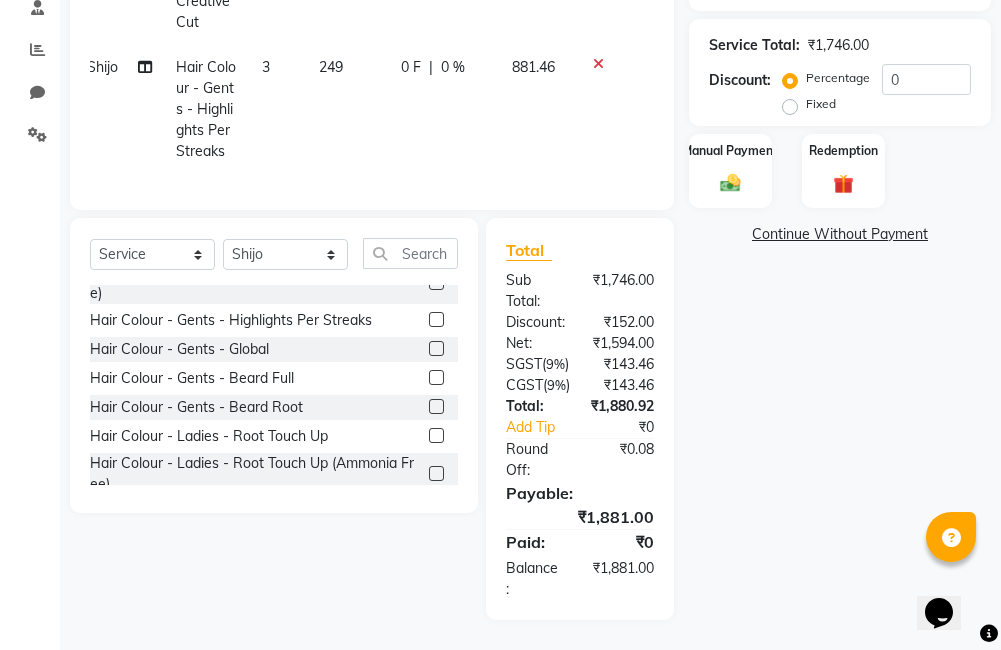scroll, scrollTop: 277, scrollLeft: 0, axis: vertical 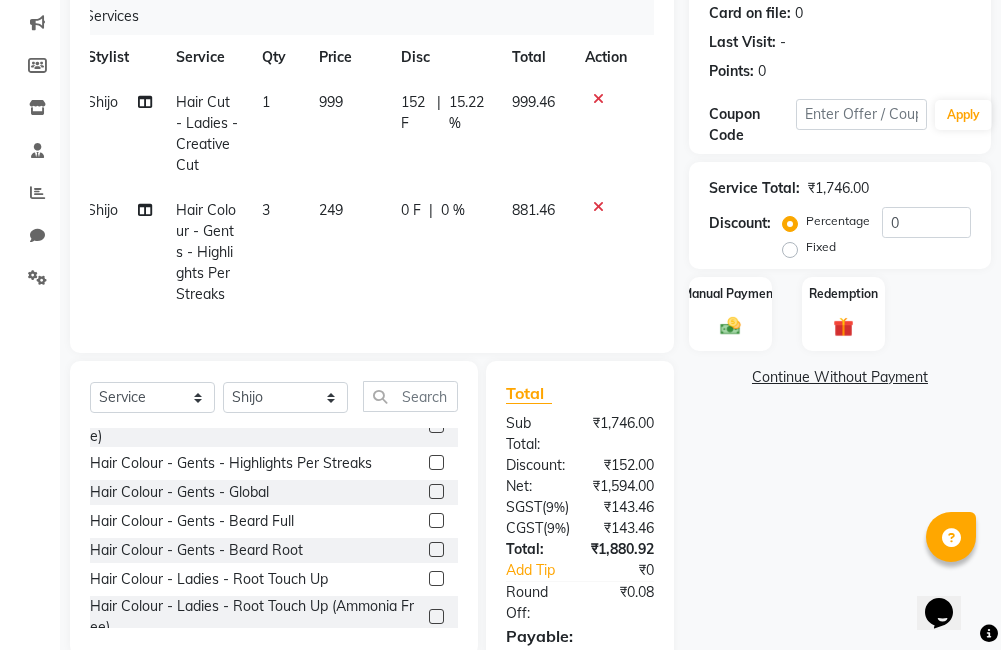 click on "0 F" 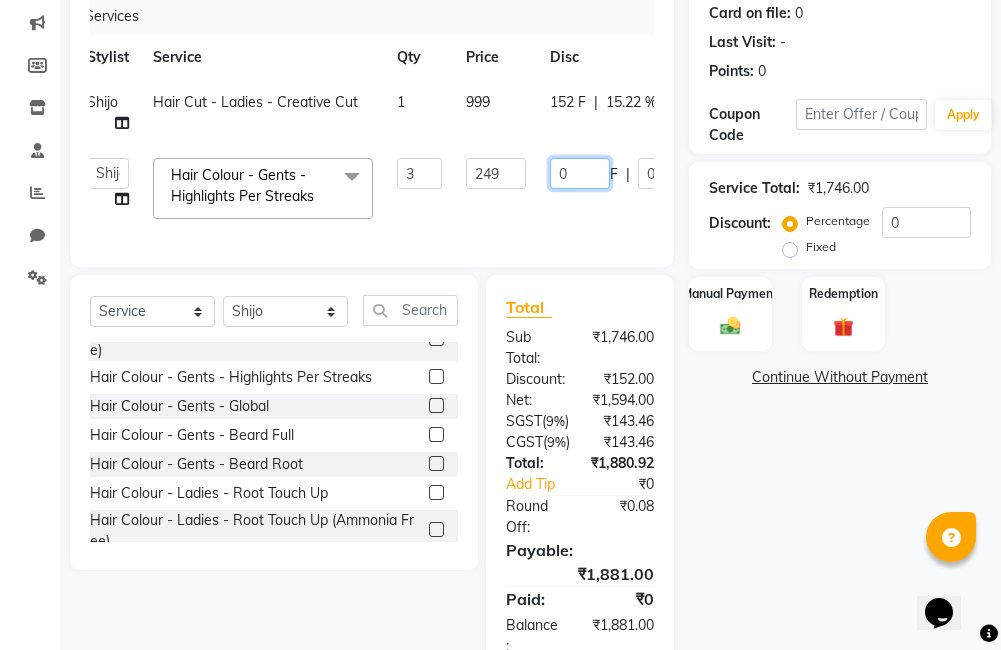 click on "0" 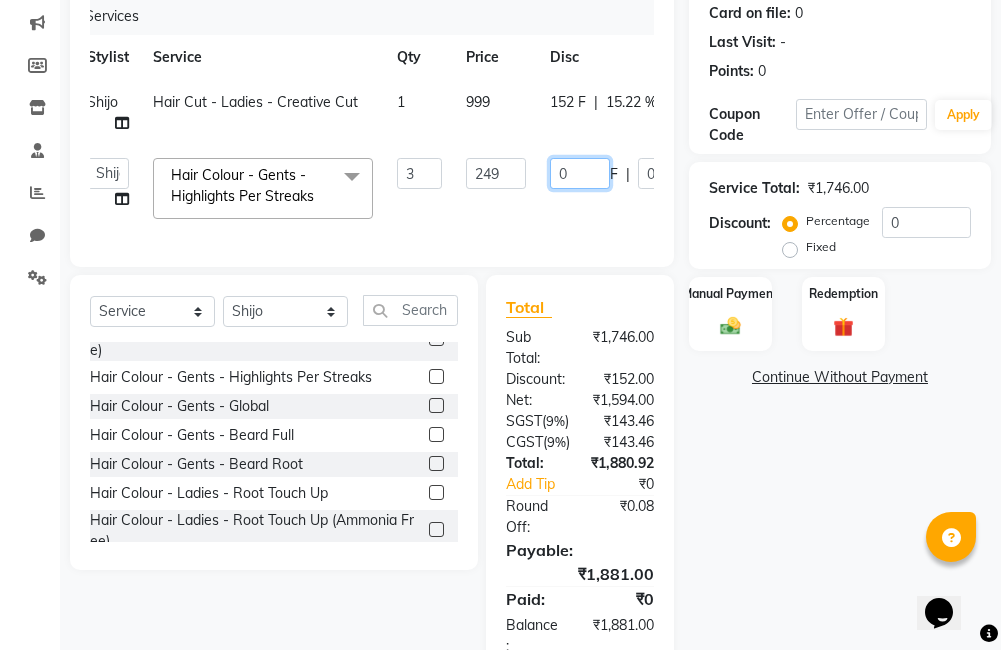 type on "01" 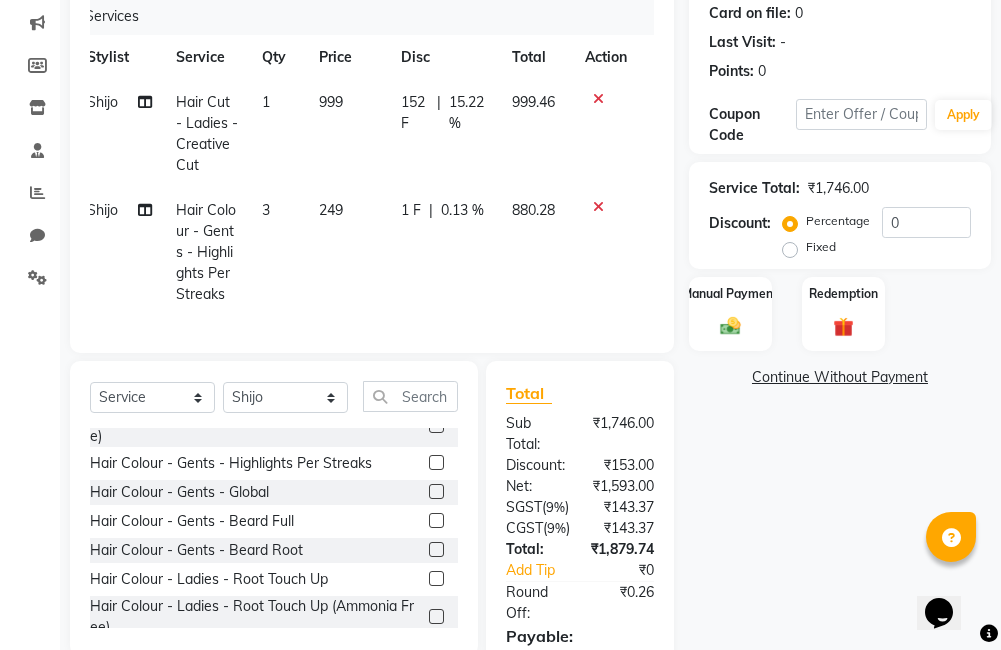 click on "Name: [FIRST] Membership: No Active Membership Total Visits: Card on file: 0 Last Visit: - Points: 0 Coupon Code Apply Service Total: ₹1,746.00 Discount: Percentage Fixed 0 Manual Payment Redemption Continue Without Payment" 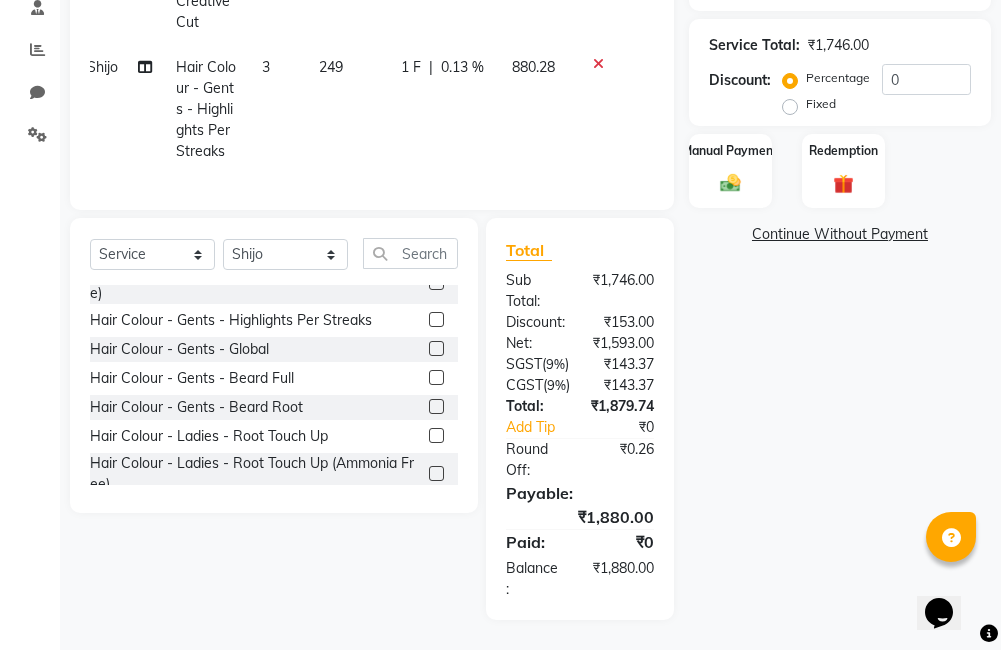scroll, scrollTop: 477, scrollLeft: 0, axis: vertical 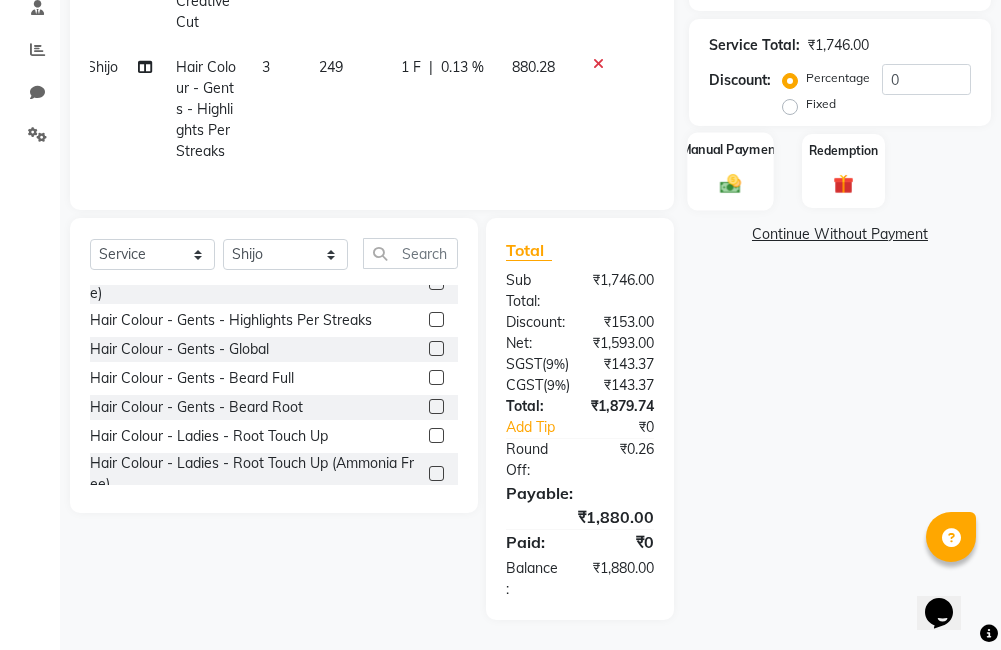 click on "Manual Payment" 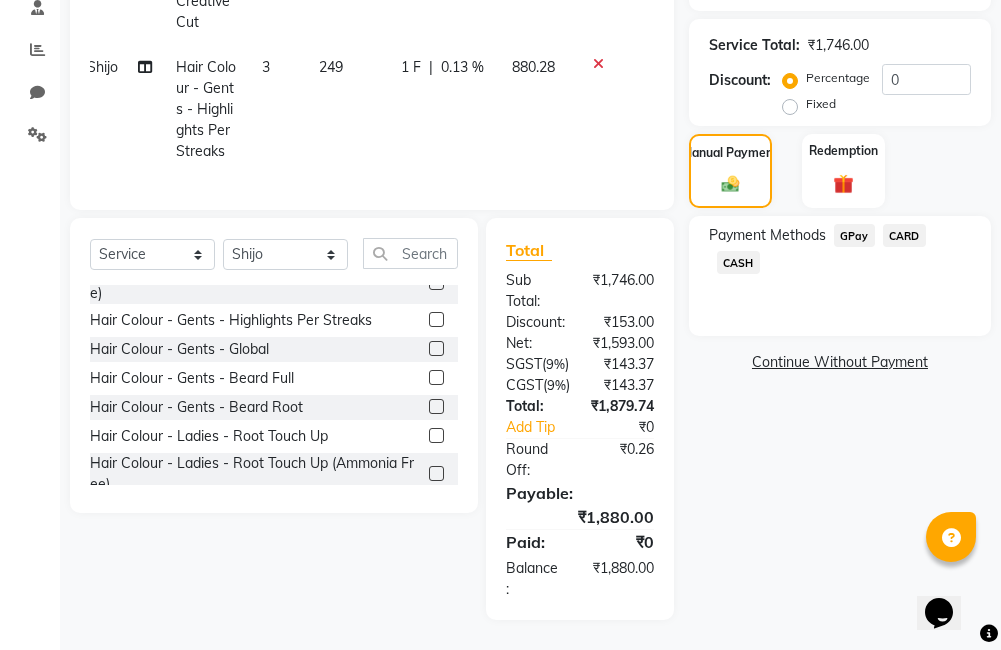 click on "GPay" 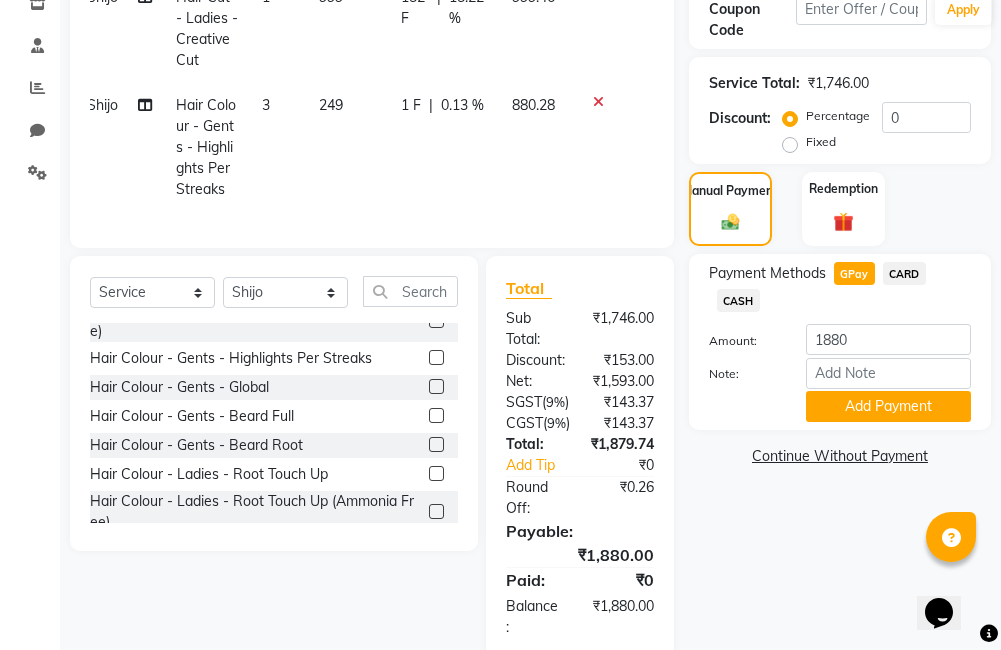 scroll, scrollTop: 477, scrollLeft: 0, axis: vertical 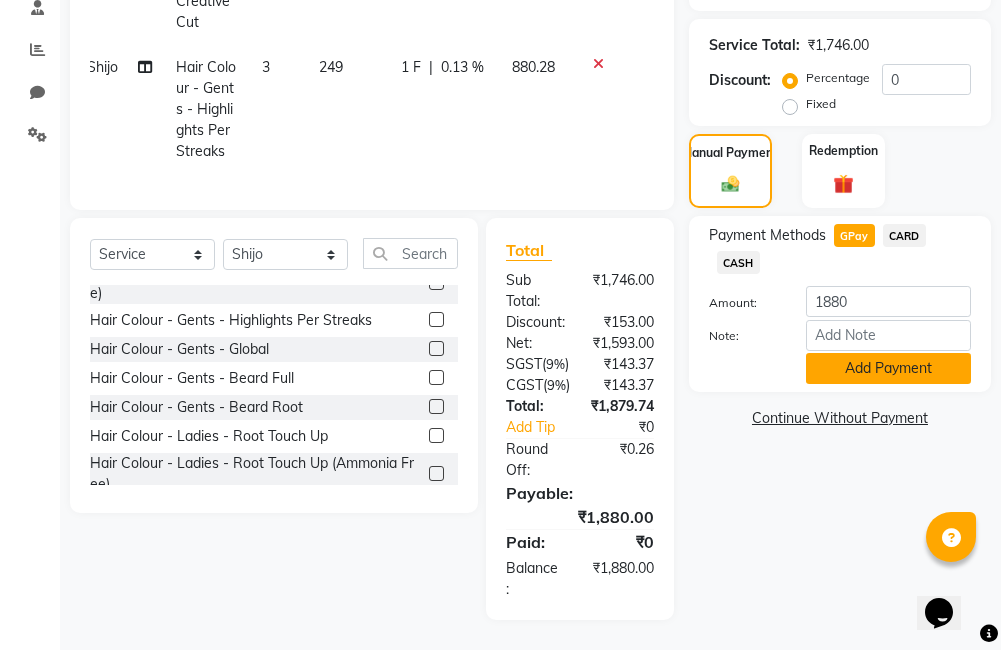 click on "Add Payment" 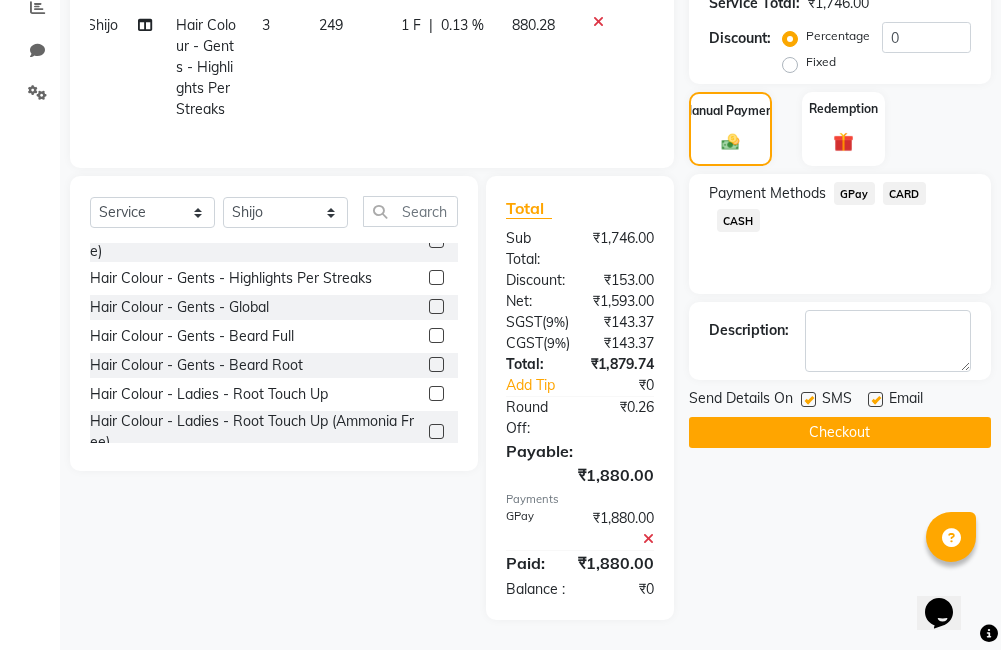 click on "Checkout" 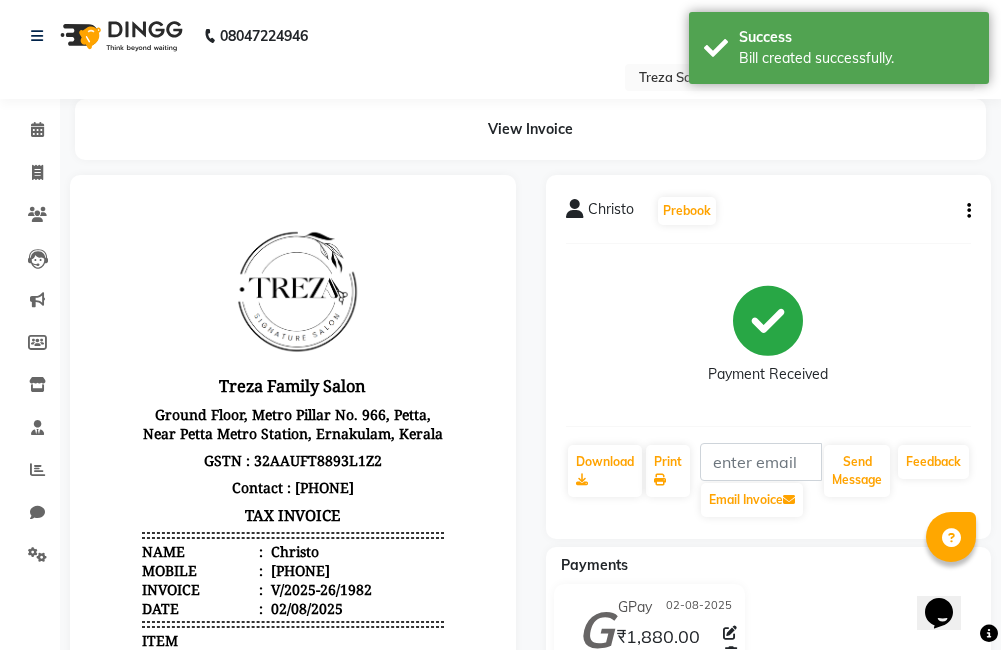 scroll, scrollTop: 0, scrollLeft: 0, axis: both 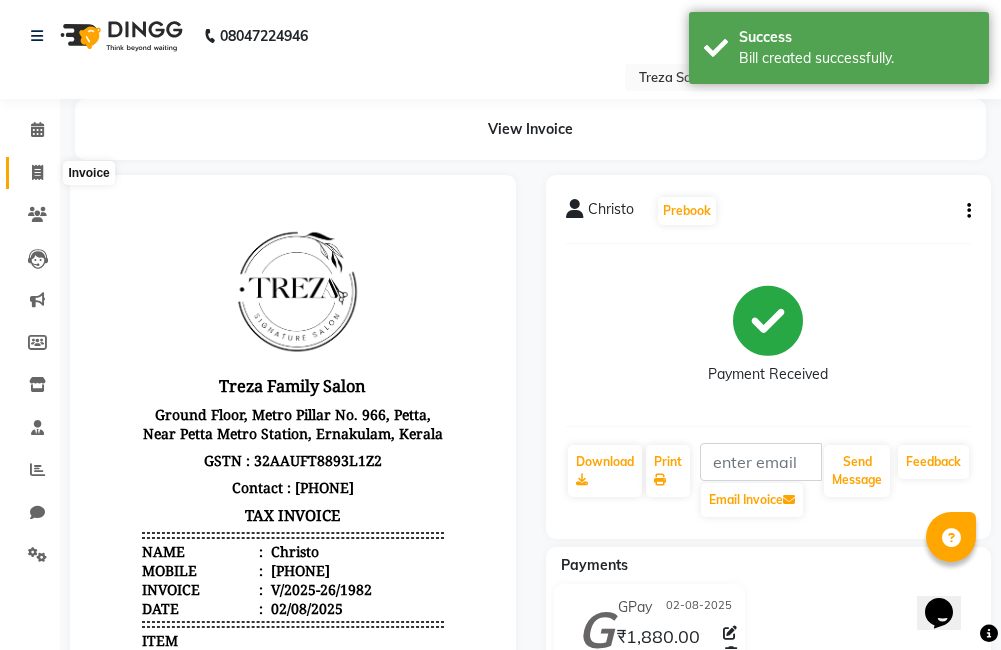 click 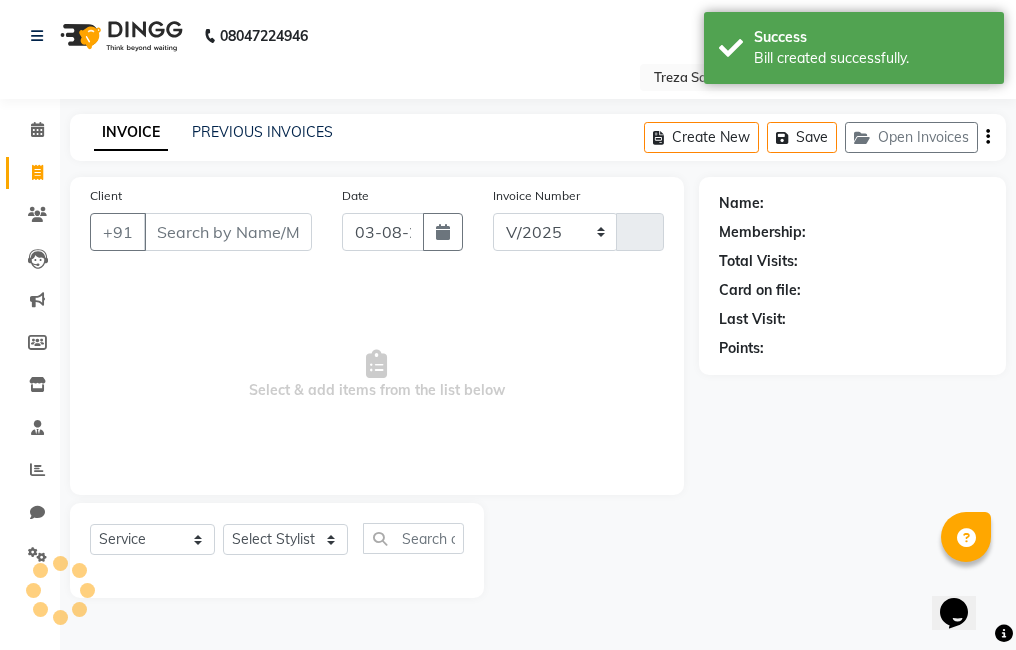 select on "7633" 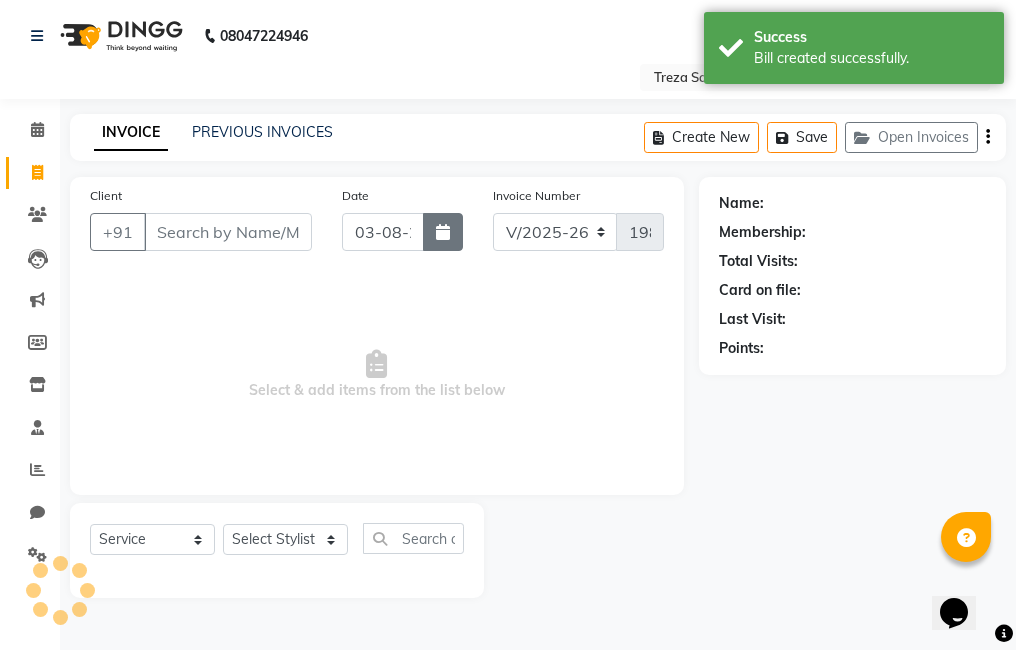 click 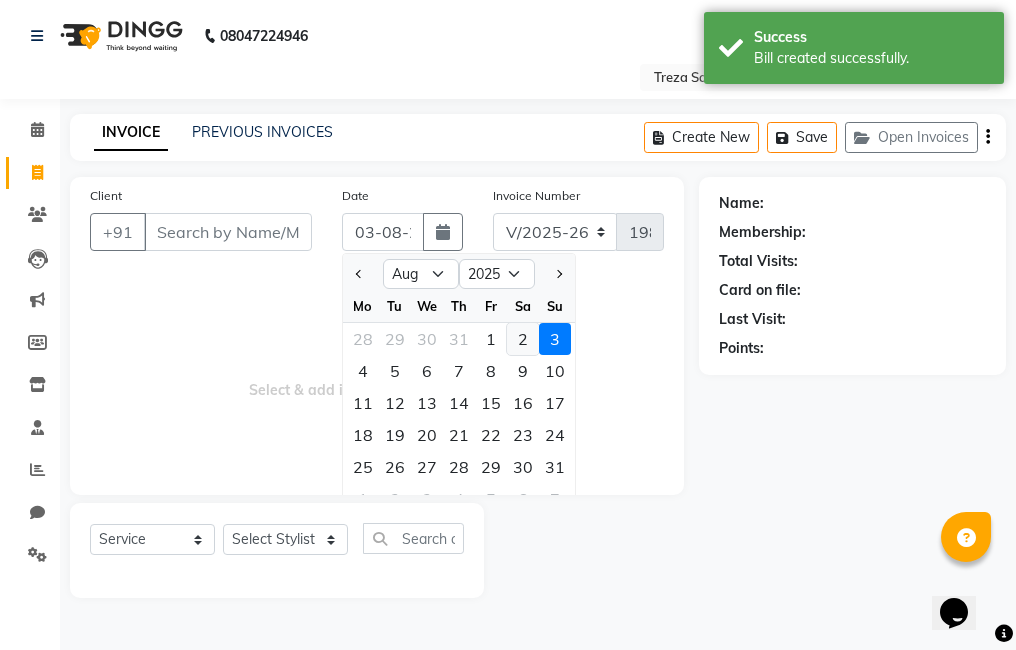 click on "2" 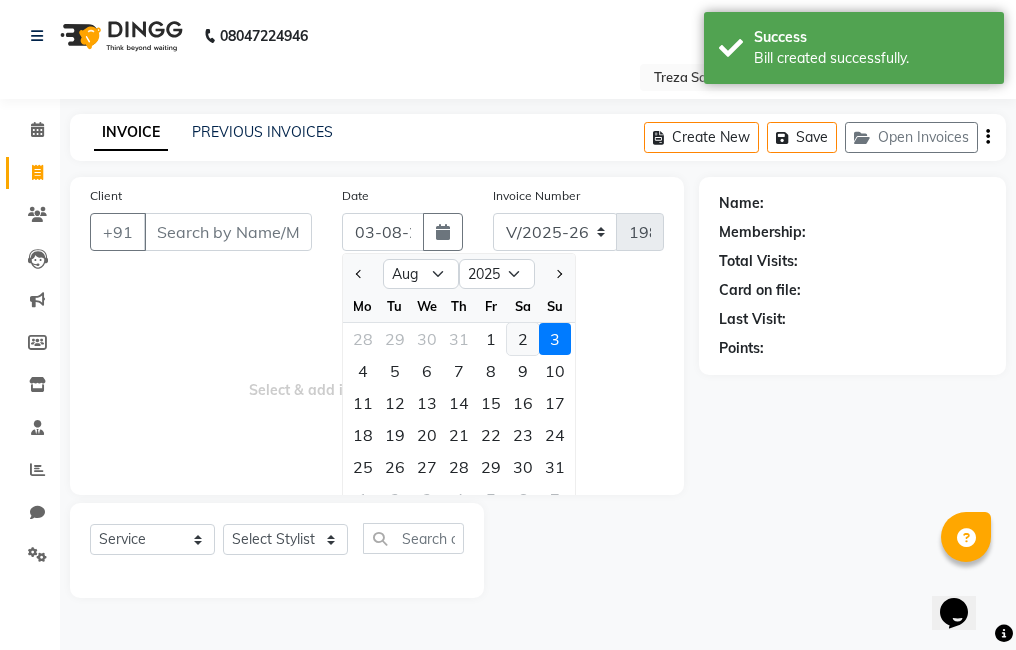 type on "02-08-2025" 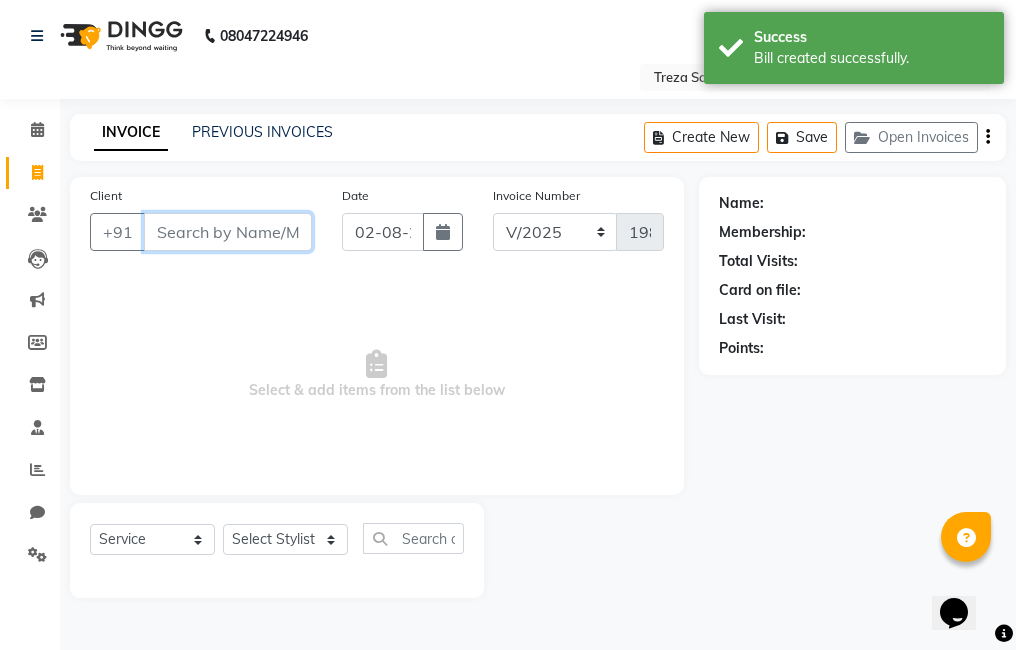 click on "Client" at bounding box center (228, 232) 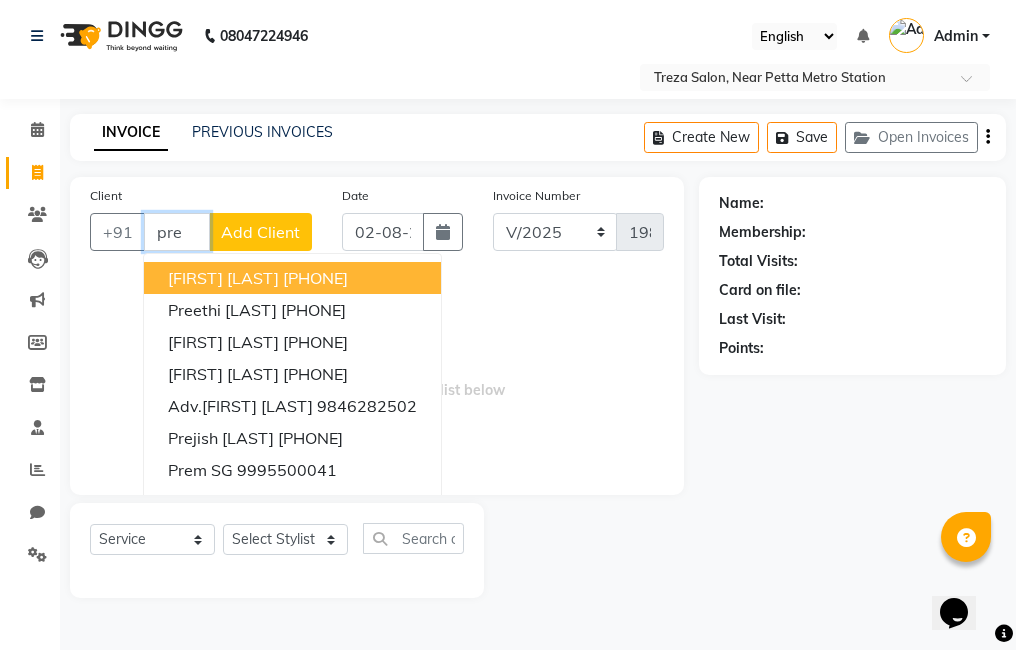 click on "[PHONE]" at bounding box center [315, 278] 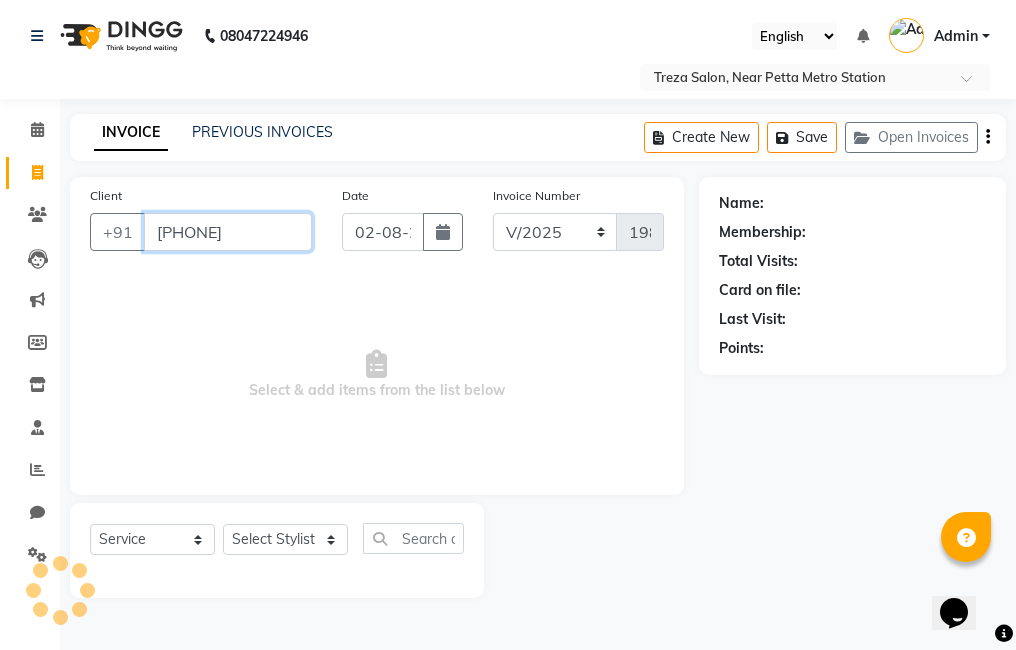 type on "[PHONE]" 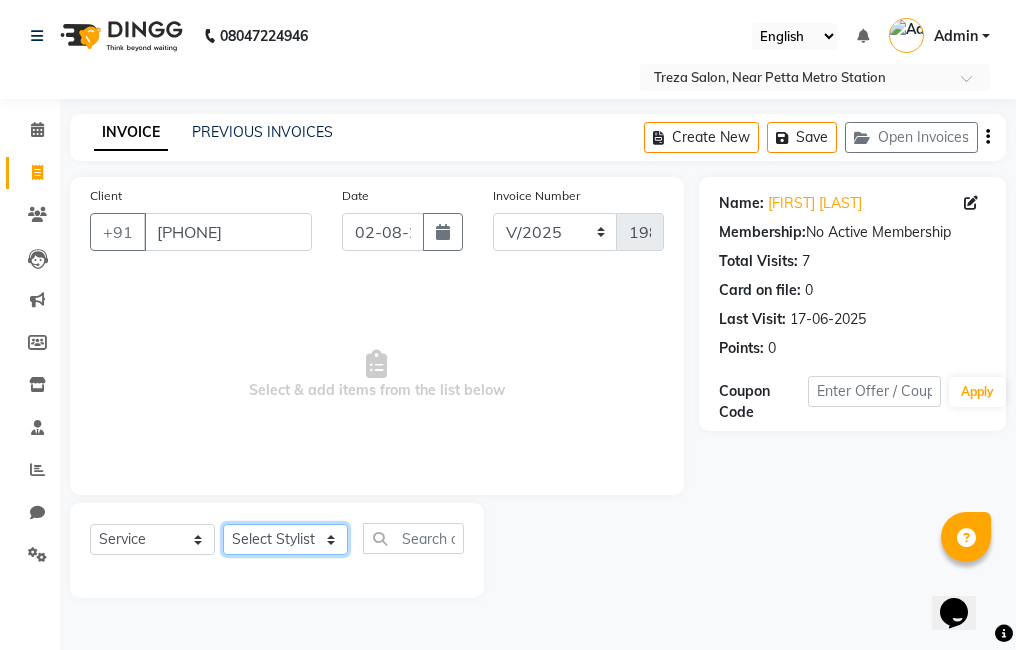 click on "Select Stylist [FIRST] [FIRST] [FIRST] [FIRST] [FIRST] [FIRST] [FIRST] [FIRST] [FIRST] [FIRST]" 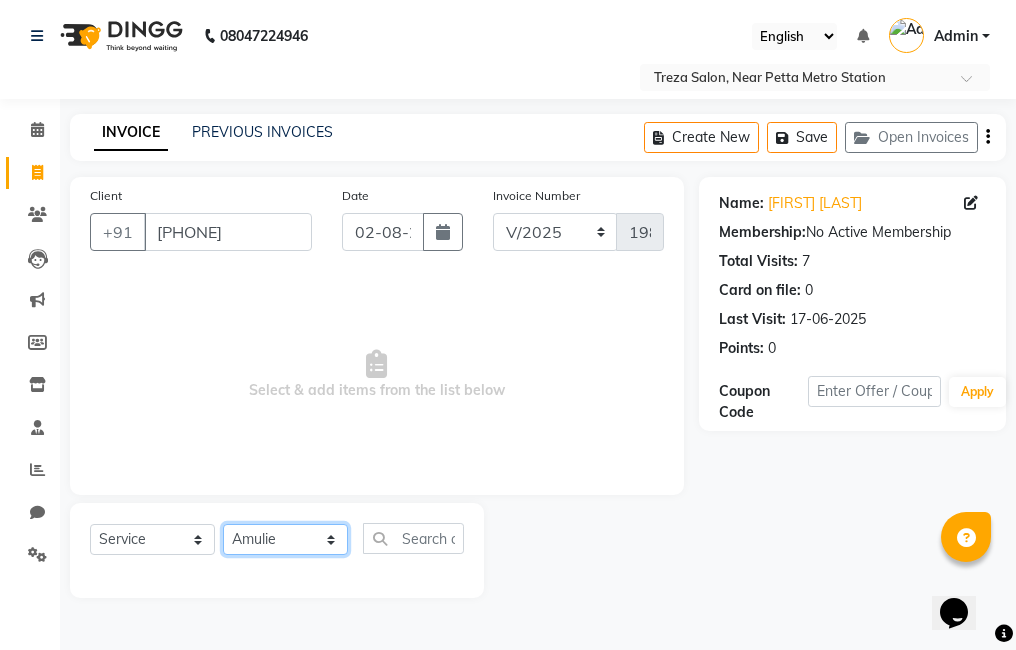 click on "Select Stylist [FIRST] [FIRST] [FIRST] [FIRST] [FIRST] [FIRST] [FIRST] [FIRST] [FIRST] [FIRST]" 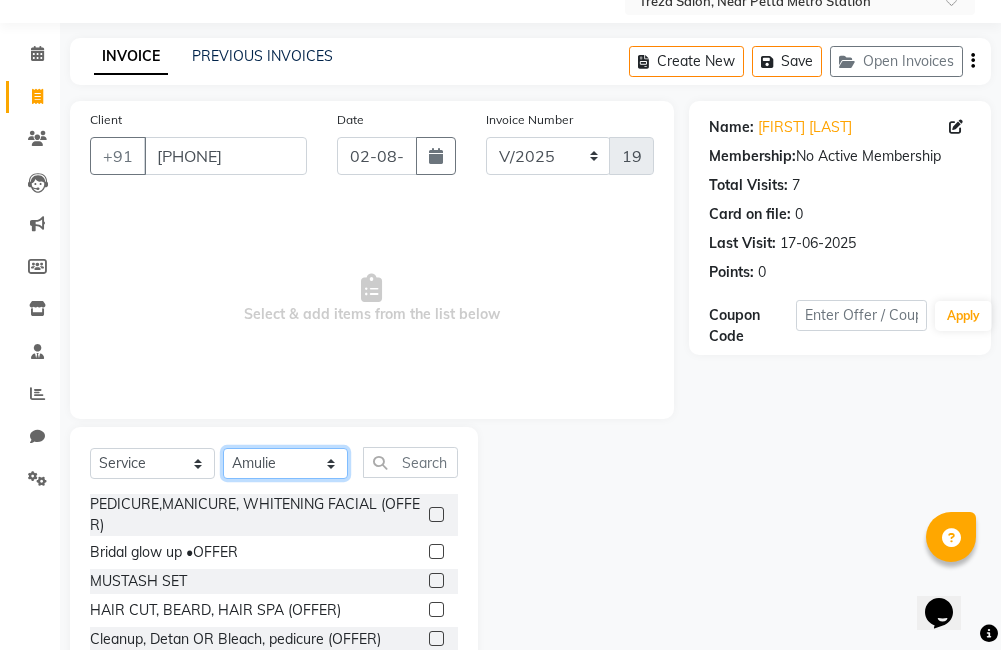 scroll, scrollTop: 178, scrollLeft: 0, axis: vertical 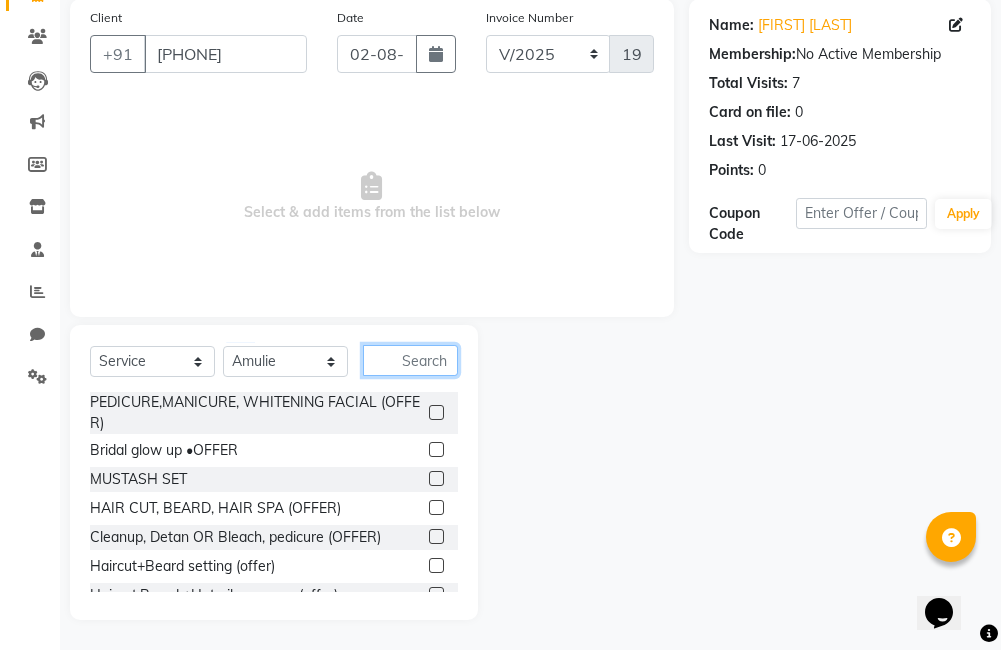 click 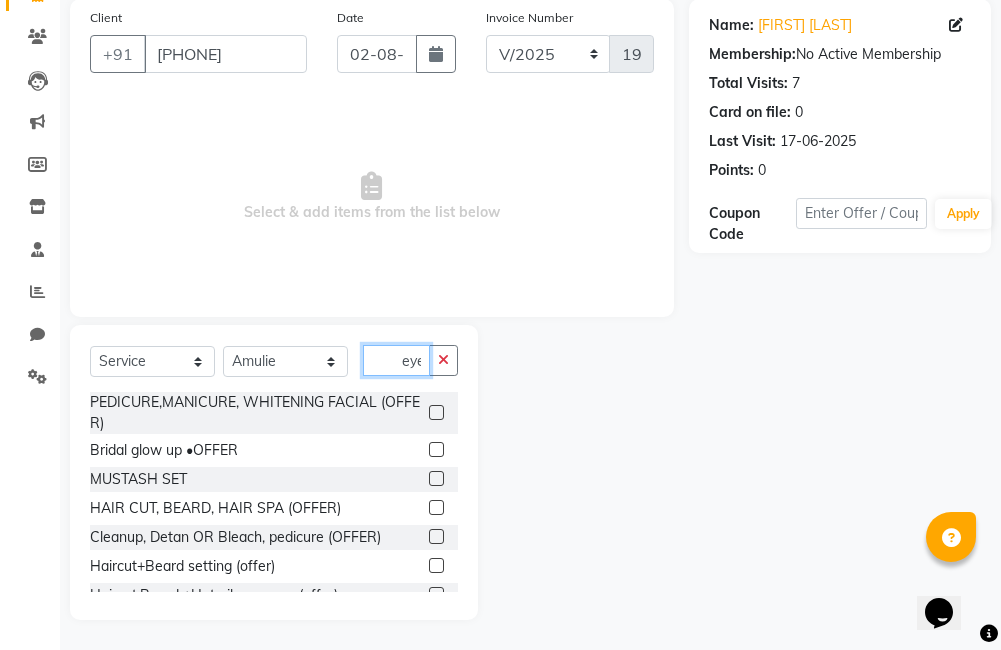scroll, scrollTop: 0, scrollLeft: 3, axis: horizontal 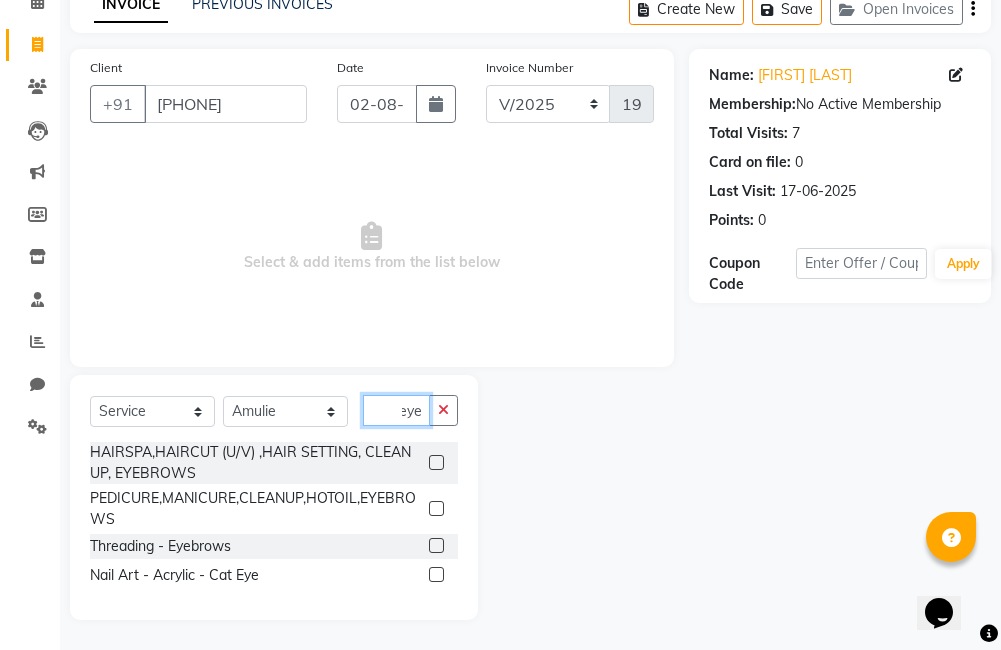 type on "eye" 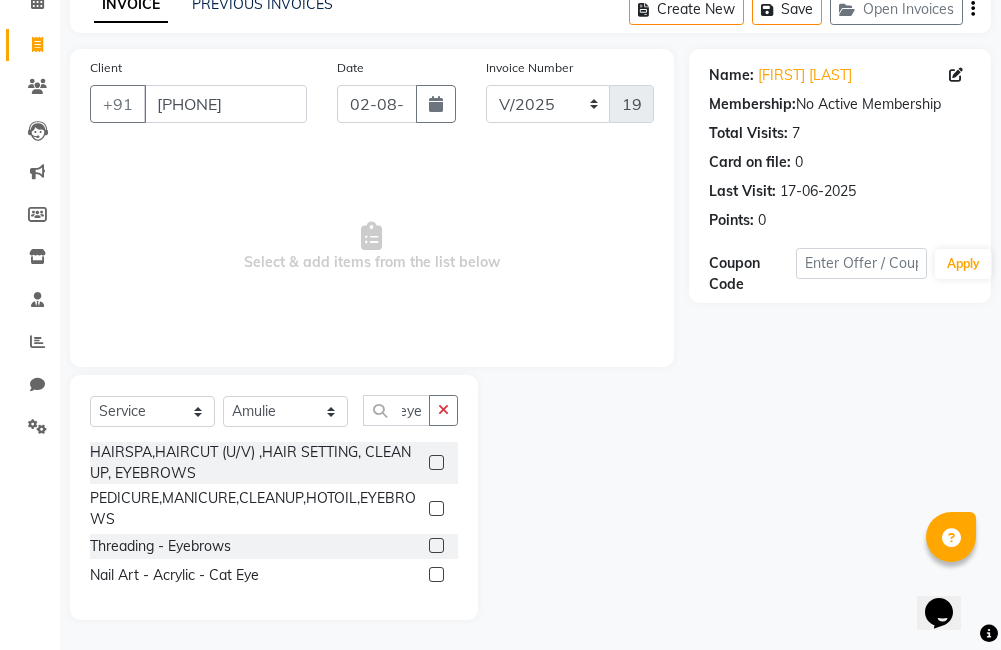 scroll, scrollTop: 0, scrollLeft: 0, axis: both 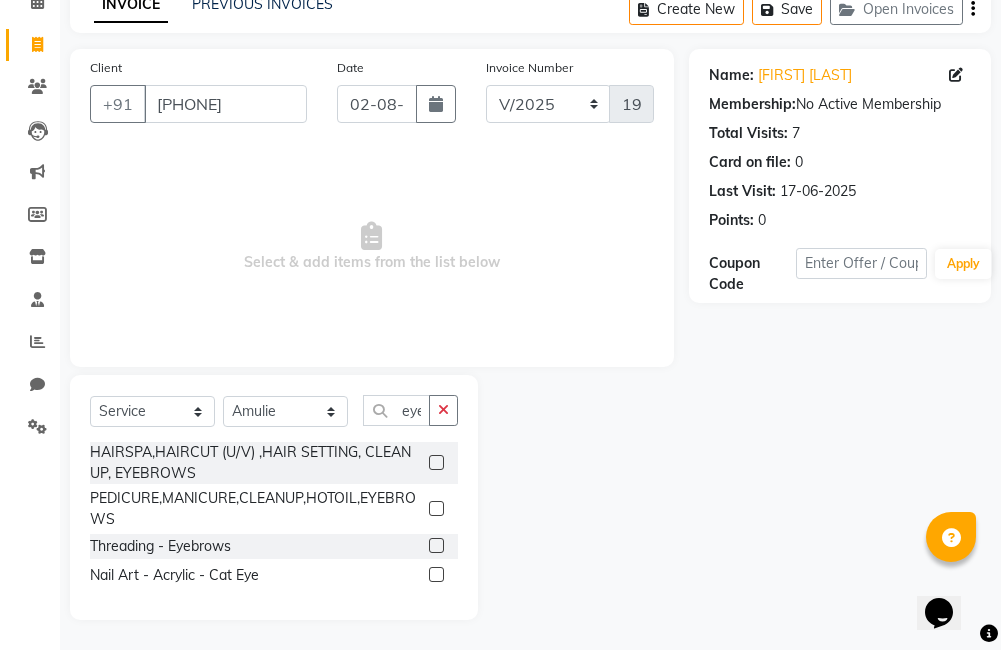 click 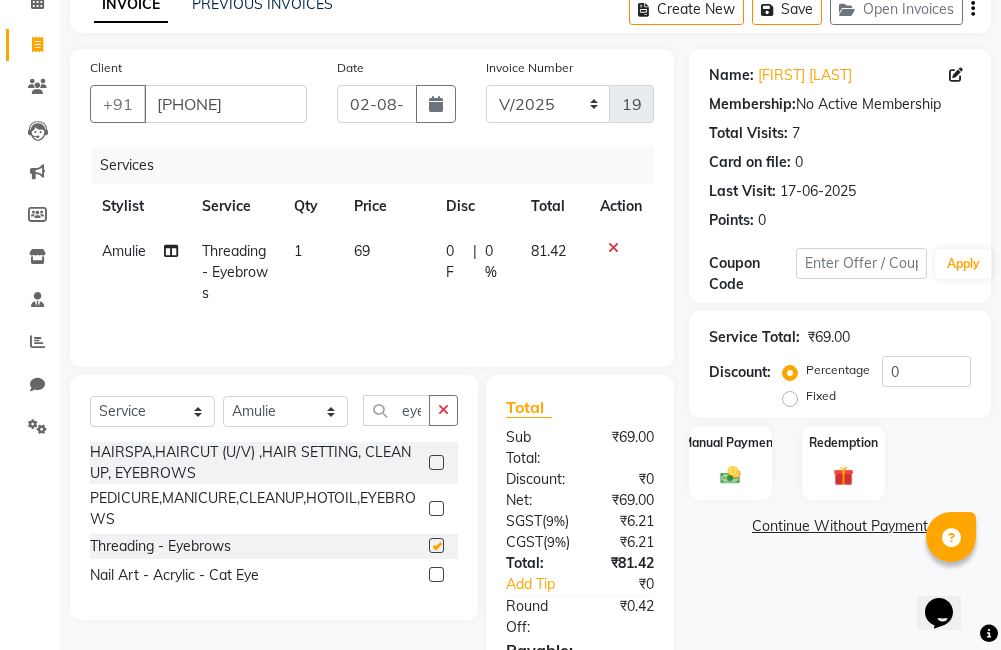 checkbox on "false" 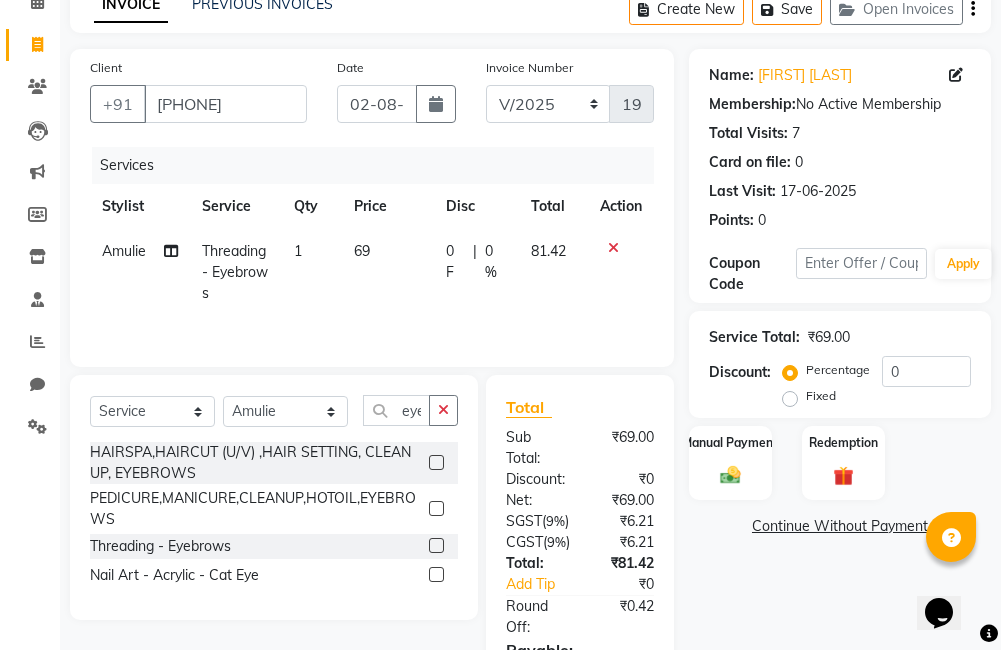 scroll, scrollTop: 228, scrollLeft: 0, axis: vertical 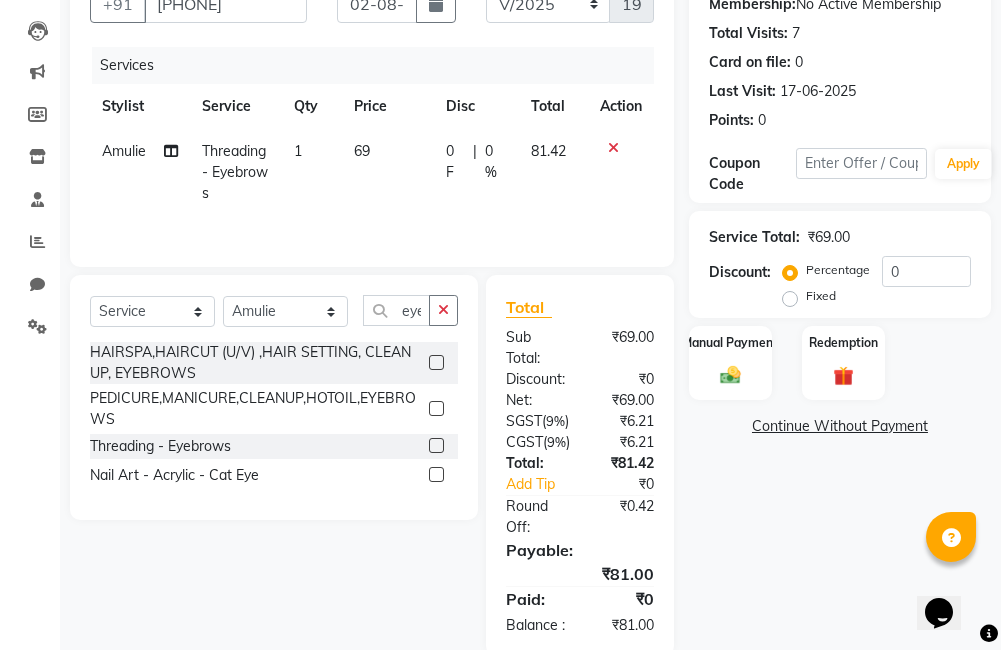 click 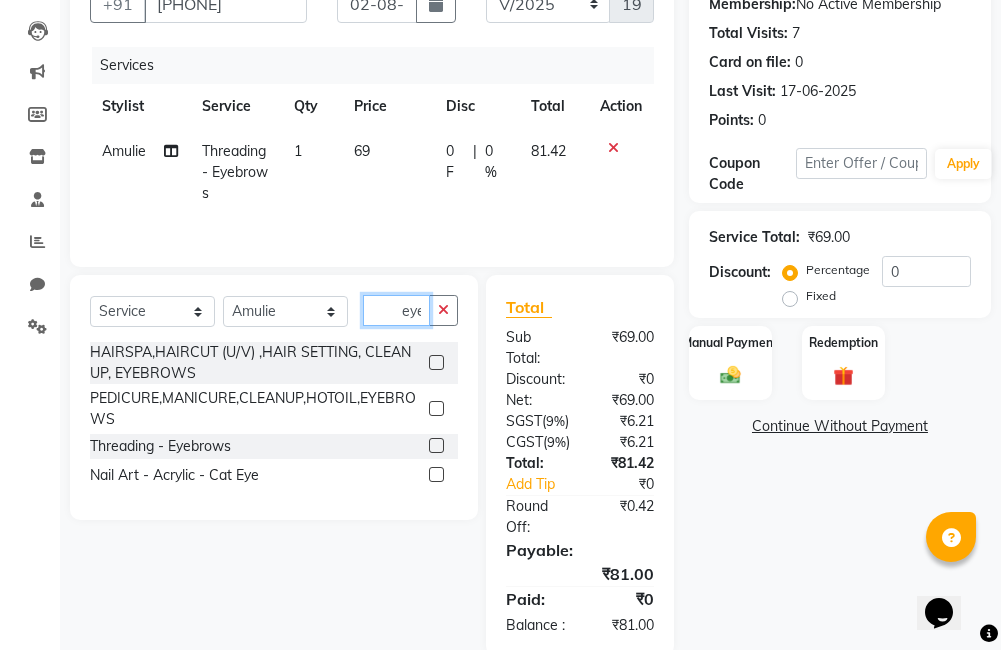 type 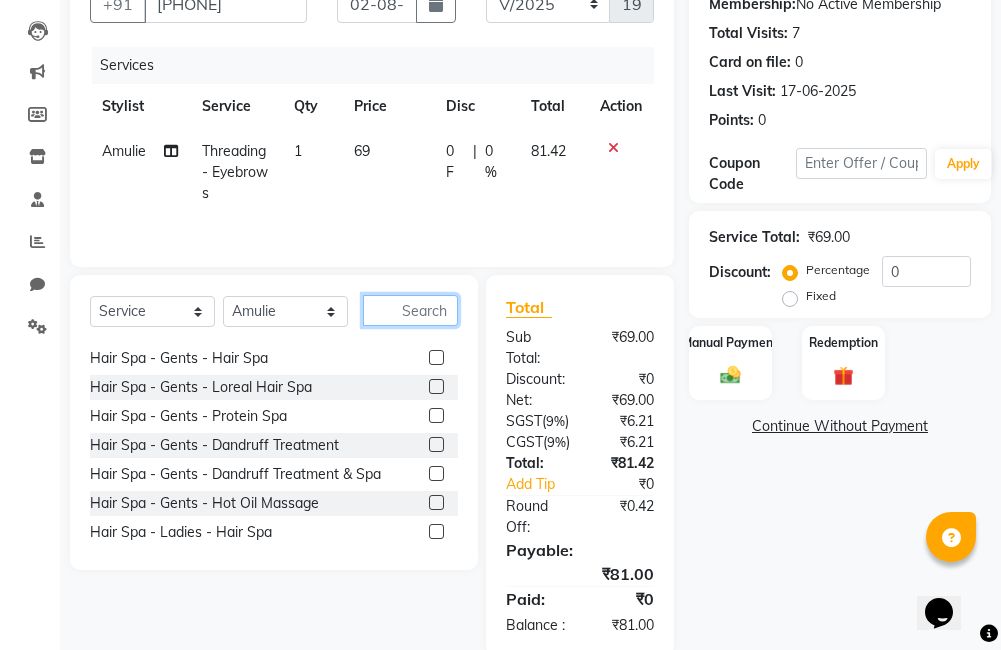 scroll, scrollTop: 1407, scrollLeft: 0, axis: vertical 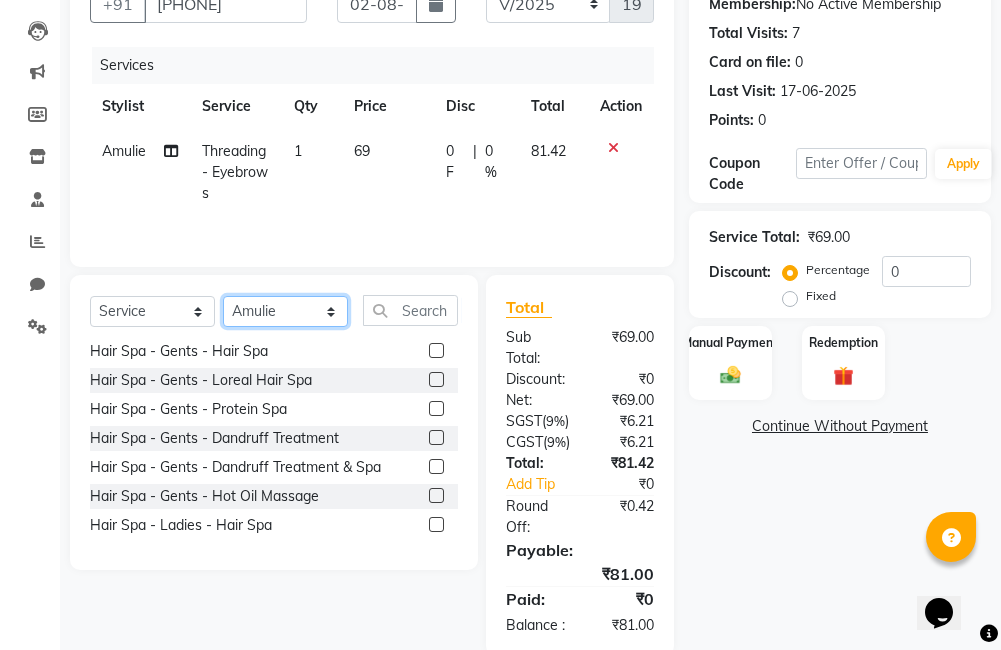 click on "Select Stylist [FIRST] [FIRST] [FIRST] [FIRST] [FIRST] [FIRST] [FIRST] [FIRST] [FIRST] [FIRST]" 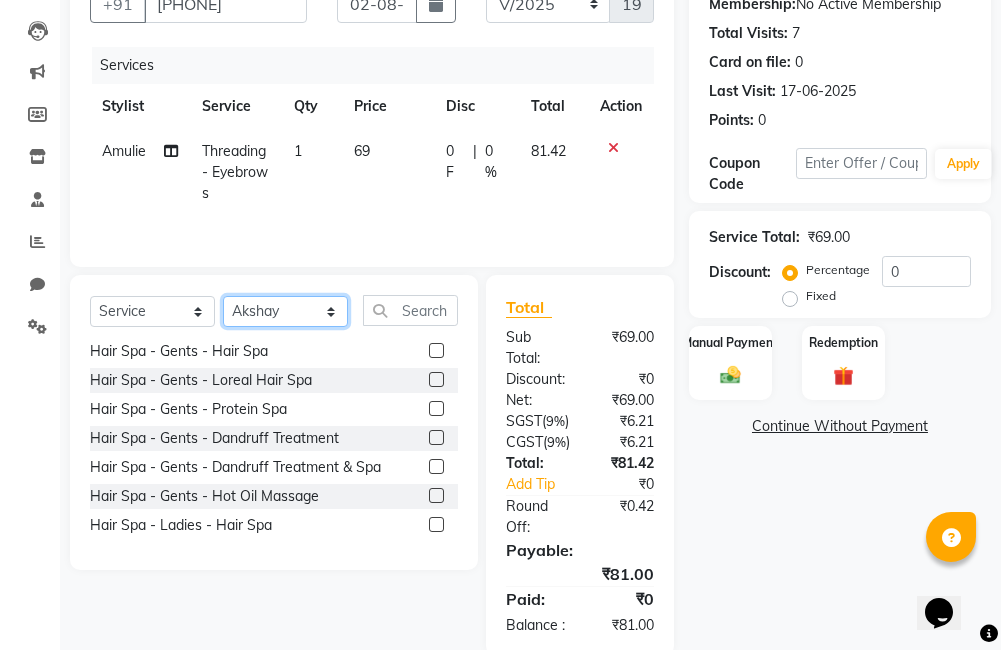 click on "Select Stylist [FIRST] [FIRST] [FIRST] [FIRST] [FIRST] [FIRST] [FIRST] [FIRST] [FIRST] [FIRST]" 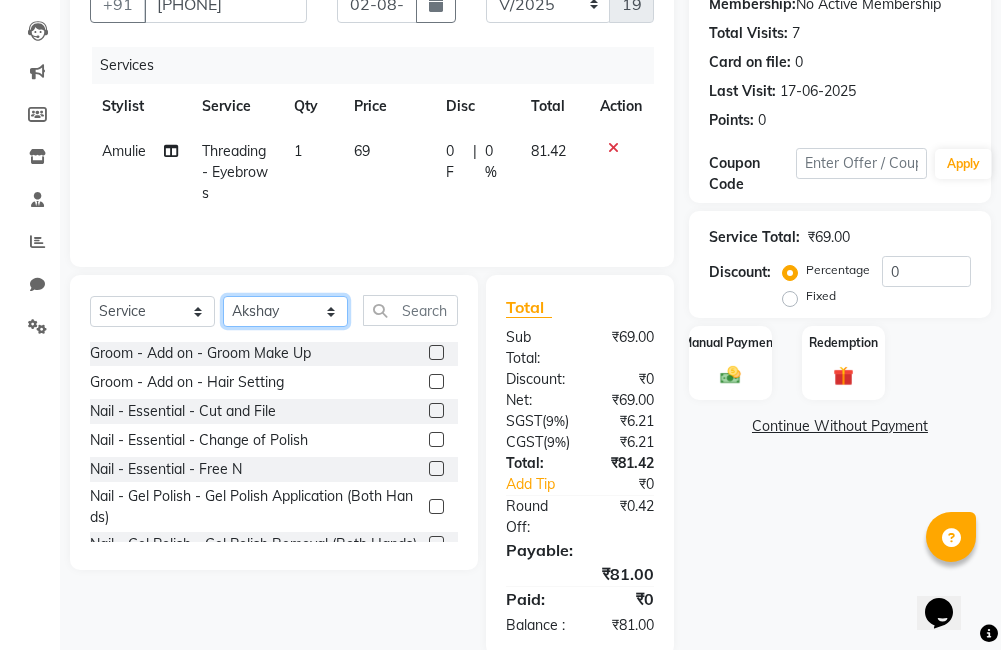 scroll, scrollTop: 4707, scrollLeft: 0, axis: vertical 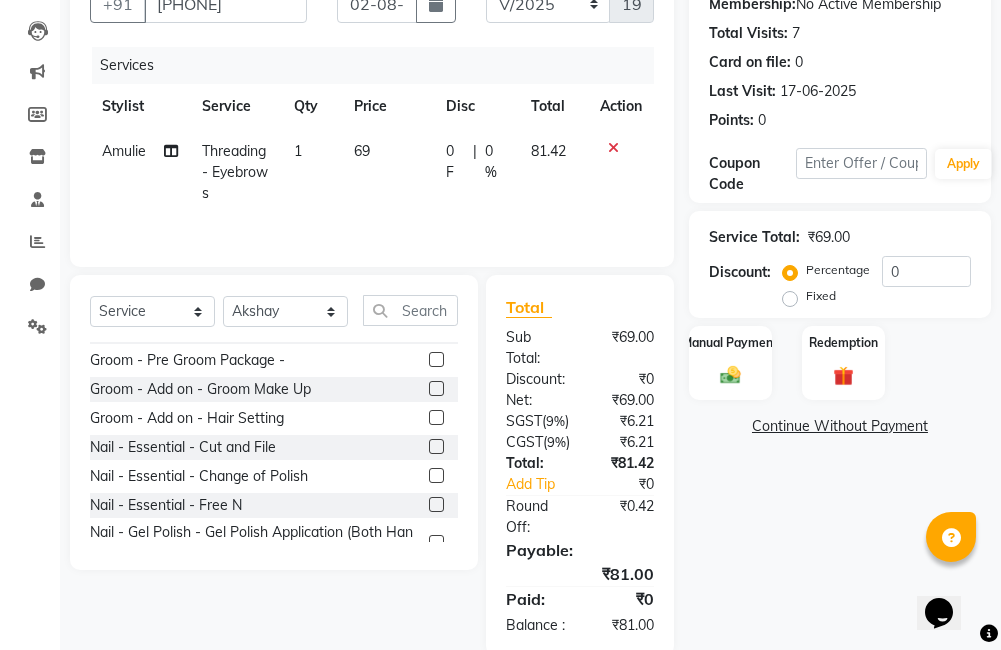 click 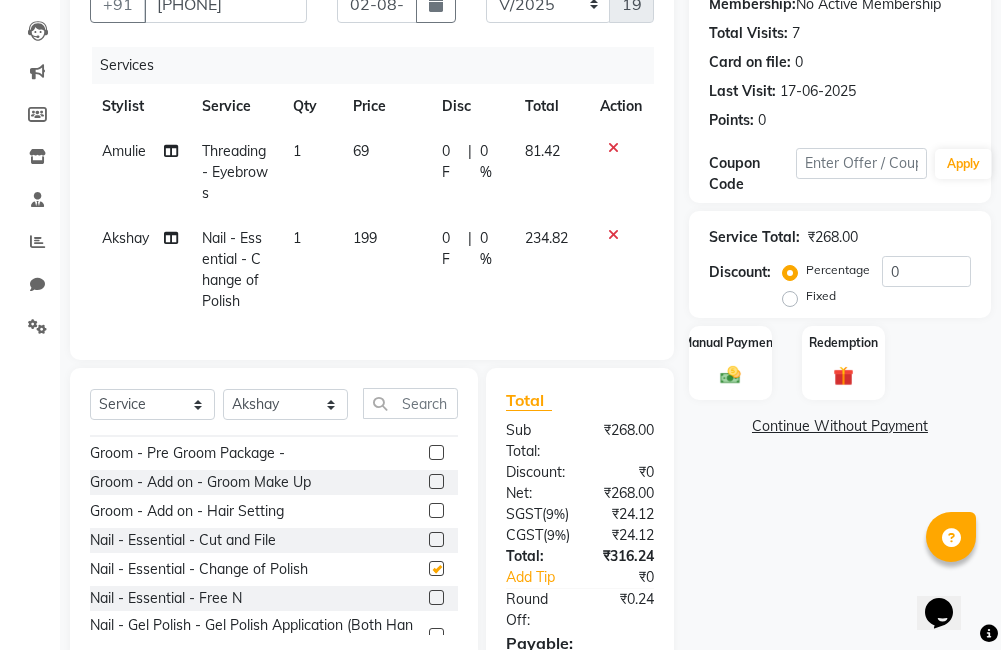 checkbox on "false" 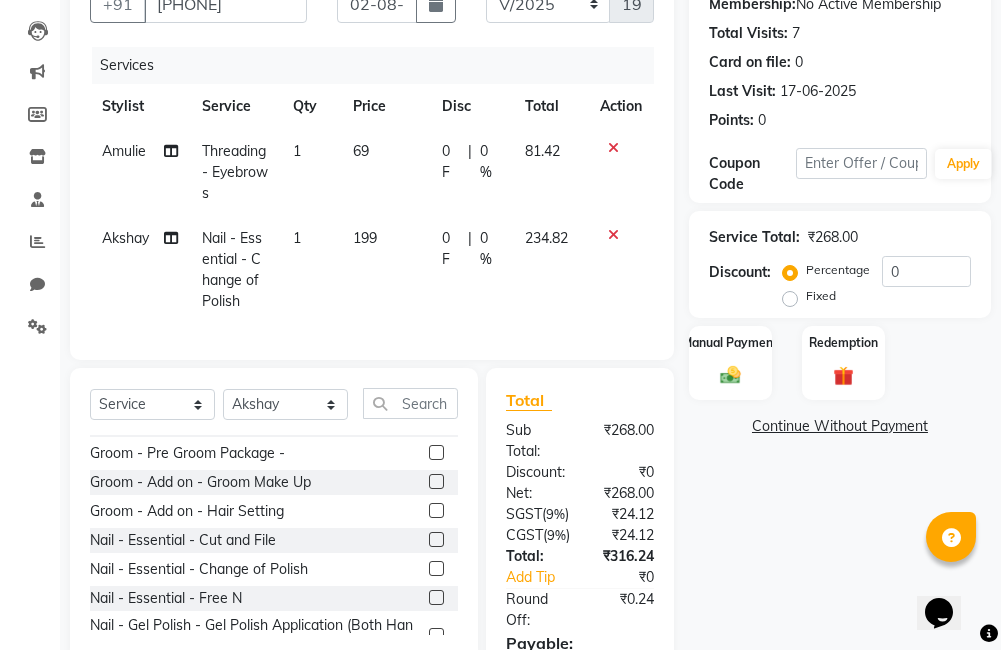 click on "Akshay" 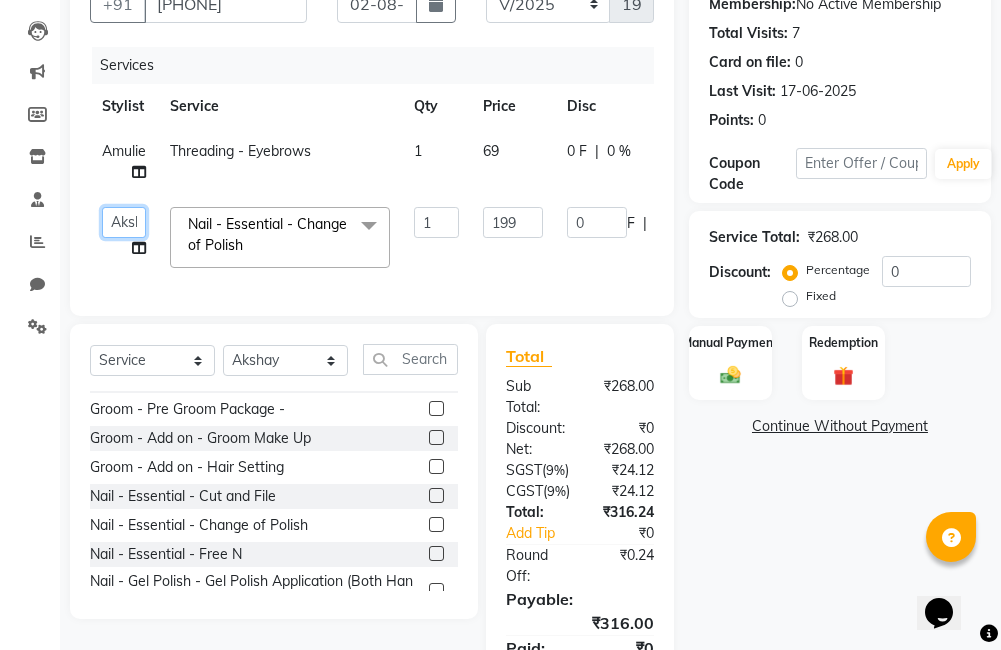 click on "Select Stylist [FIRST] [FIRST] [FIRST] [FIRST] [FIRST] [FIRST] [FIRST] [FIRST] [FIRST] [FIRST]" 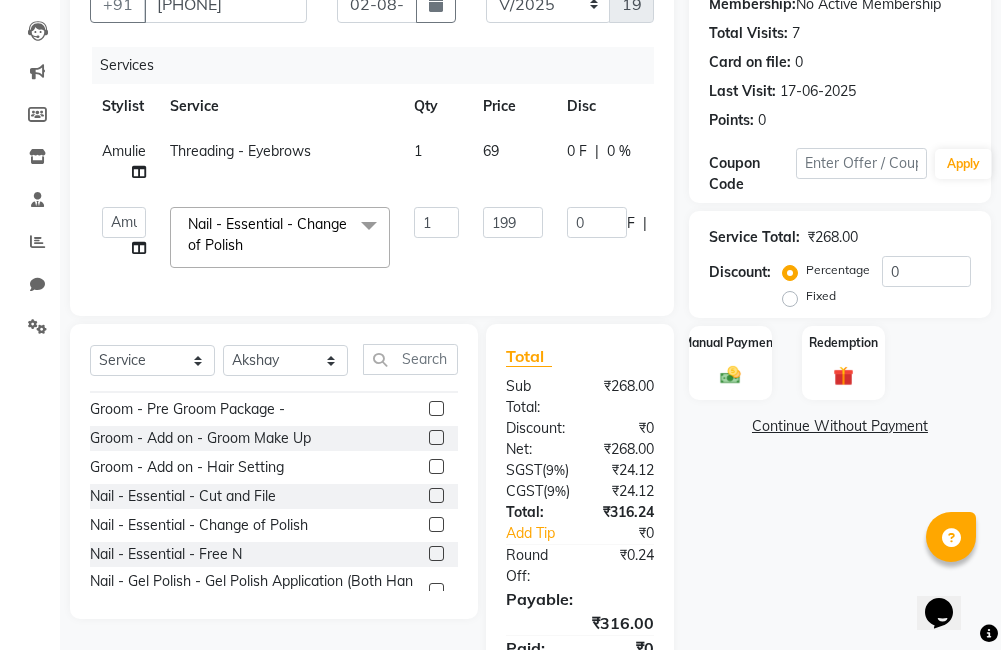select on "67450" 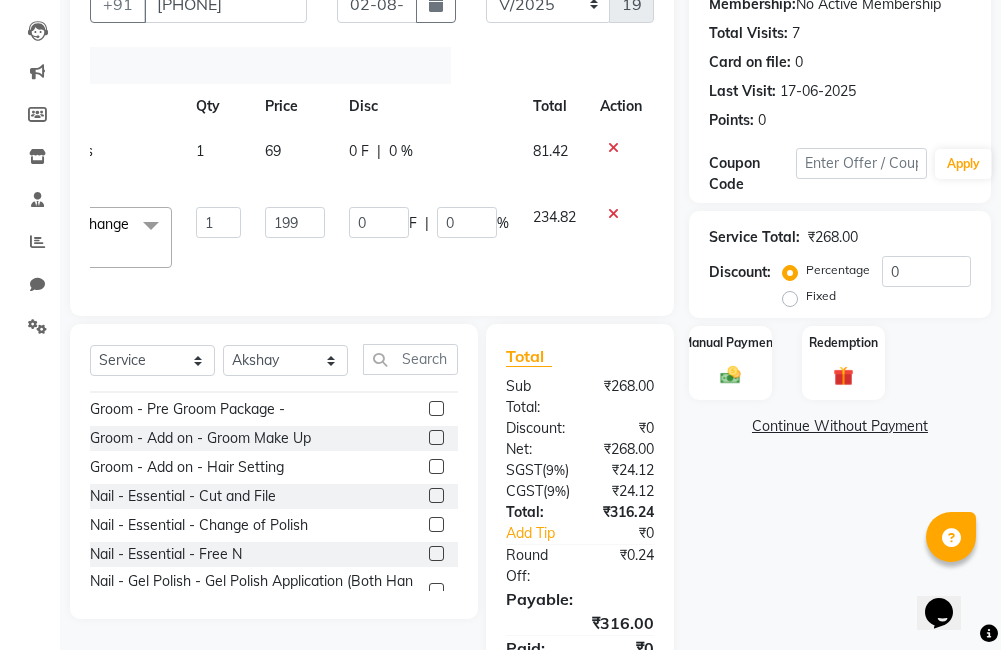 click on "69" 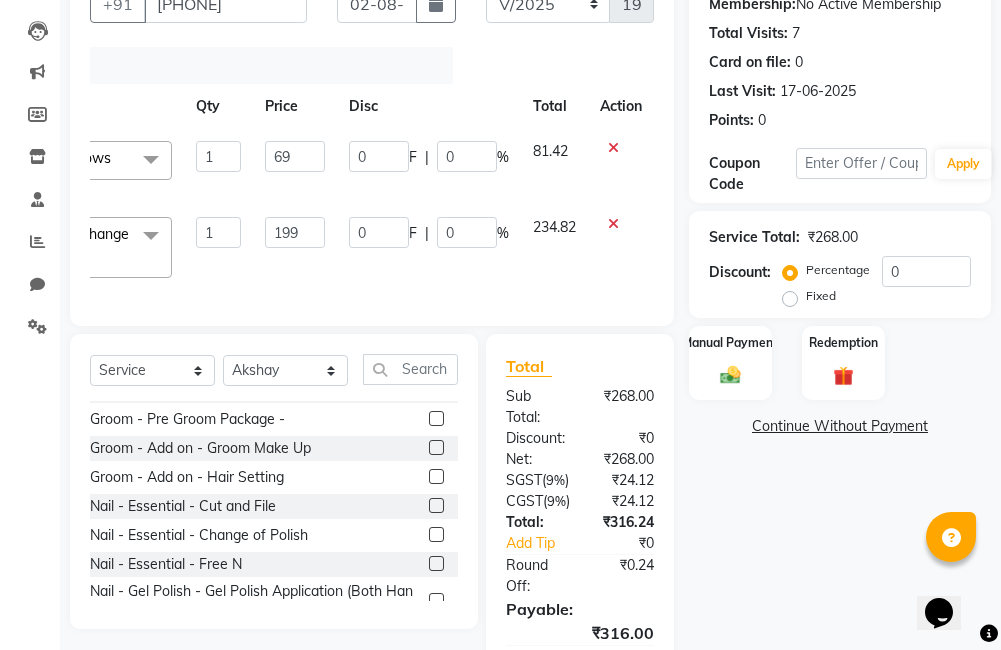 scroll, scrollTop: 0, scrollLeft: 218, axis: horizontal 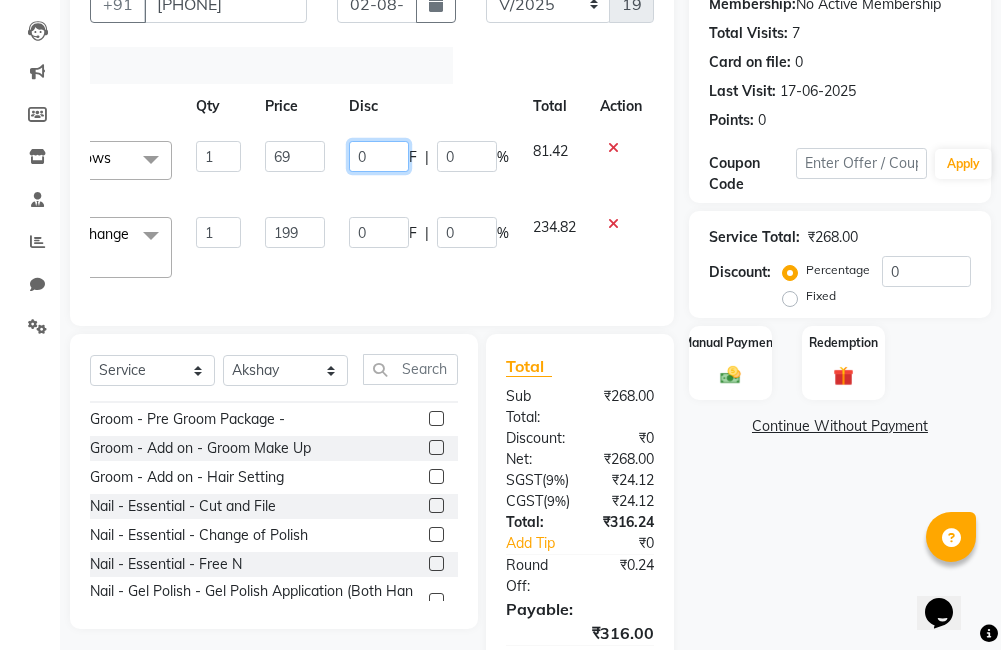 click on "0" 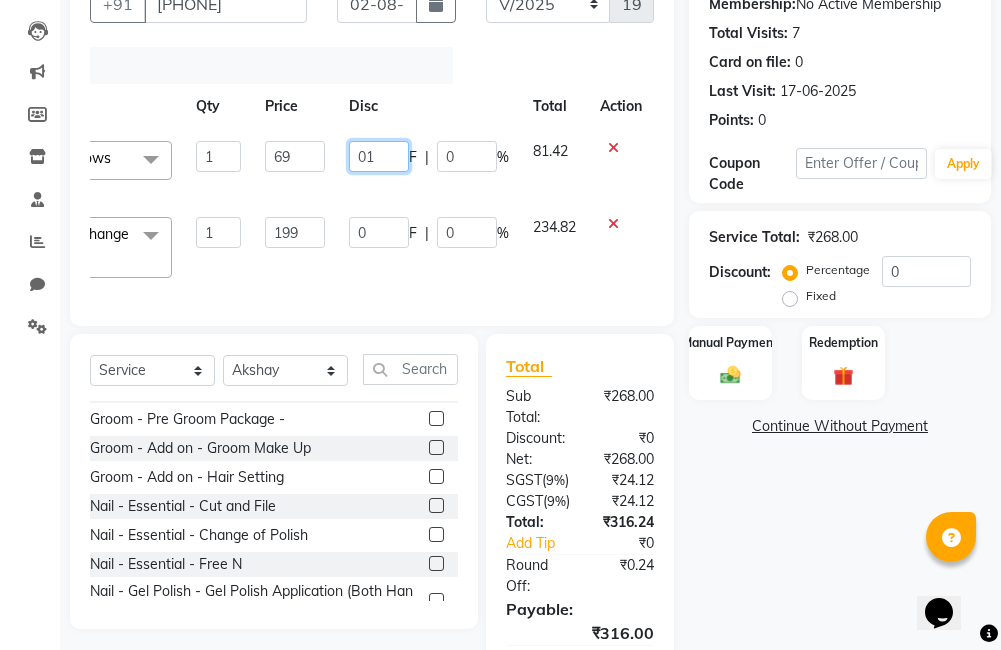 type on "010" 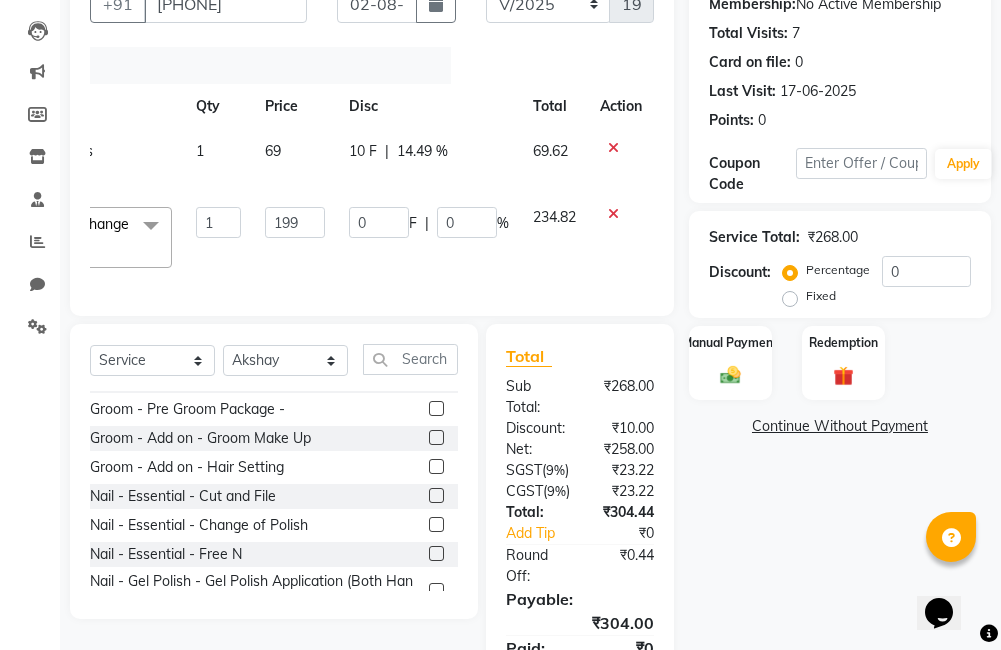 click on "Name: [FIRST] [LAST] Membership: No Active Membership Total Visits: 7 Card on file: 0 Last Visit: 17-06-2025 Points: 0 Coupon Code Apply Service Total: ₹268.00 Discount: Percentage Fixed 0 Manual Payment Redemption Continue Without Payment" 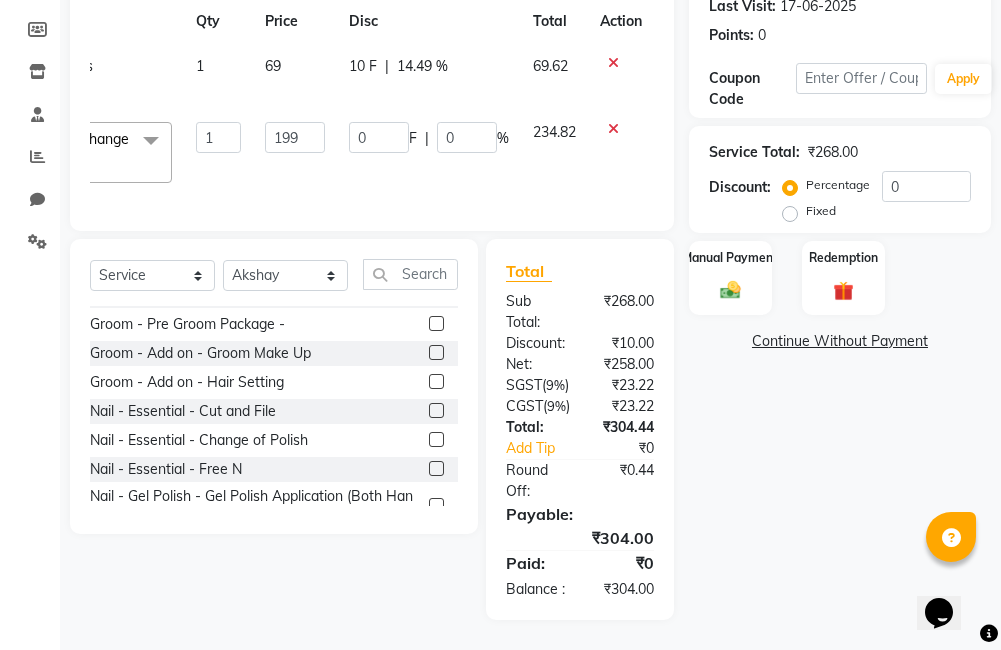 scroll, scrollTop: 391, scrollLeft: 0, axis: vertical 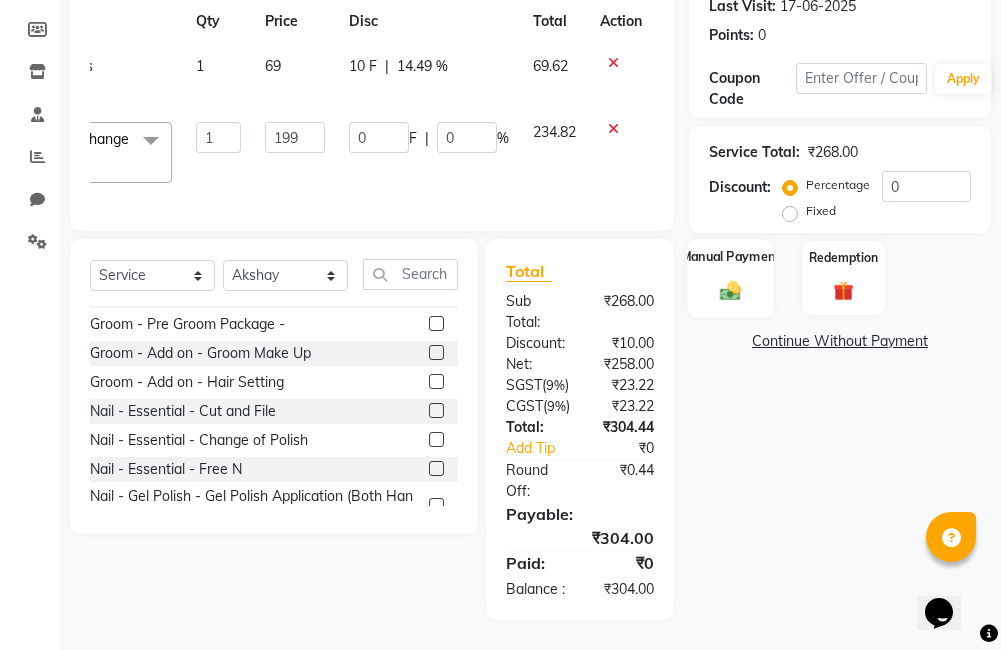 click 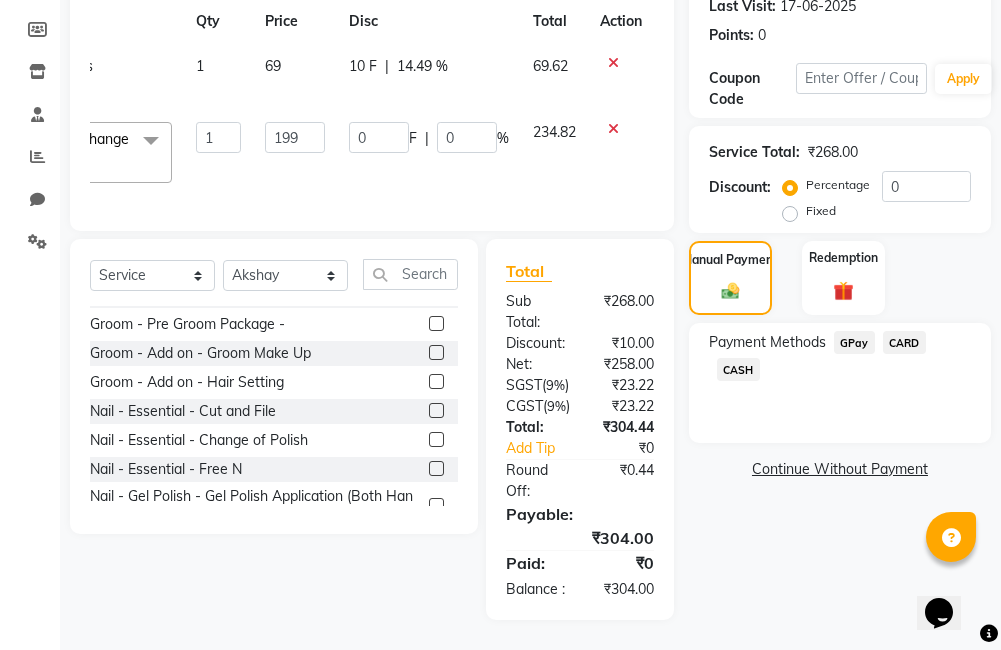 click on "CARD" 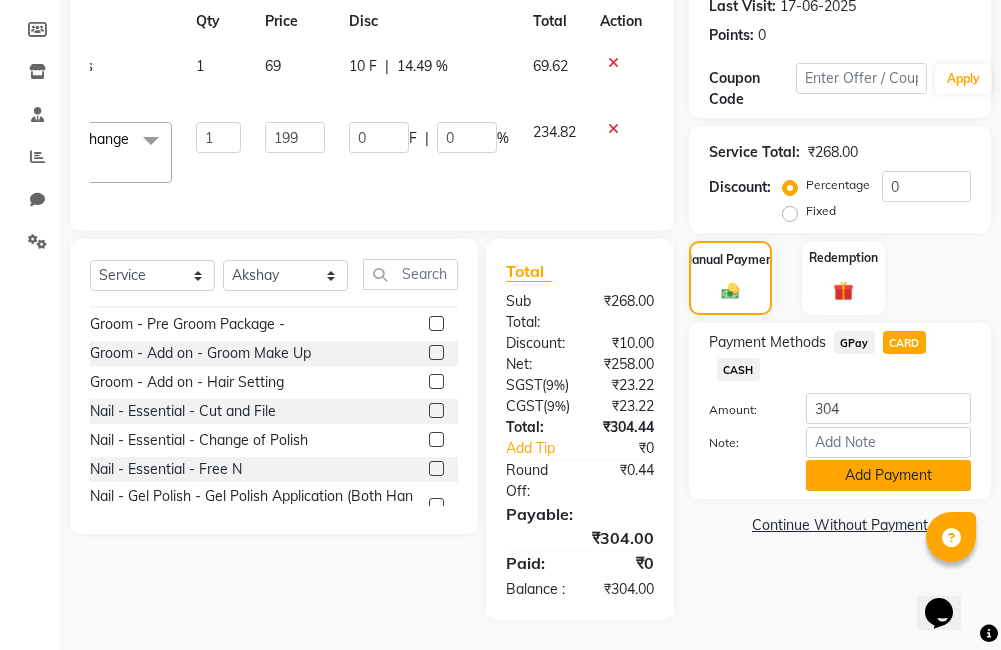 click on "Add Payment" 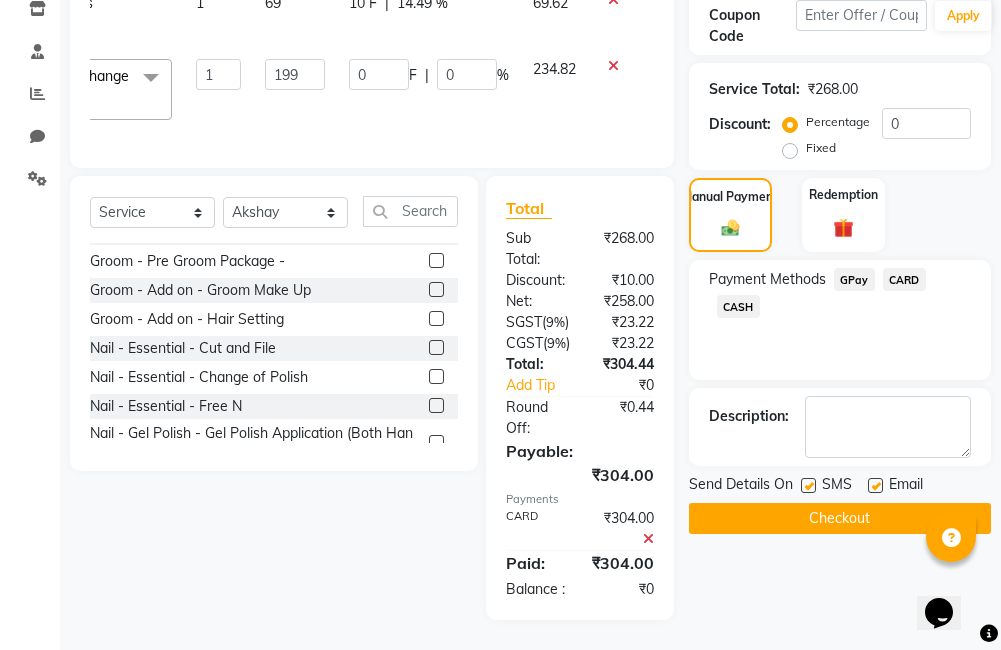 scroll, scrollTop: 454, scrollLeft: 0, axis: vertical 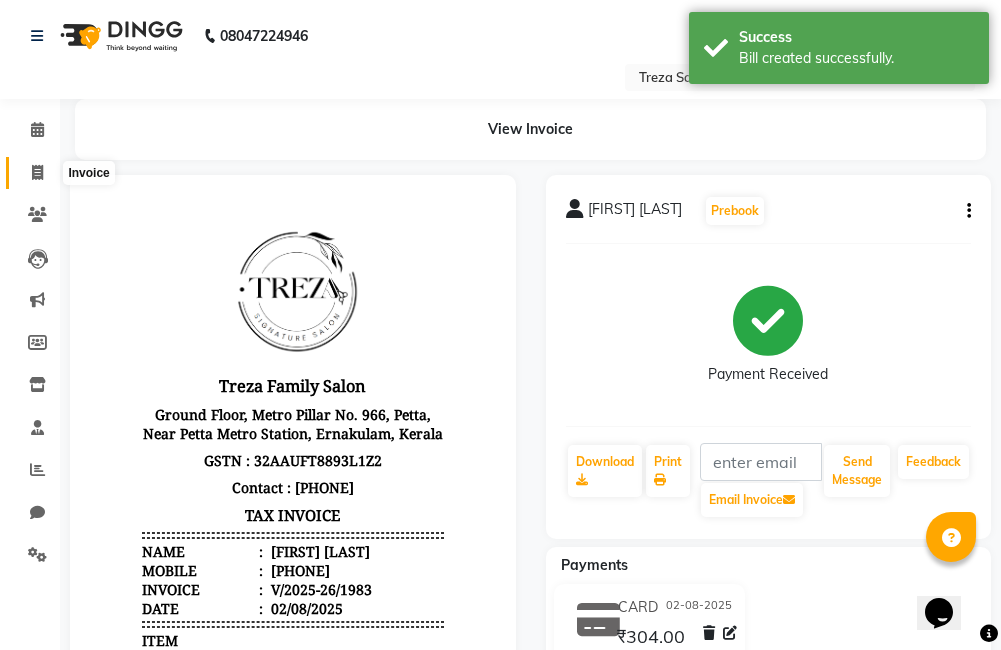click 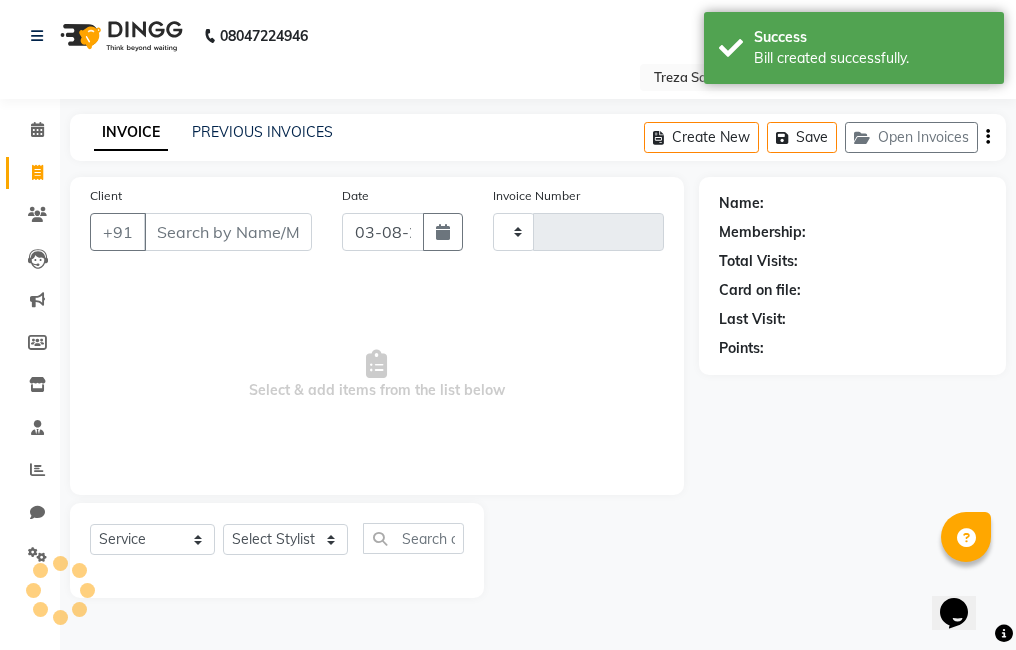 type on "1984" 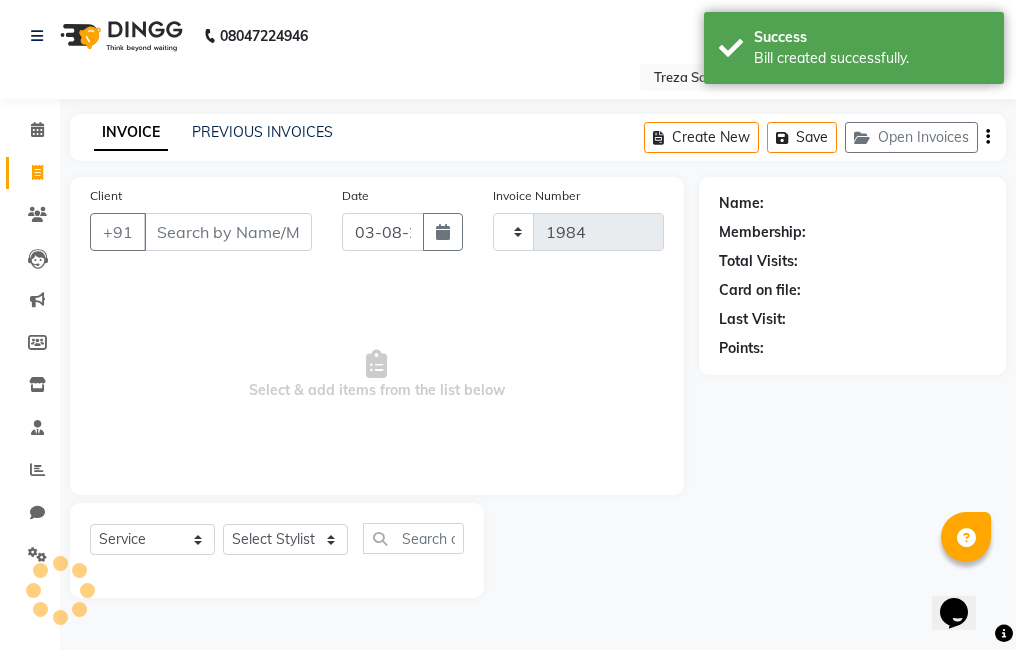 select on "7633" 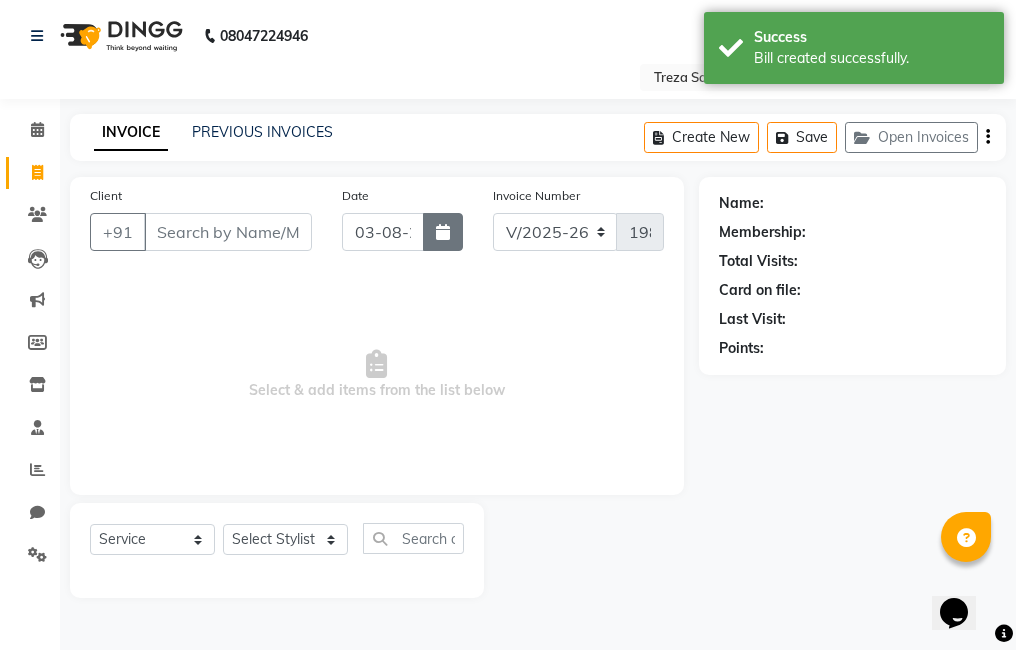 click 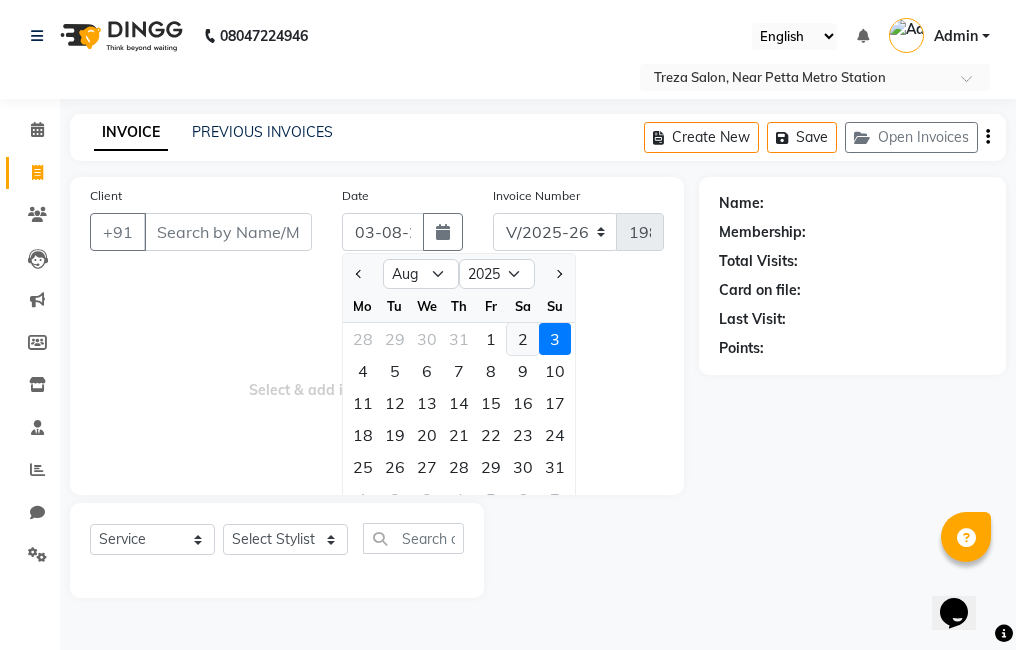 click on "2" 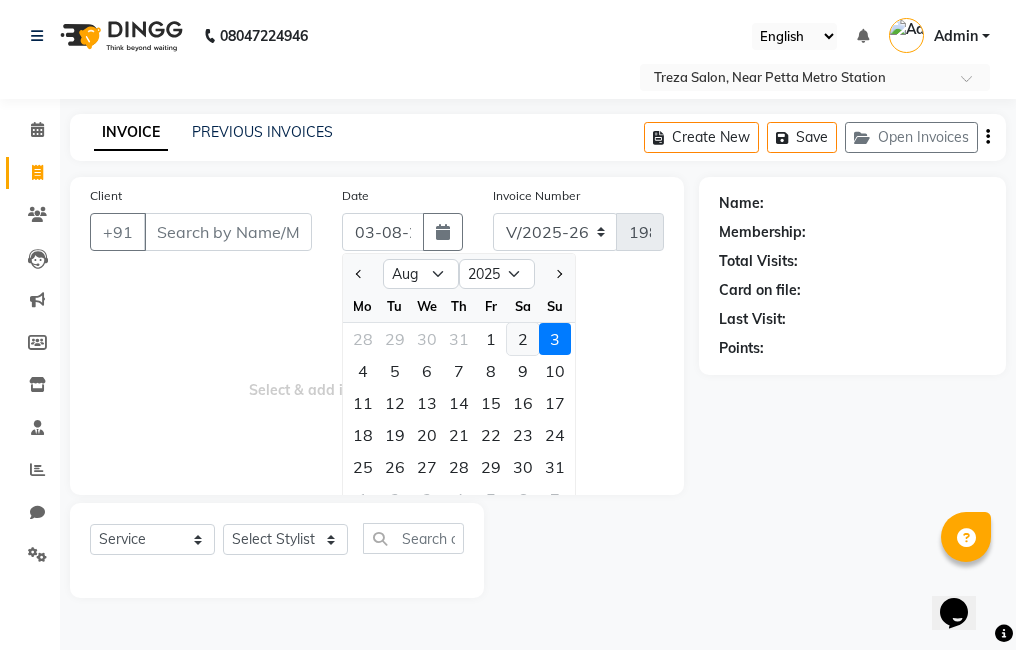 type on "02-08-2025" 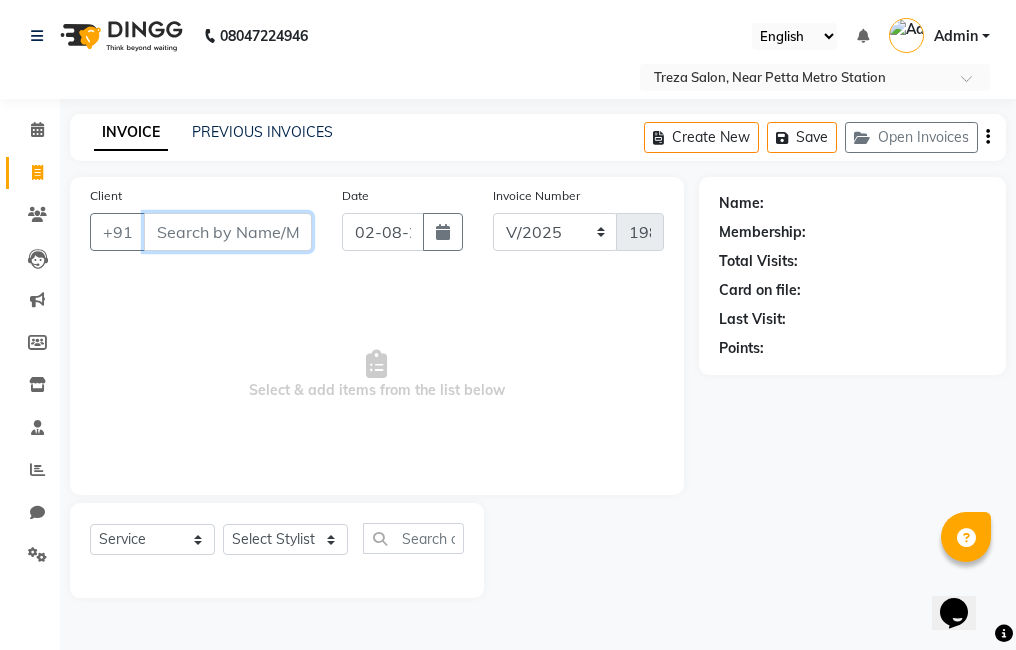 click on "Client" at bounding box center [228, 232] 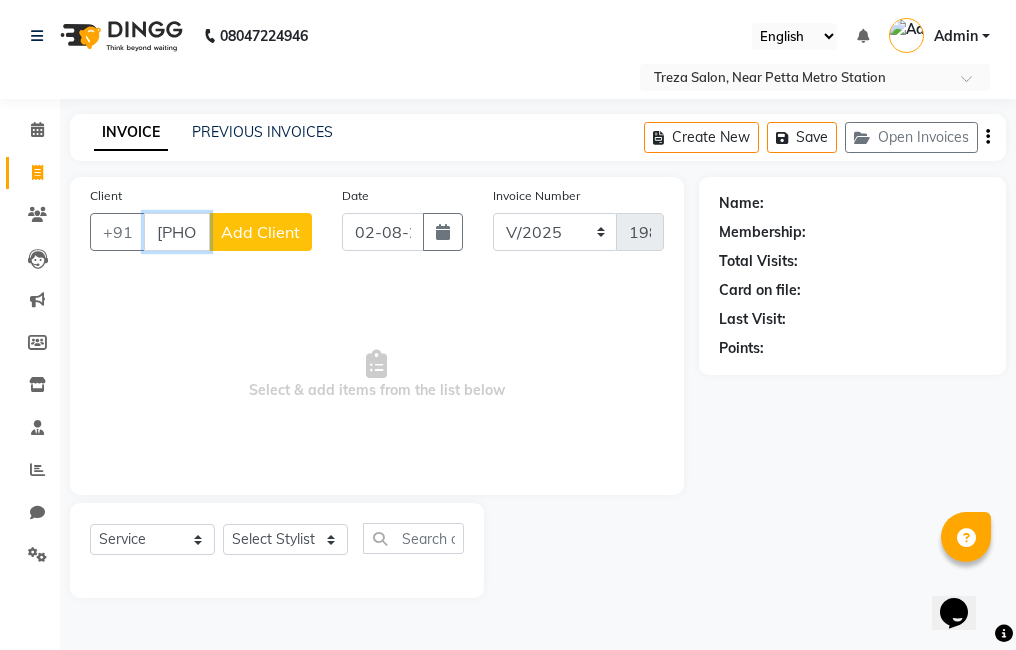 type on "[PHONE]" 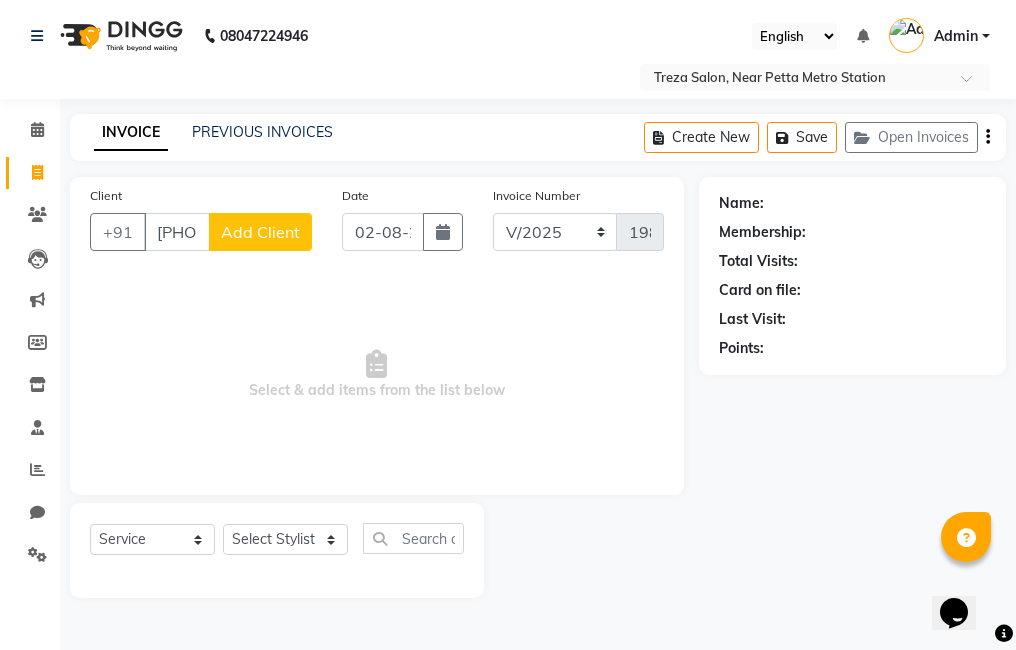 click on "Add Client" 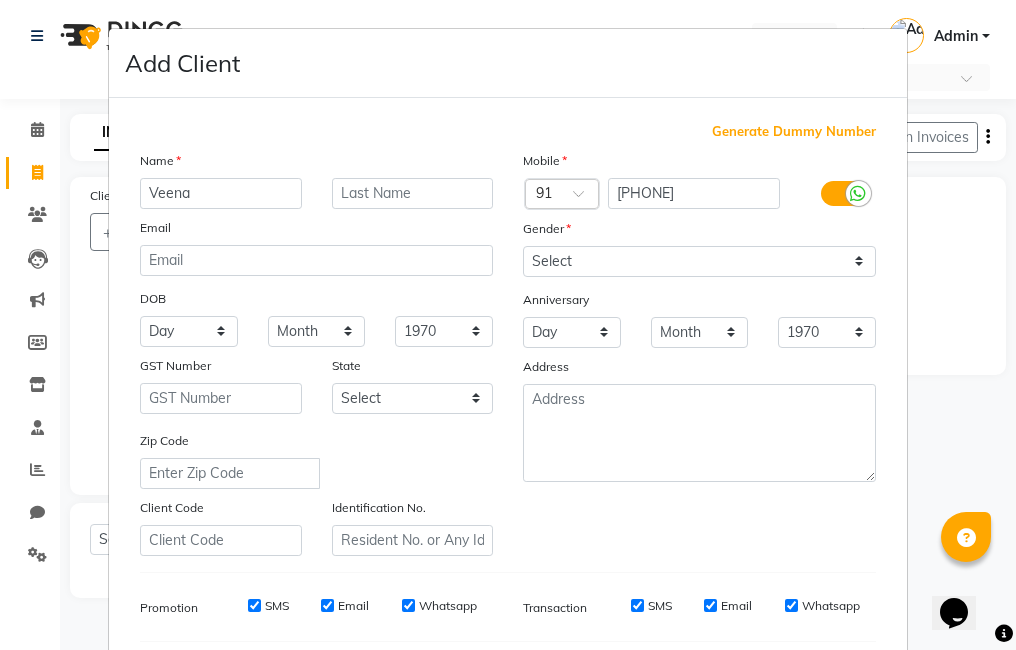 type on "Veena" 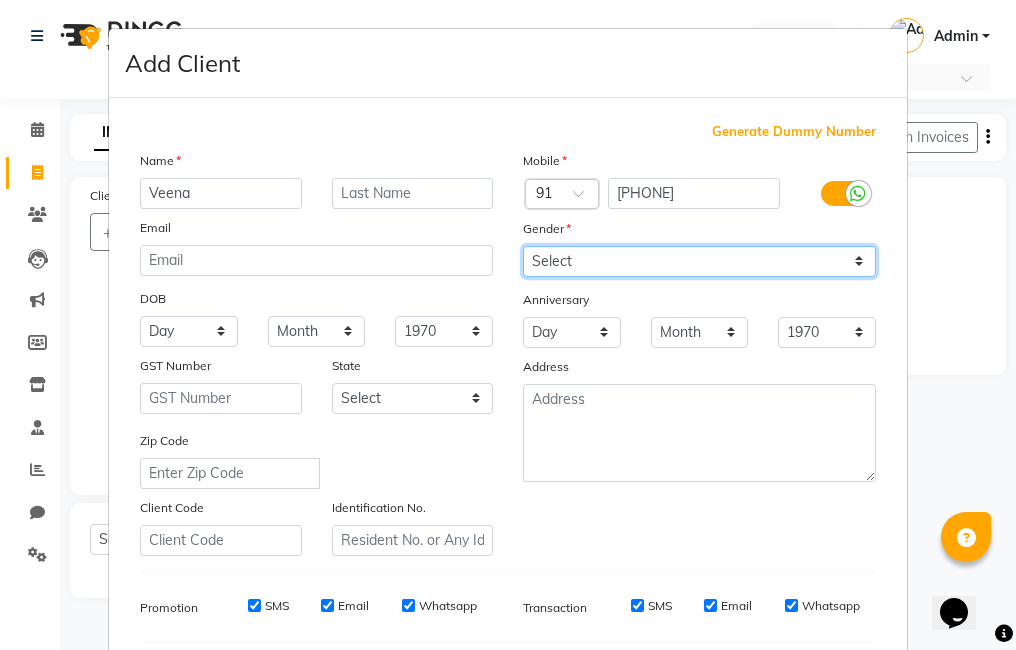 click on "Select Male Female Other Prefer Not To Say" at bounding box center [699, 261] 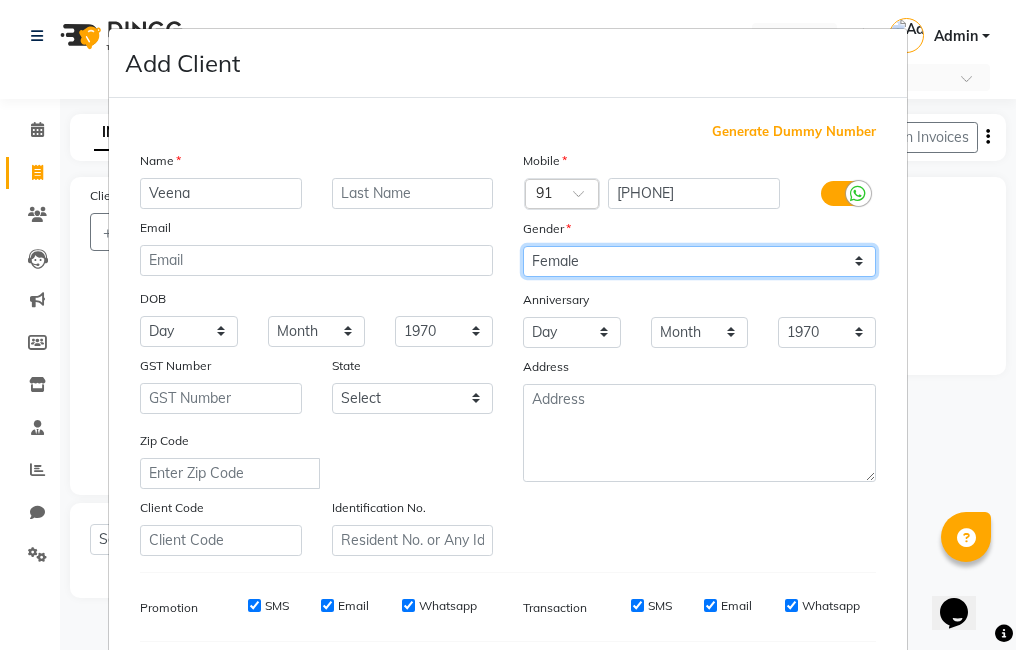 click on "Select Male Female Other Prefer Not To Say" at bounding box center [699, 261] 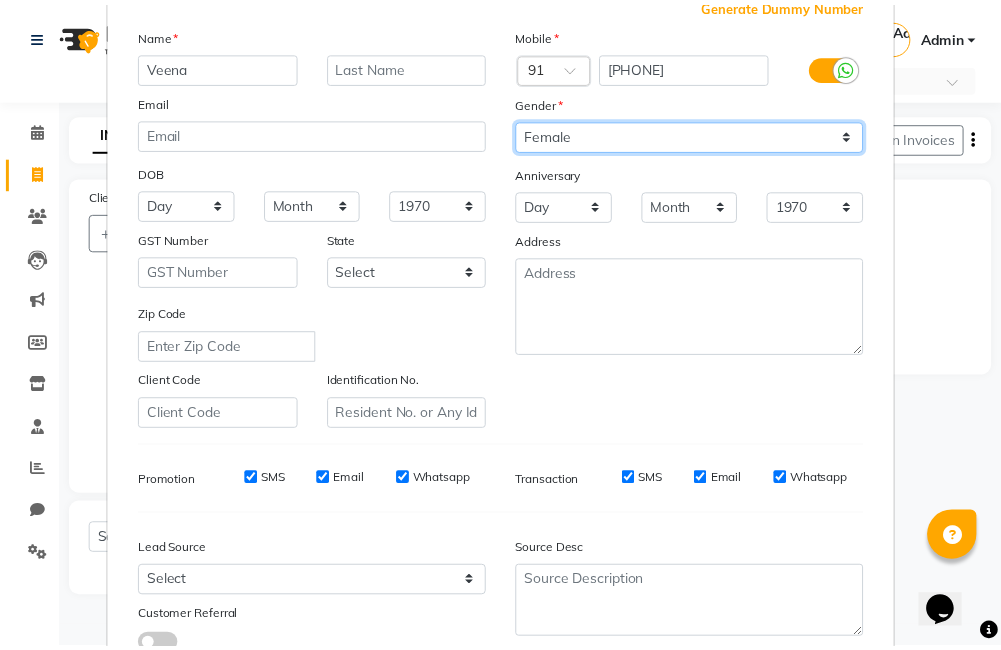 scroll, scrollTop: 273, scrollLeft: 0, axis: vertical 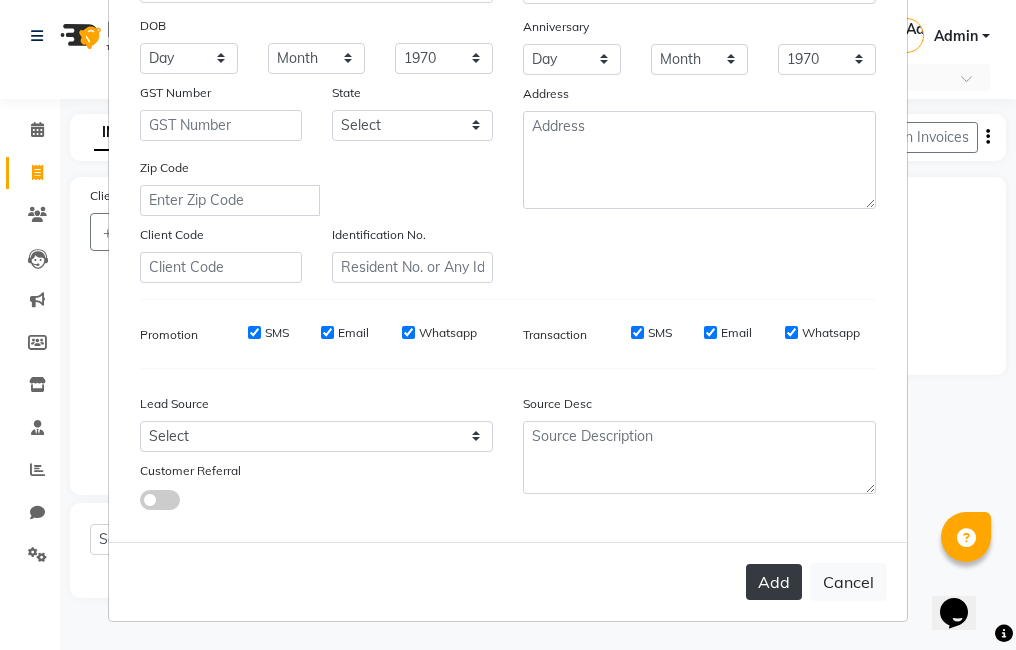 click on "Add" at bounding box center (774, 582) 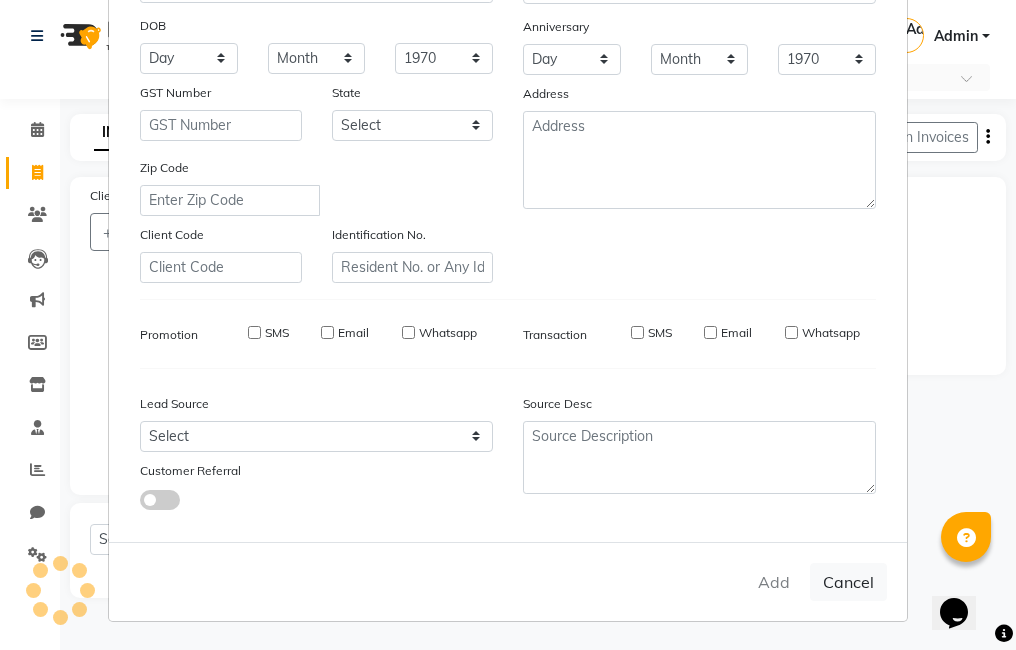 type 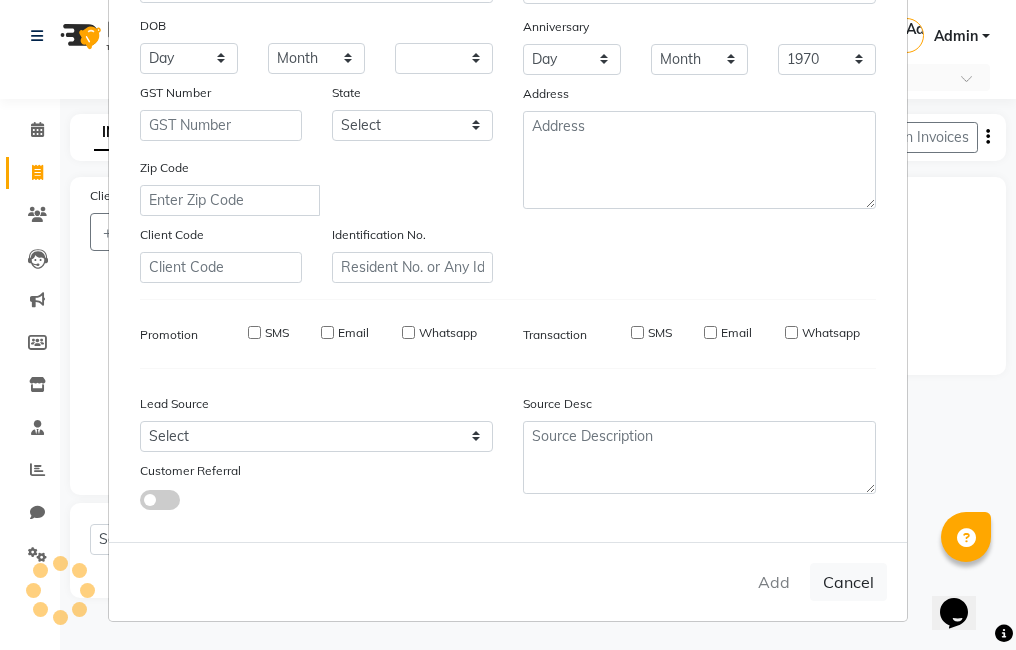 select 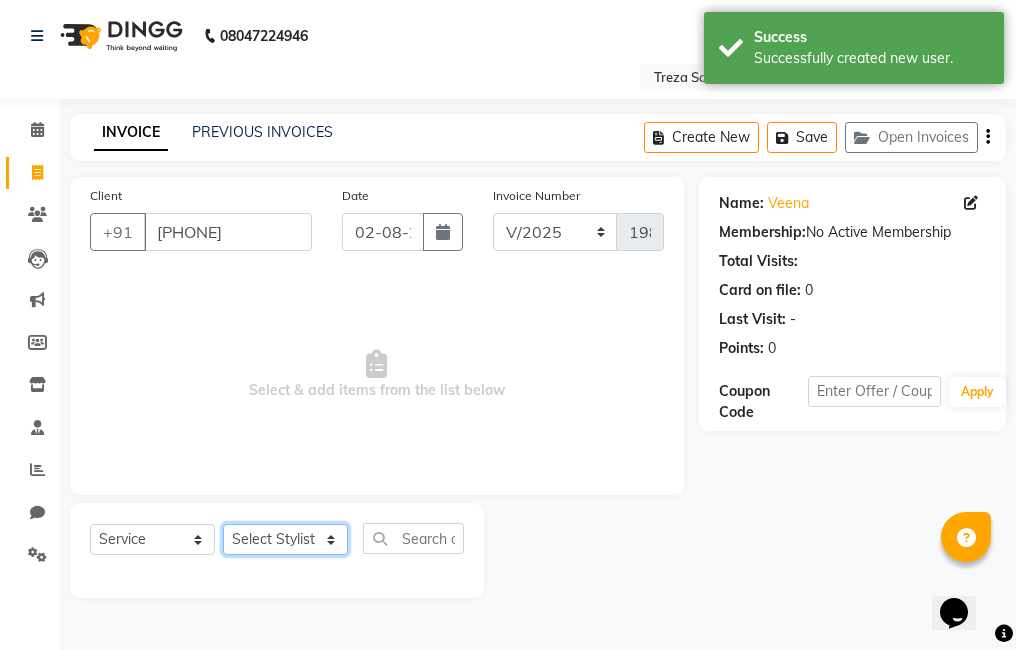 click on "Select Stylist [FIRST] [FIRST] [FIRST] [FIRST] [FIRST] [FIRST] [FIRST] [FIRST] [FIRST] [FIRST]" 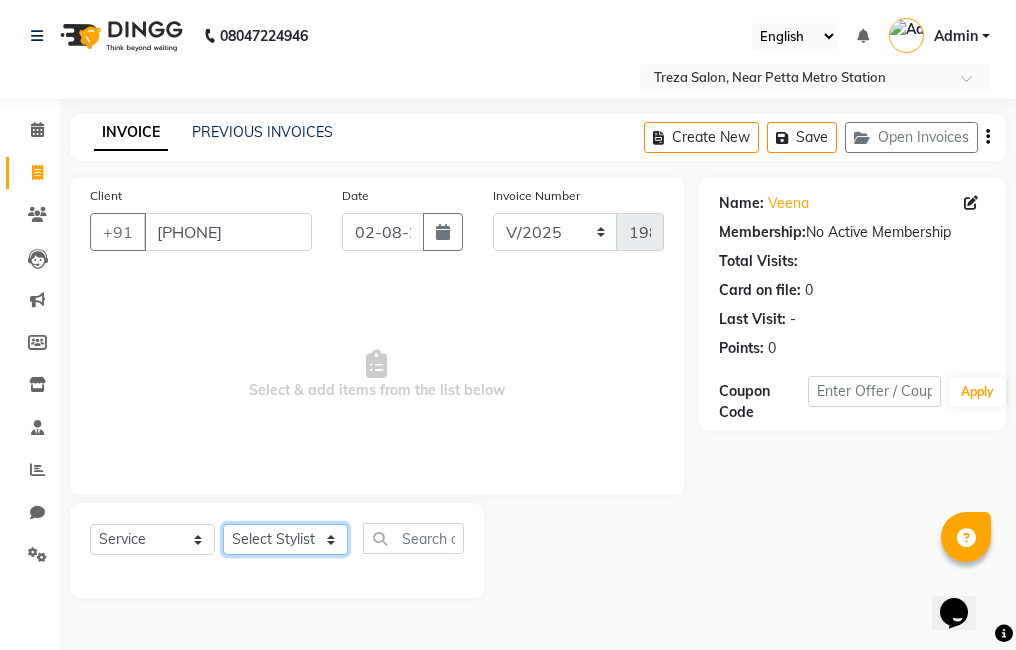 select on "85971" 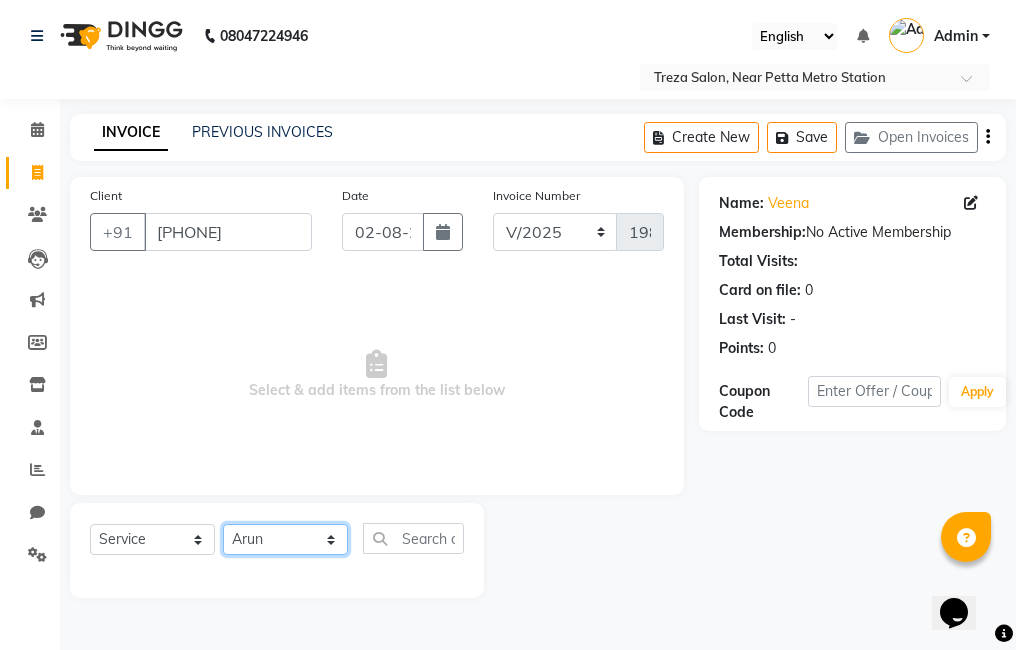 click on "Select Stylist [FIRST] [FIRST] [FIRST] [FIRST] [FIRST] [FIRST] [FIRST] [FIRST] [FIRST] [FIRST]" 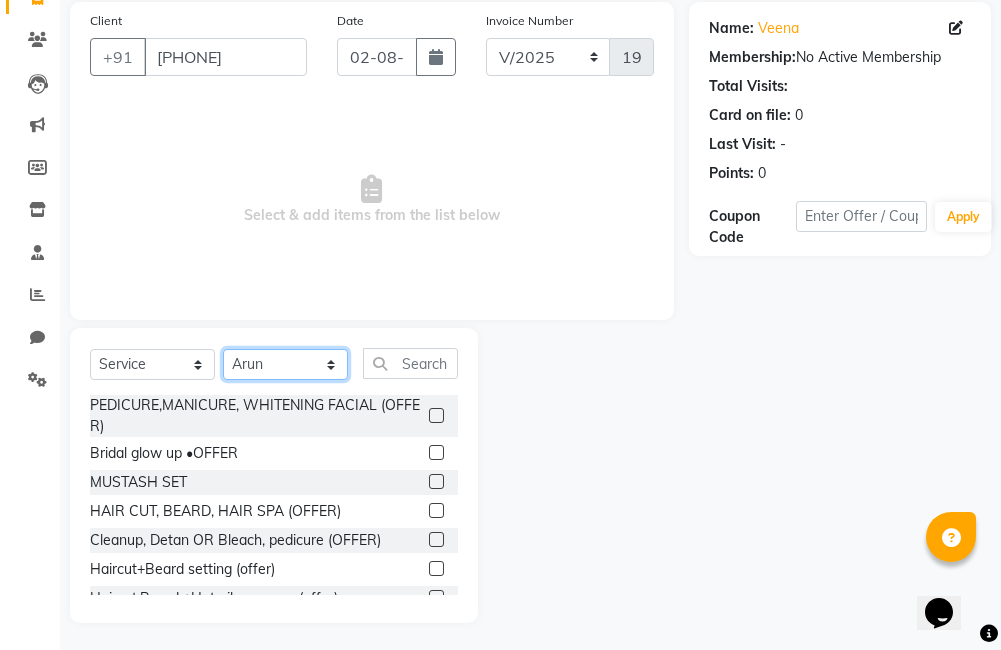 scroll, scrollTop: 178, scrollLeft: 0, axis: vertical 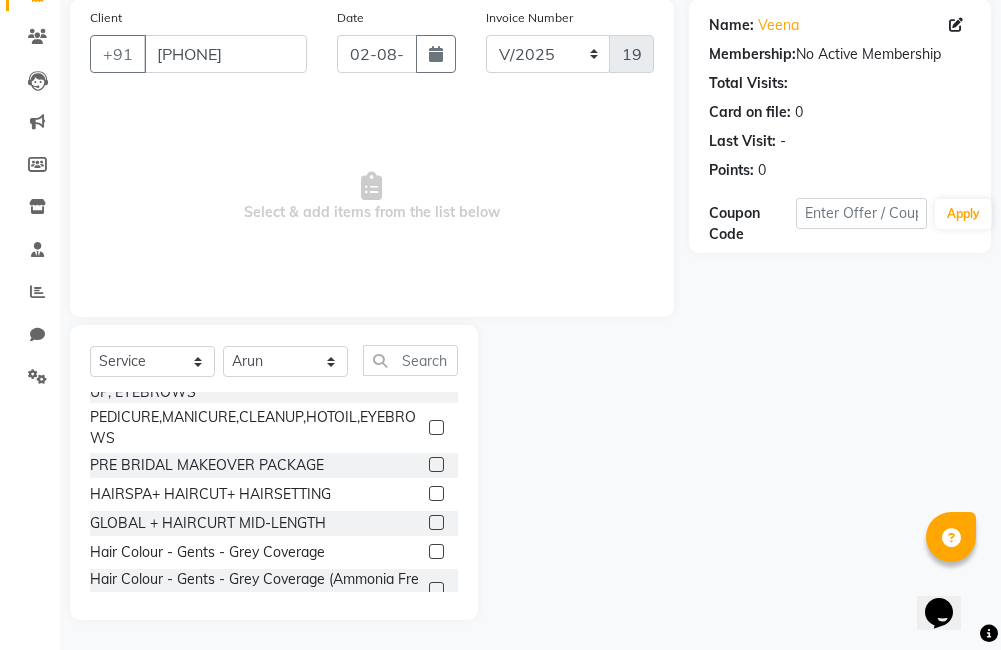 click 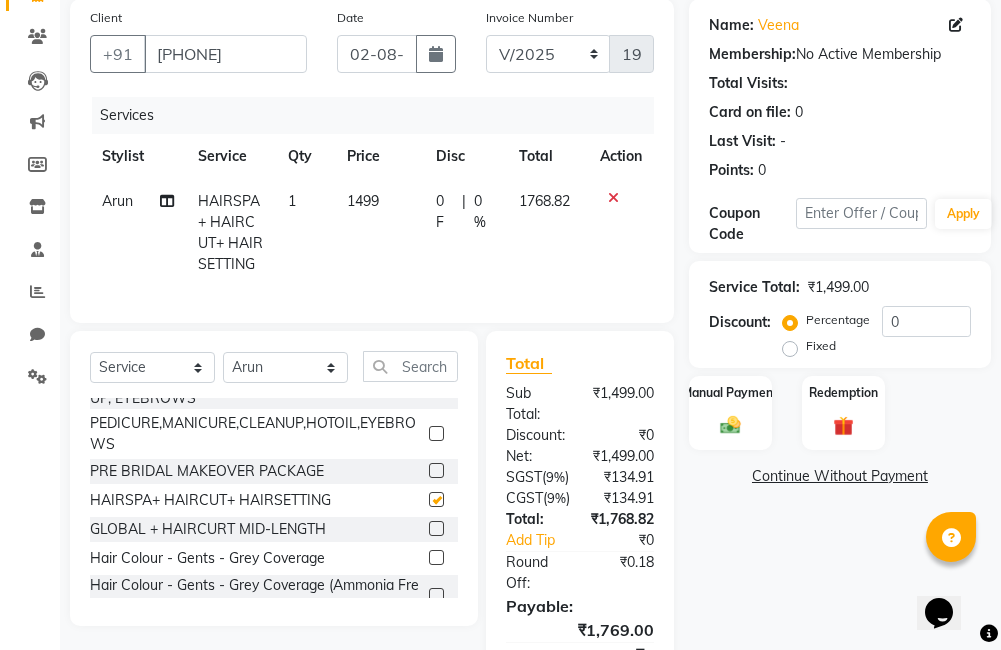 checkbox on "false" 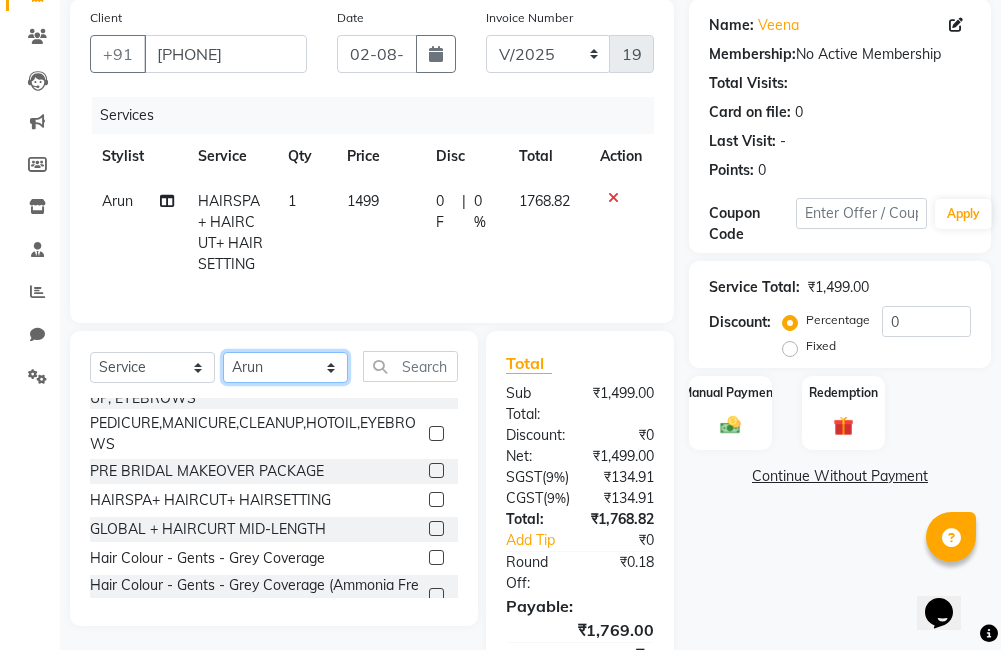 click on "Select Stylist [FIRST] [FIRST] [FIRST] [FIRST] [FIRST] [FIRST] [FIRST] [FIRST] [FIRST] [FIRST]" 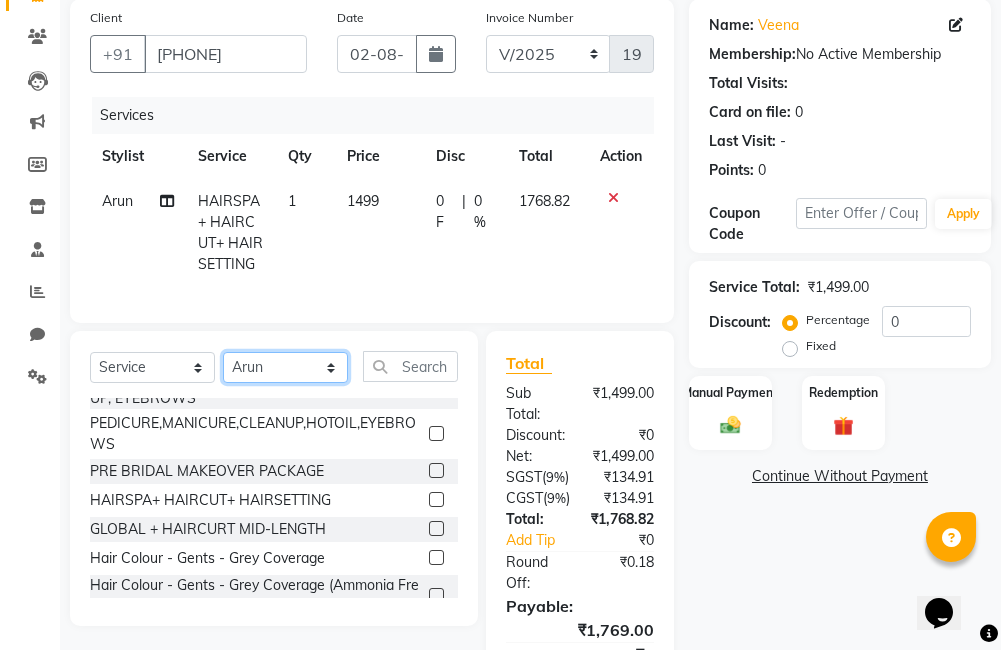 select on "85969" 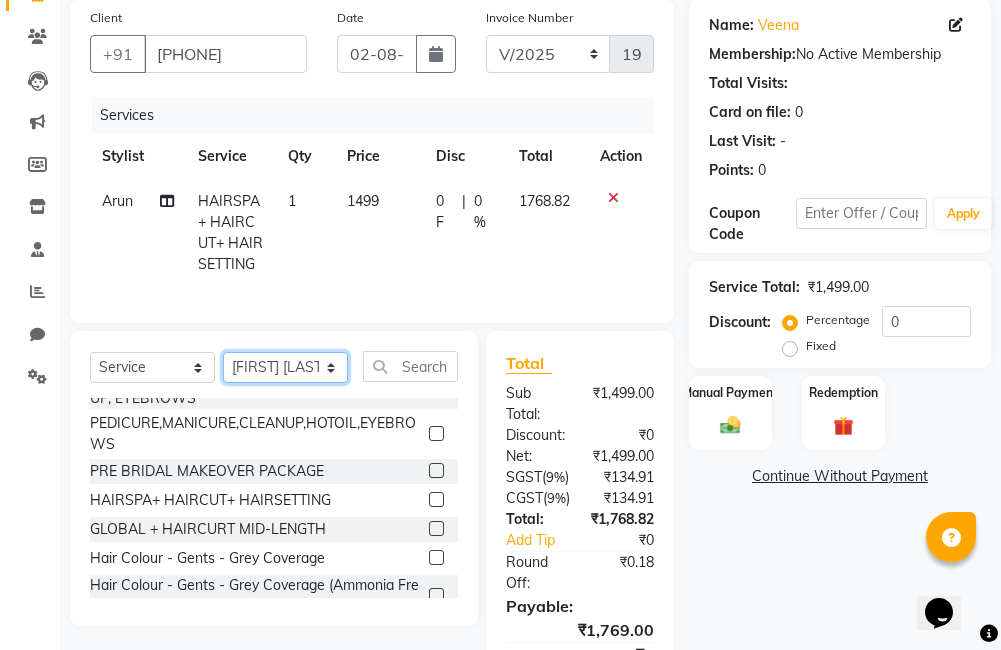 click on "Select Stylist [FIRST] [FIRST] [FIRST] [FIRST] [FIRST] [FIRST] [FIRST] [FIRST] [FIRST] [FIRST]" 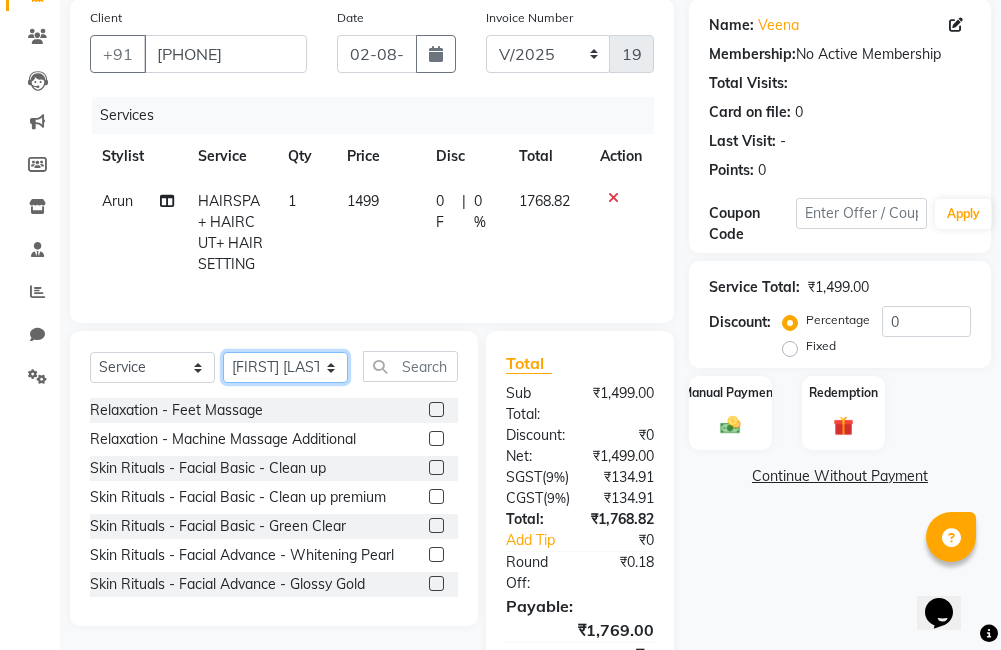 scroll, scrollTop: 3800, scrollLeft: 0, axis: vertical 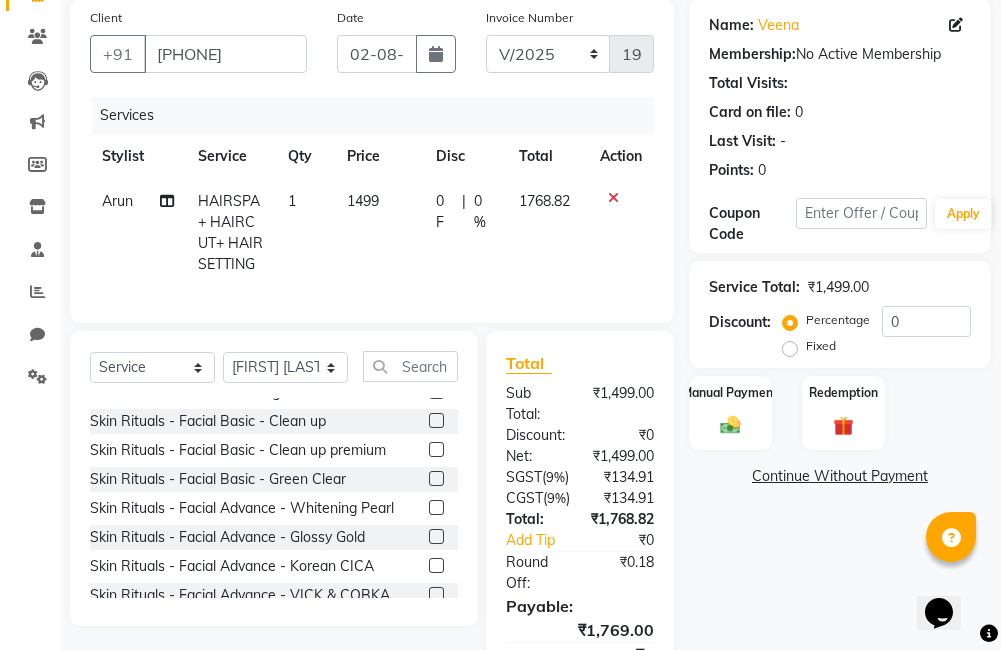 click 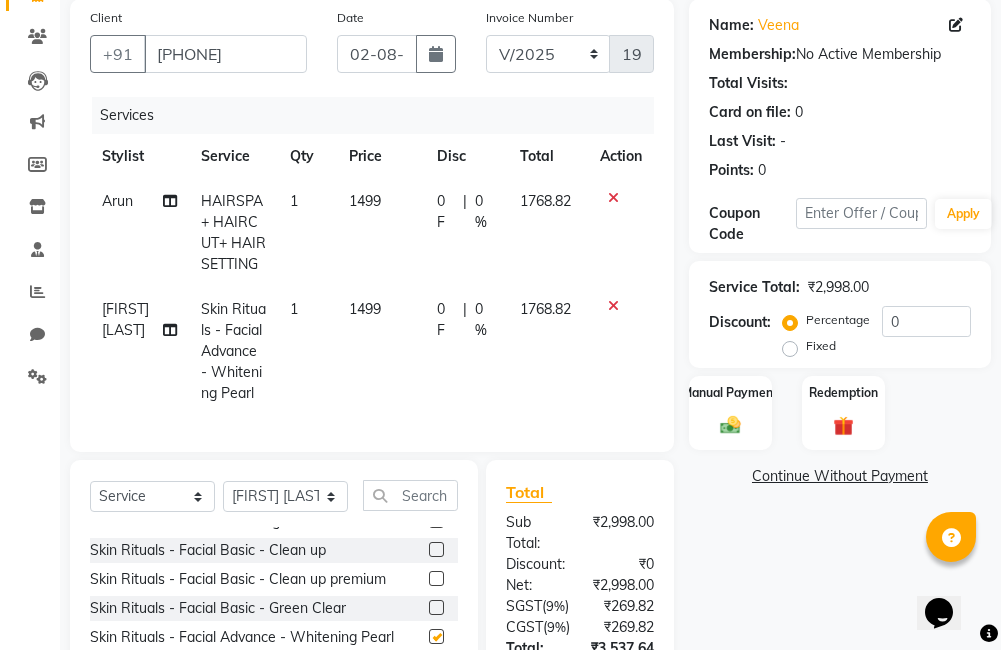 checkbox on "false" 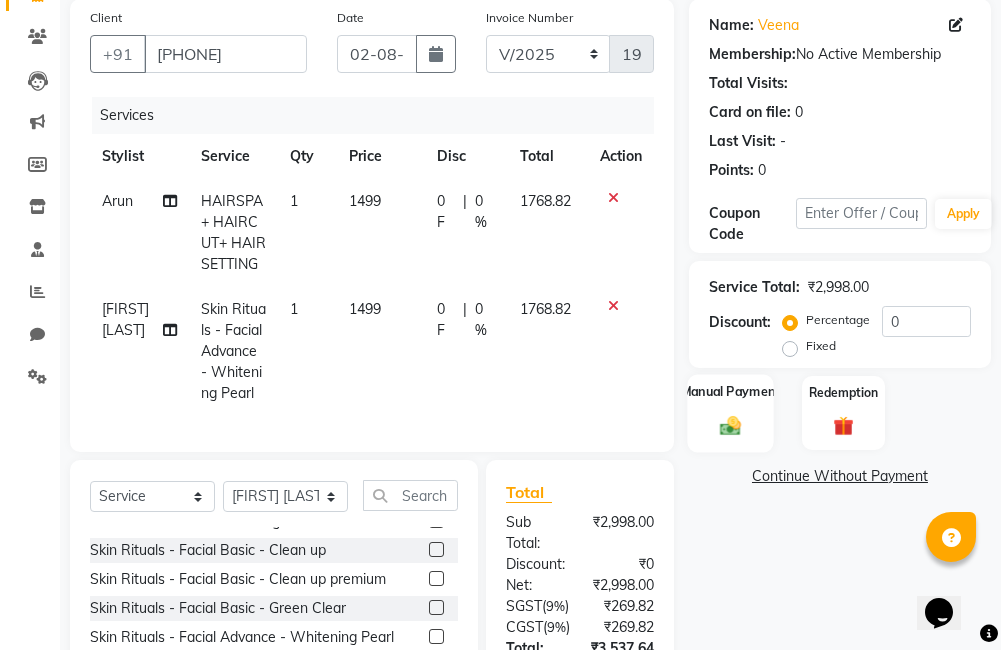 click 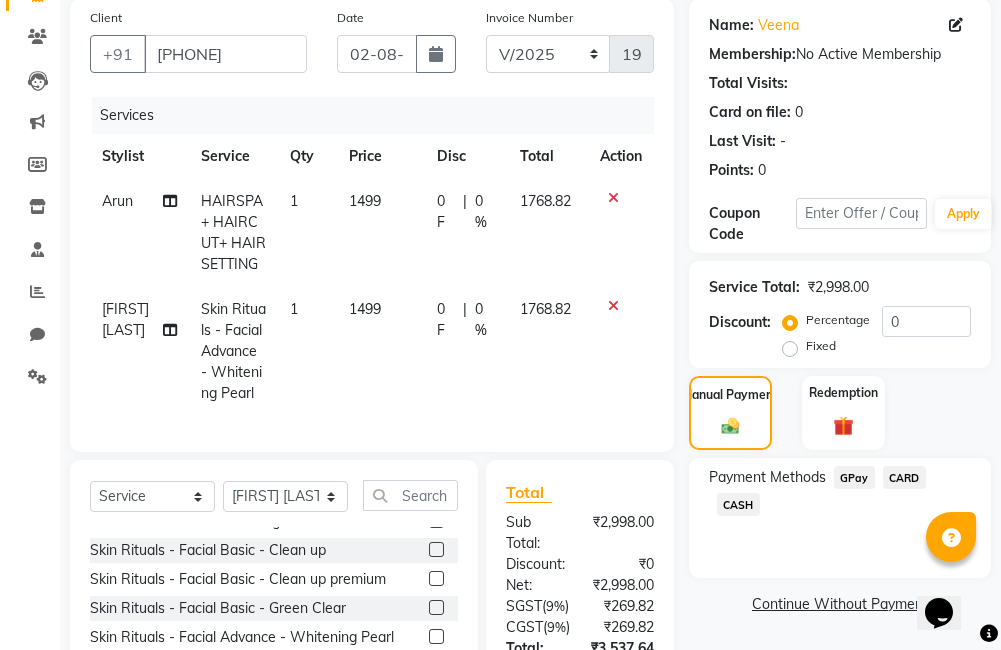 click on "CARD" 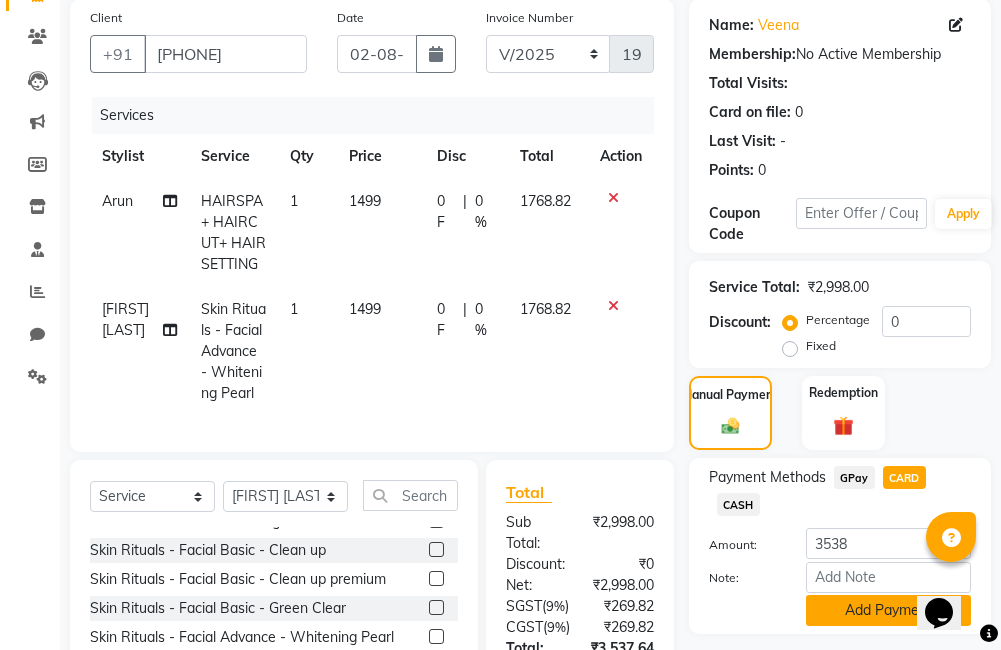 click on "Add Payment" 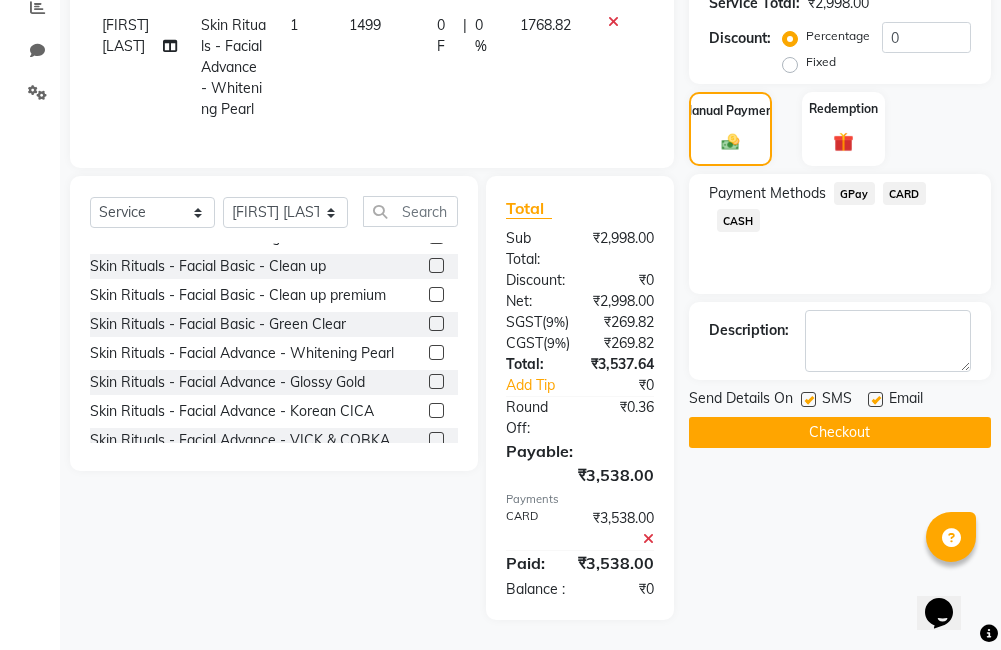 scroll, scrollTop: 582, scrollLeft: 0, axis: vertical 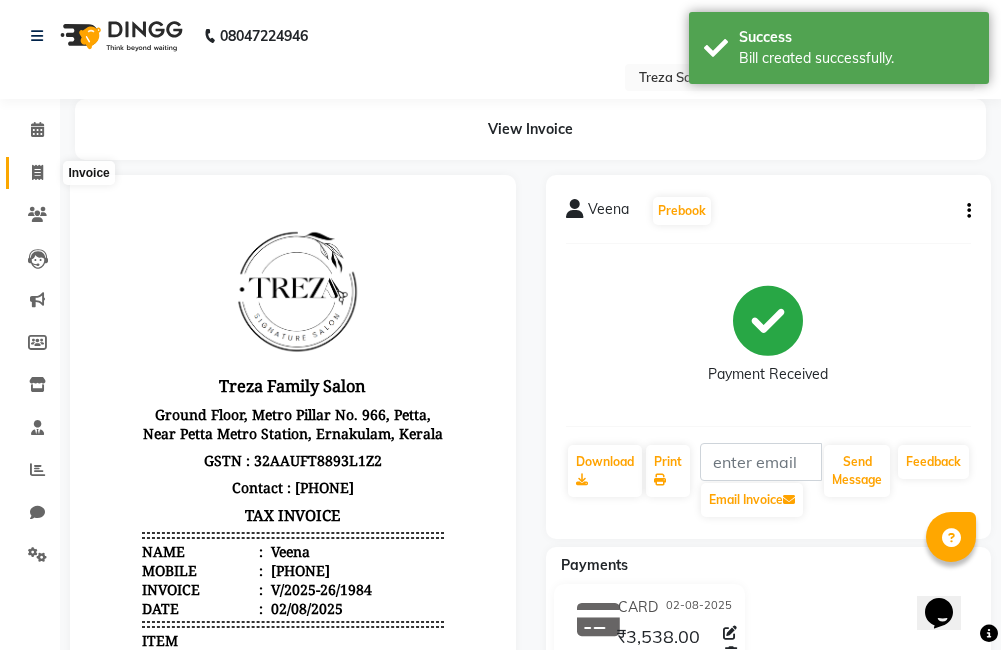 click 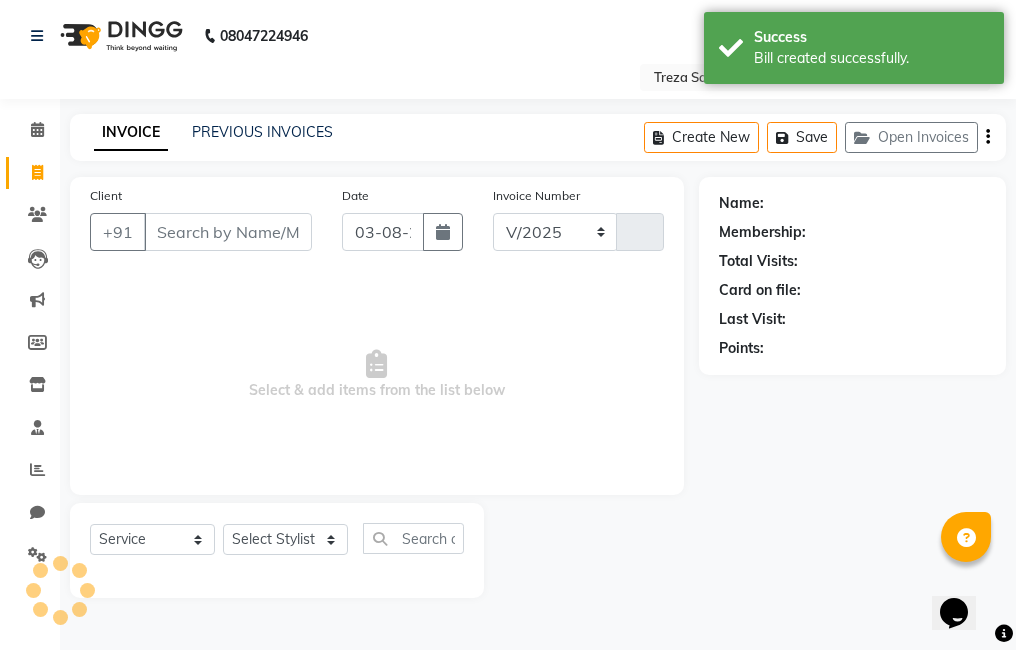 select on "7633" 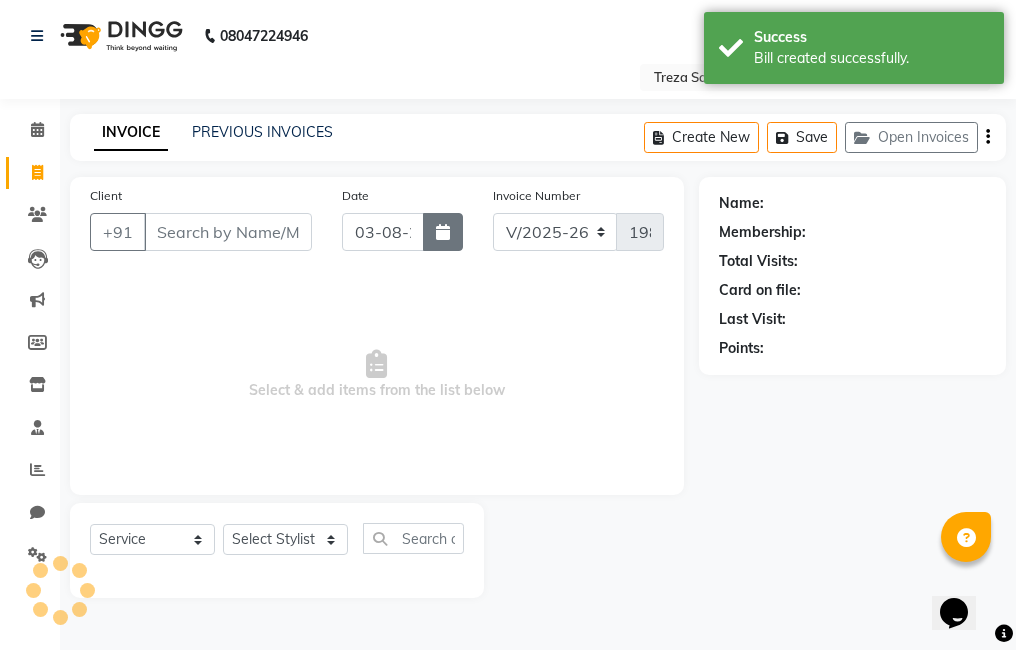 click 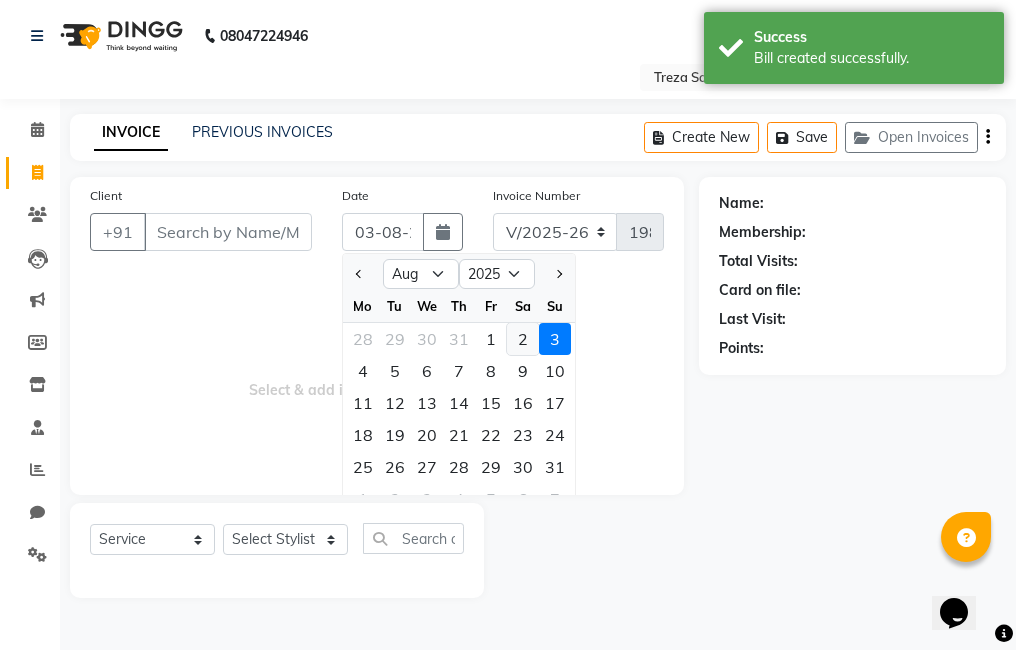 click on "2" 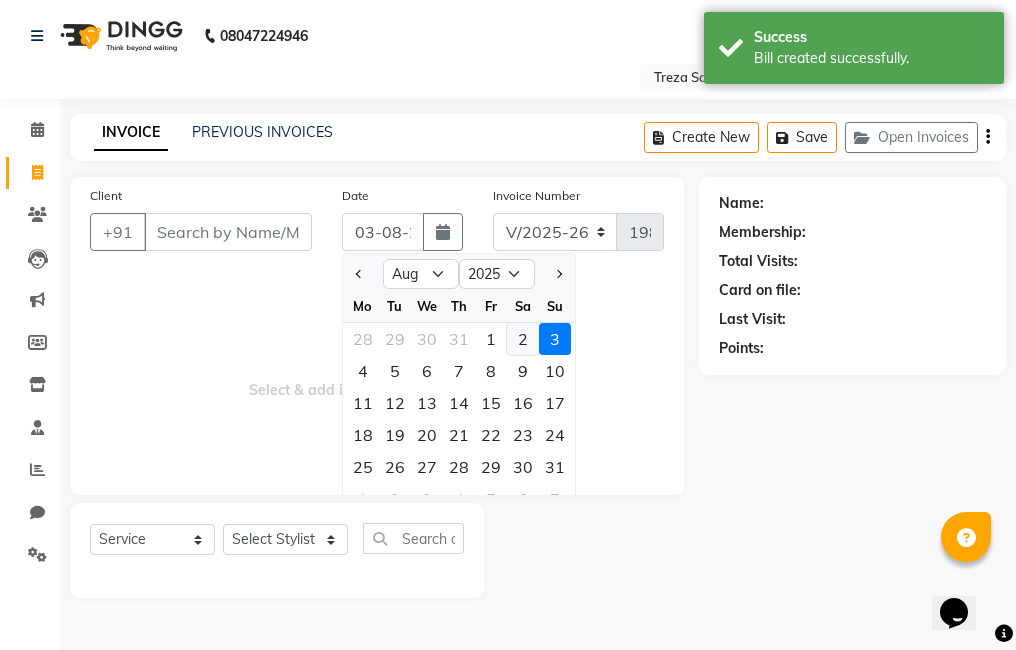 type on "02-08-2025" 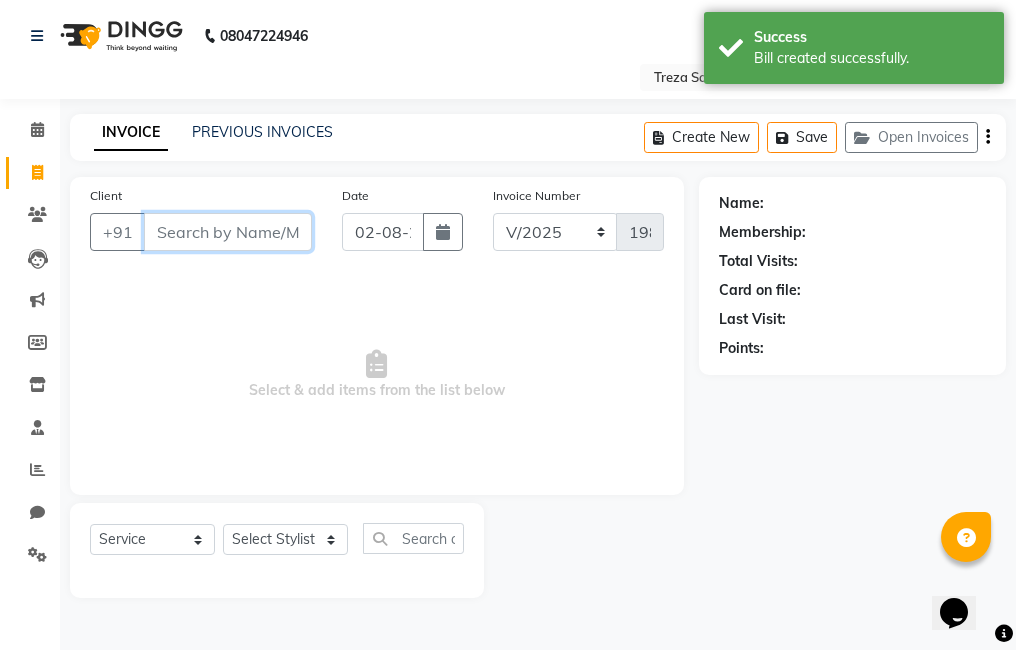 click on "Client" at bounding box center [228, 232] 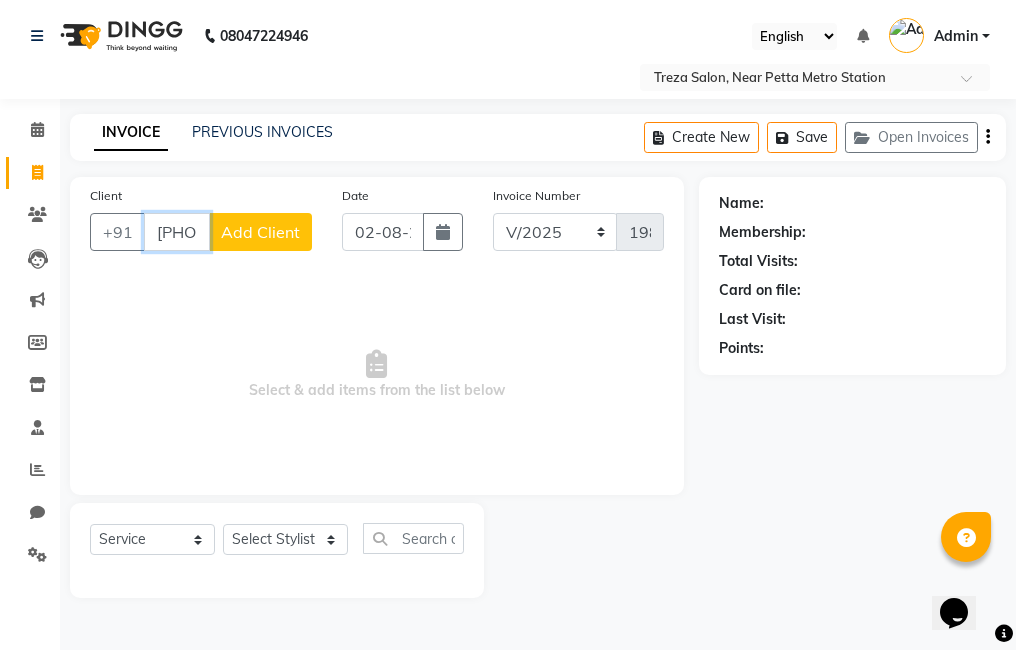 type on "[PHONE]" 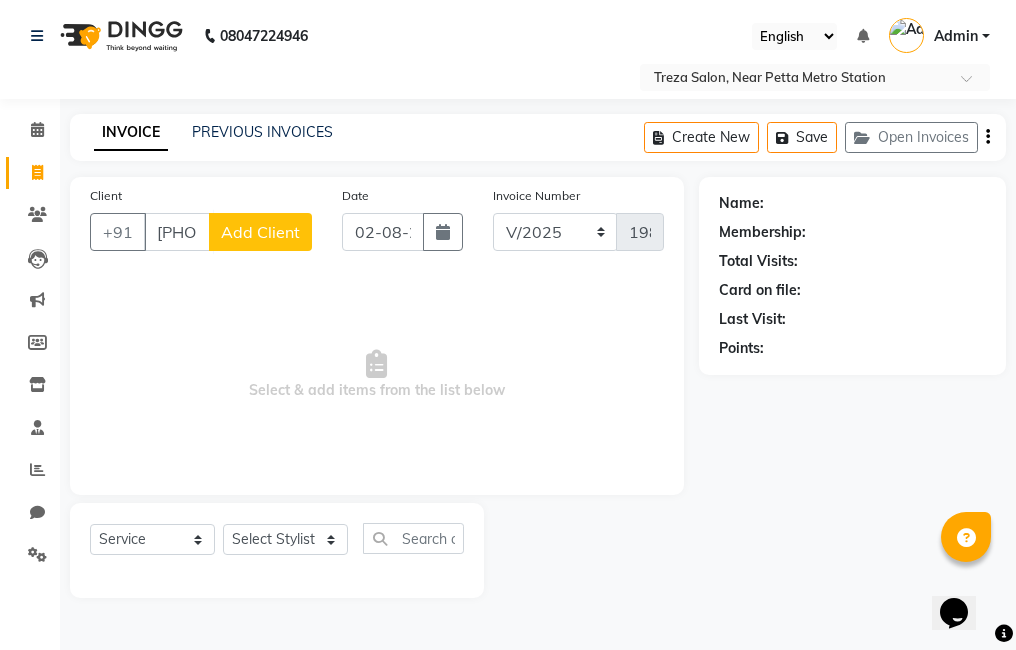 click on "Add Client" 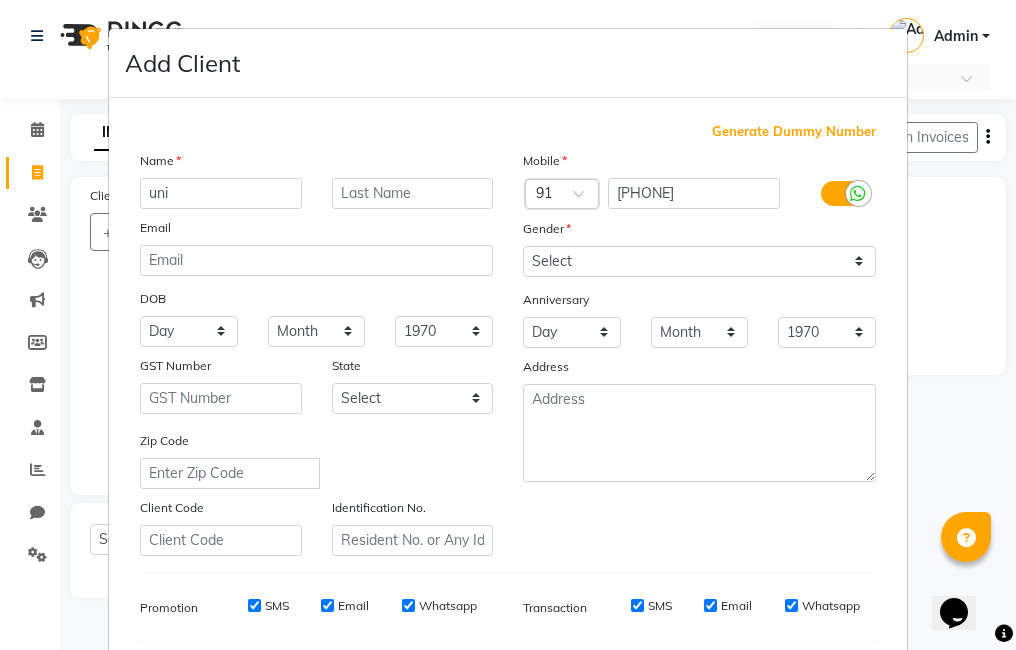 type on "uni" 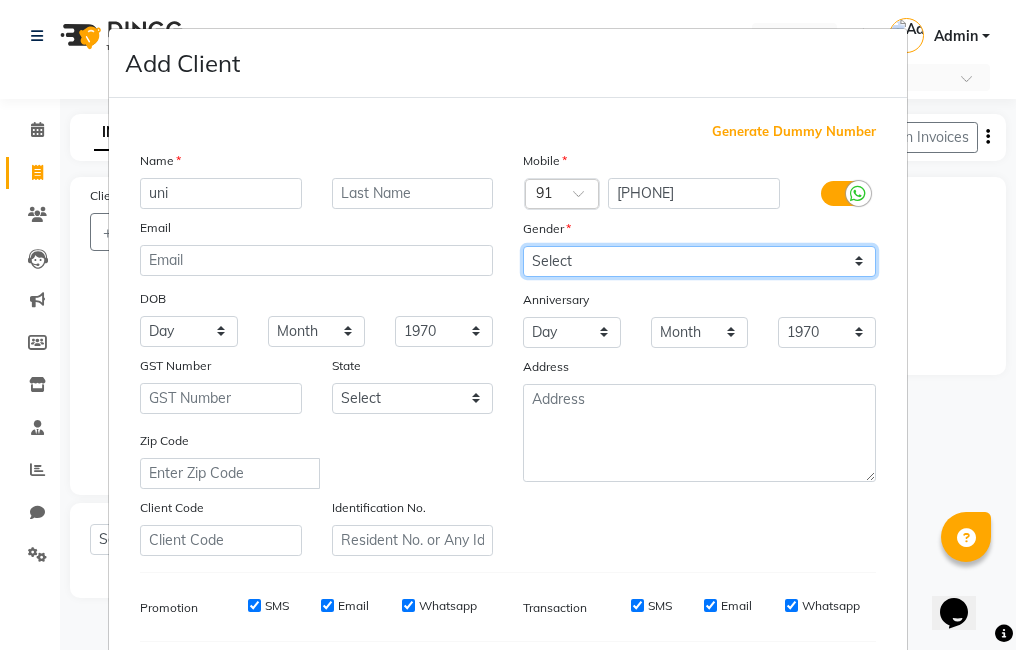 click on "Select Male Female Other Prefer Not To Say" at bounding box center [699, 261] 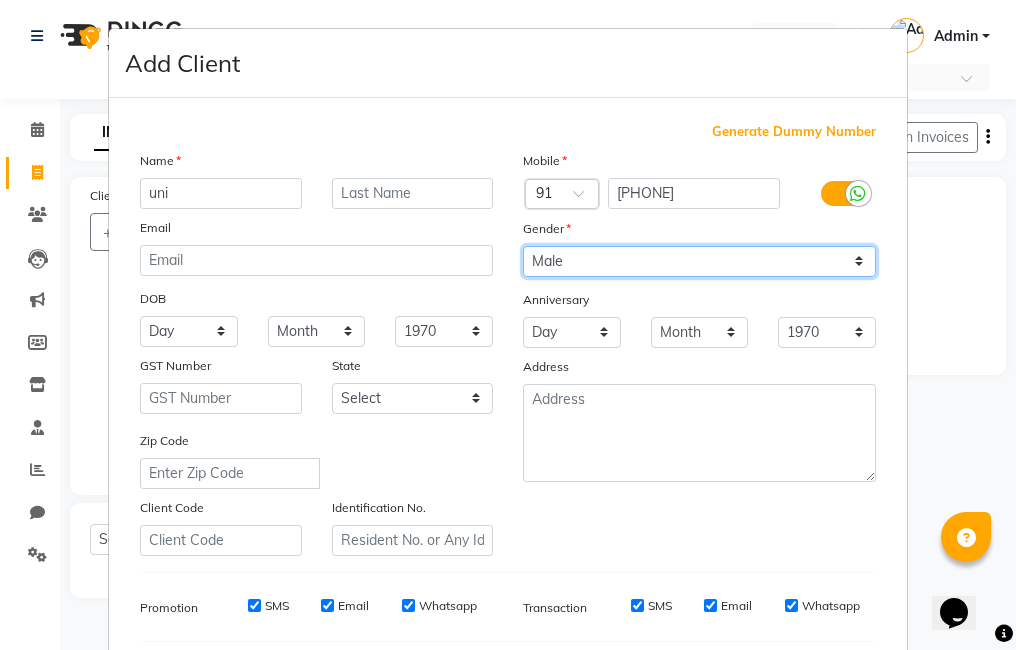 click on "Select Male Female Other Prefer Not To Say" at bounding box center [699, 261] 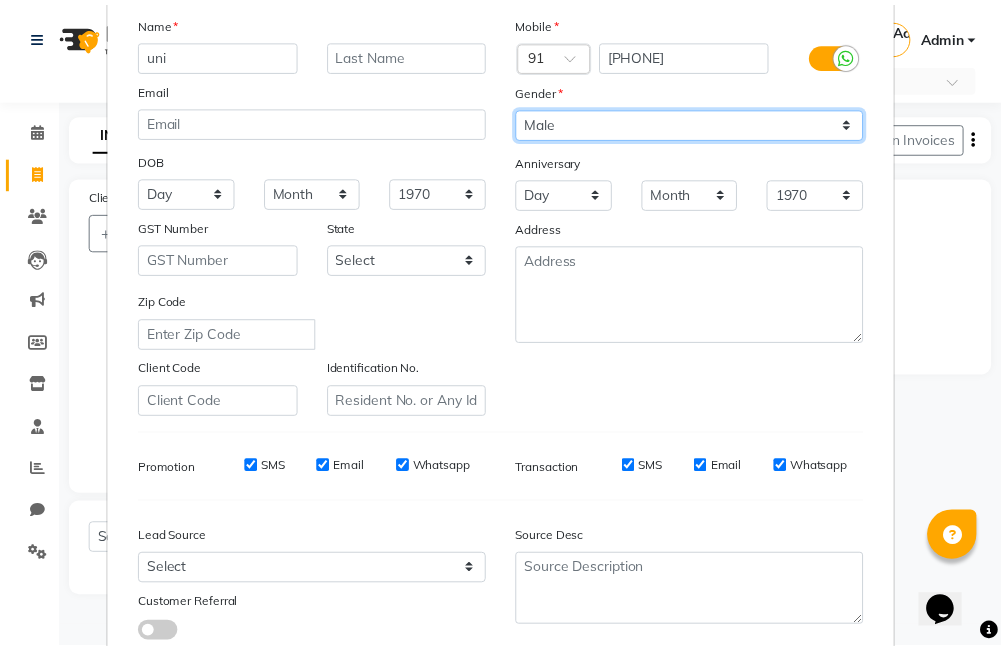 scroll, scrollTop: 273, scrollLeft: 0, axis: vertical 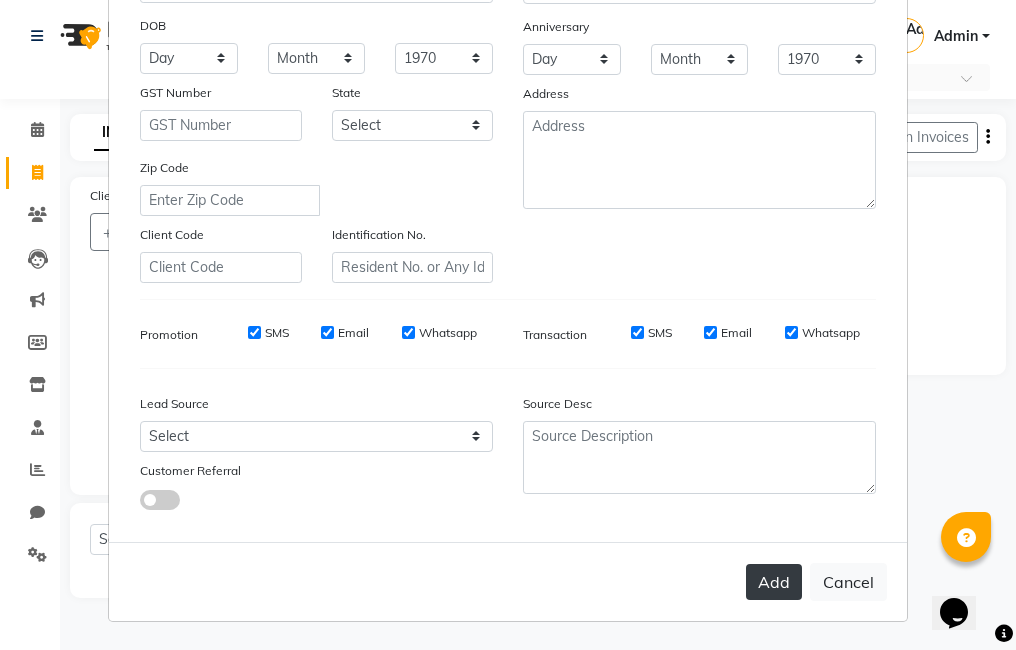 click on "Add" at bounding box center (774, 582) 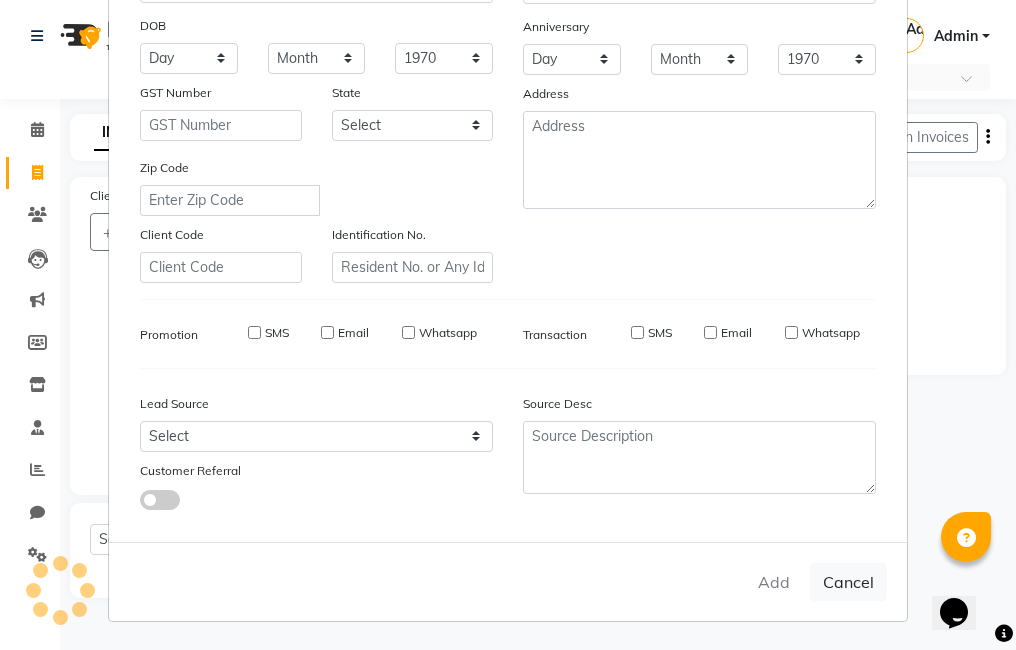 type 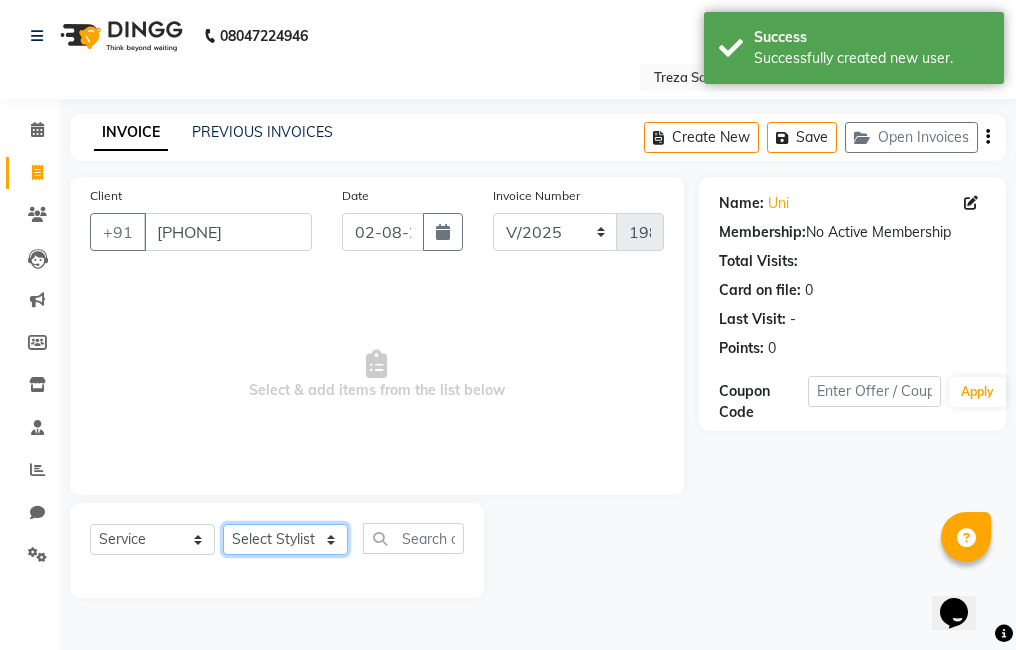 click on "Select Stylist [FIRST] [FIRST] [FIRST] [FIRST] [FIRST] [FIRST] [FIRST] [FIRST] [FIRST] [FIRST]" 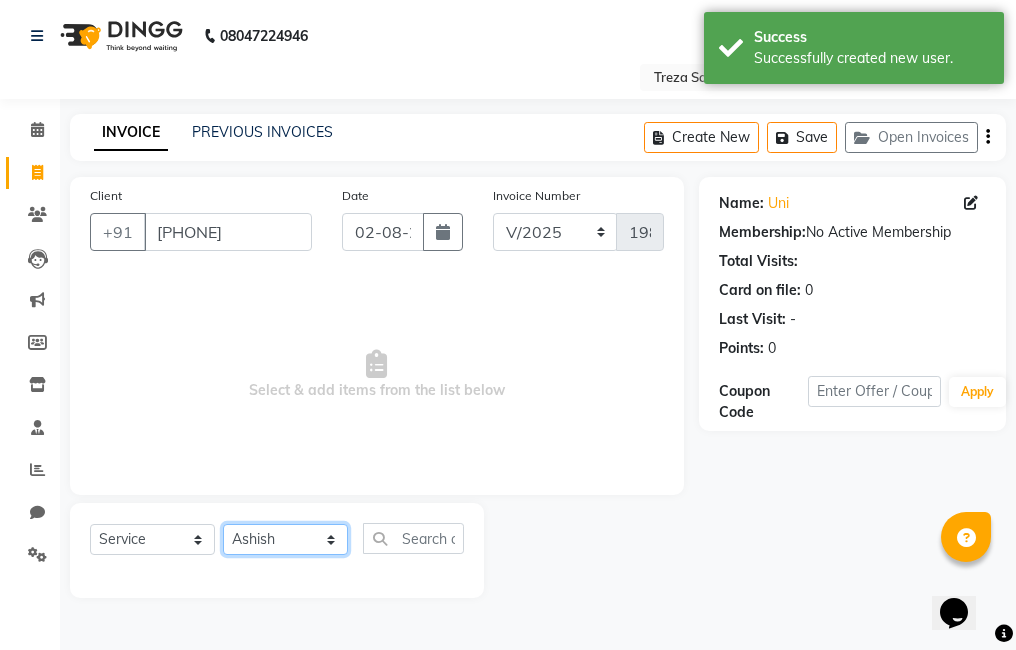 click on "Select Stylist [FIRST] [FIRST] [FIRST] [FIRST] [FIRST] [FIRST] [FIRST] [FIRST] [FIRST] [FIRST]" 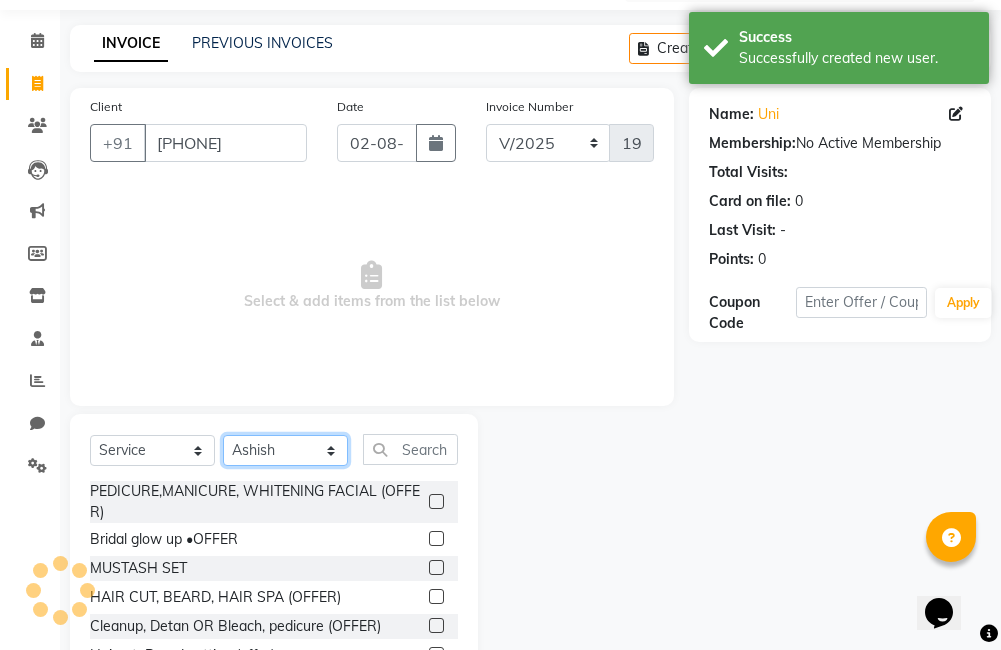 scroll, scrollTop: 178, scrollLeft: 0, axis: vertical 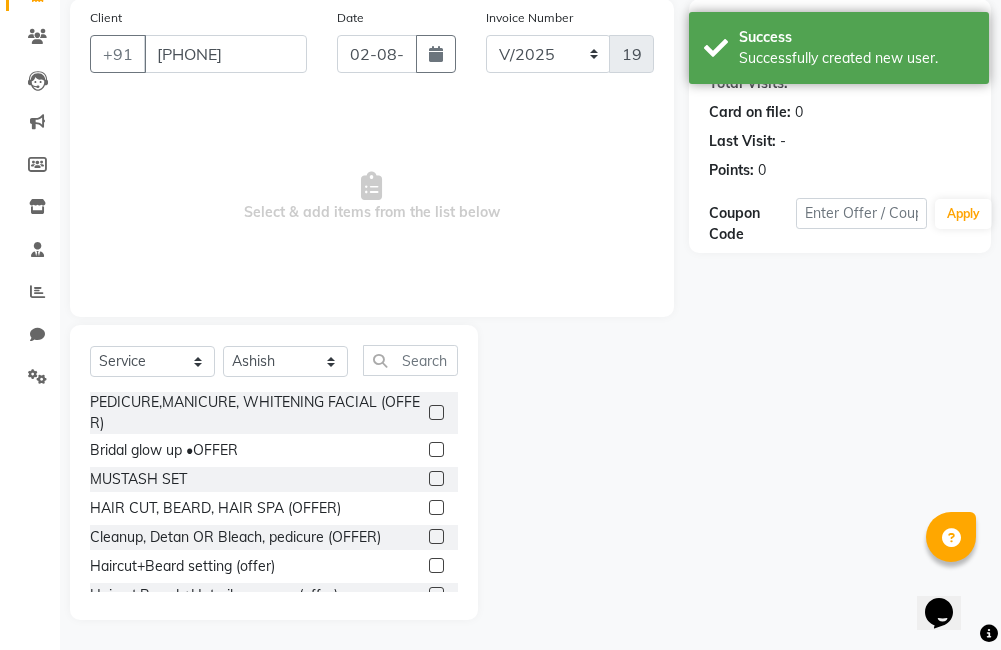 click 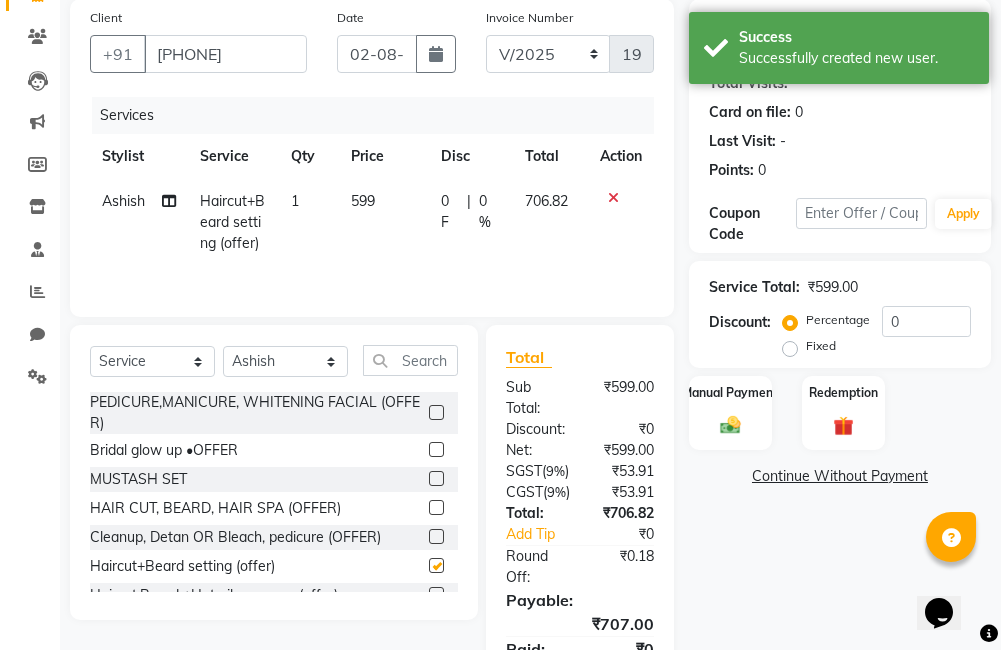 checkbox on "false" 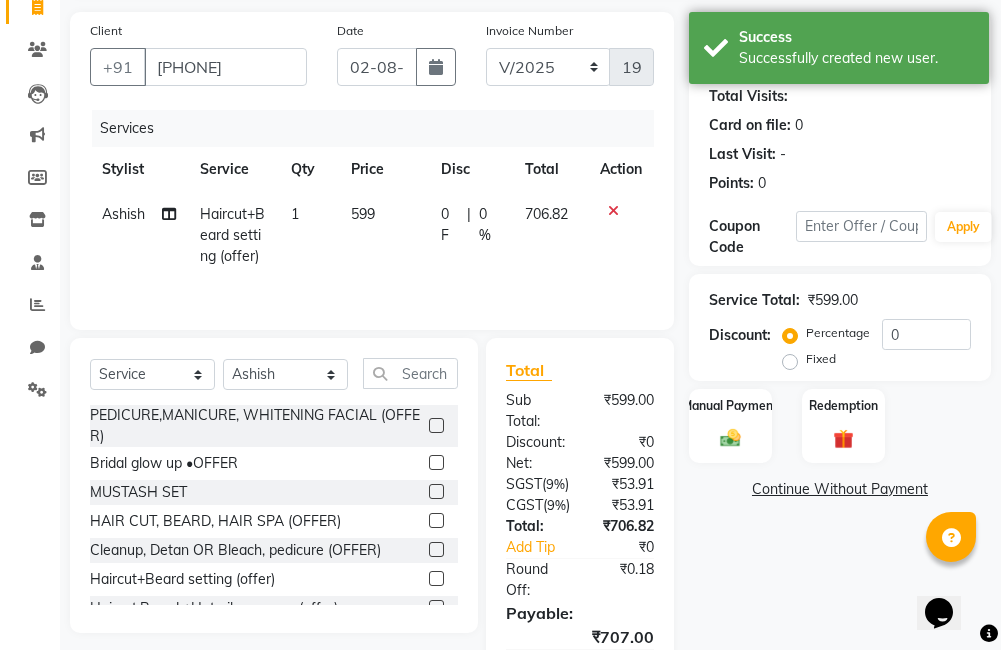 scroll, scrollTop: 0, scrollLeft: 0, axis: both 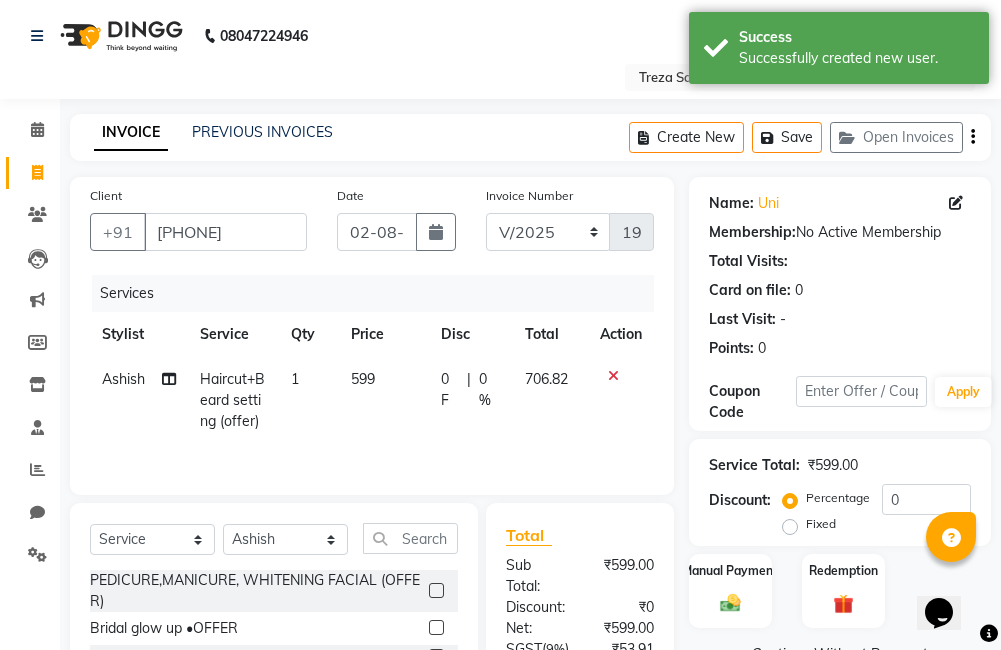 click 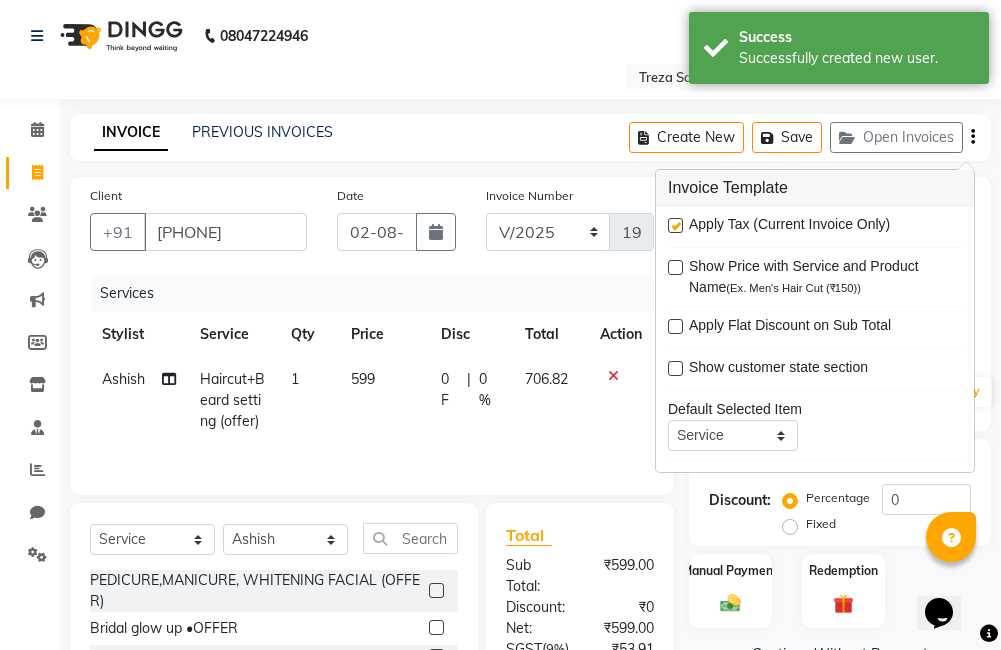 click at bounding box center (675, 225) 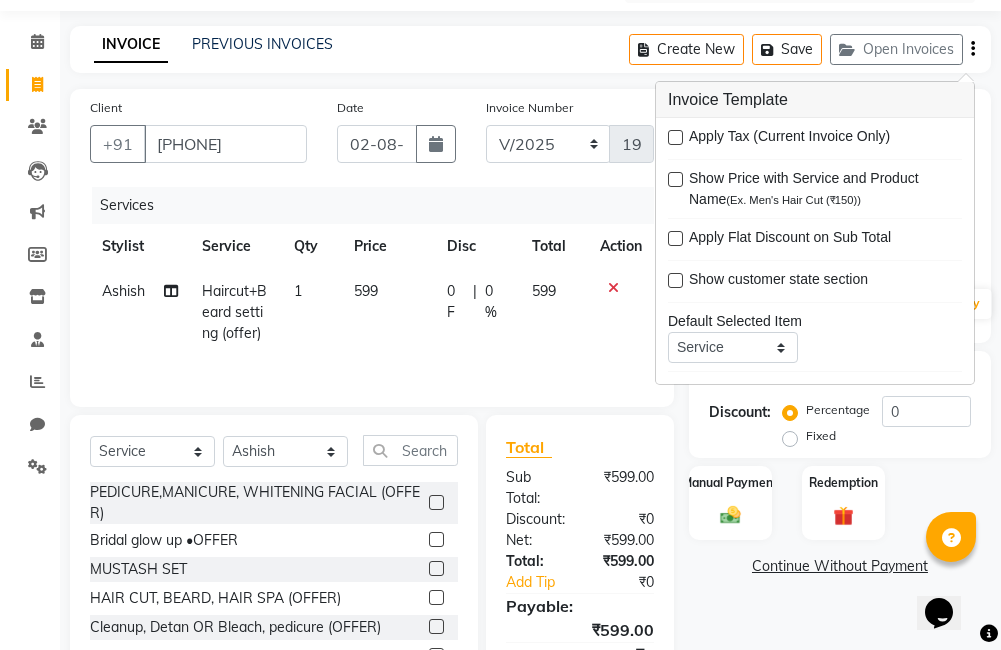 scroll, scrollTop: 201, scrollLeft: 0, axis: vertical 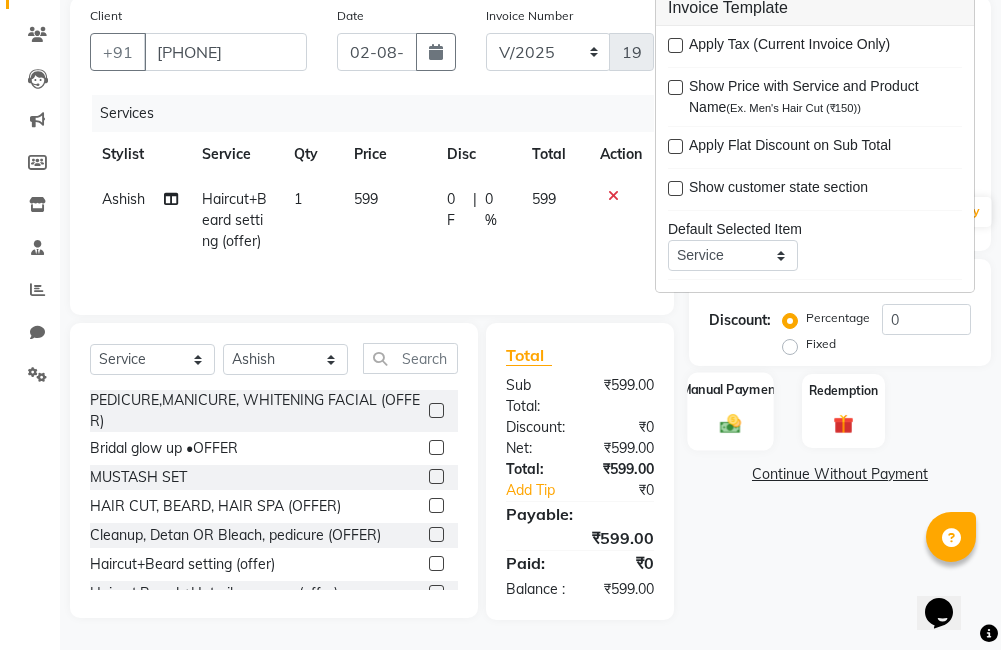 click on "Manual Payment" 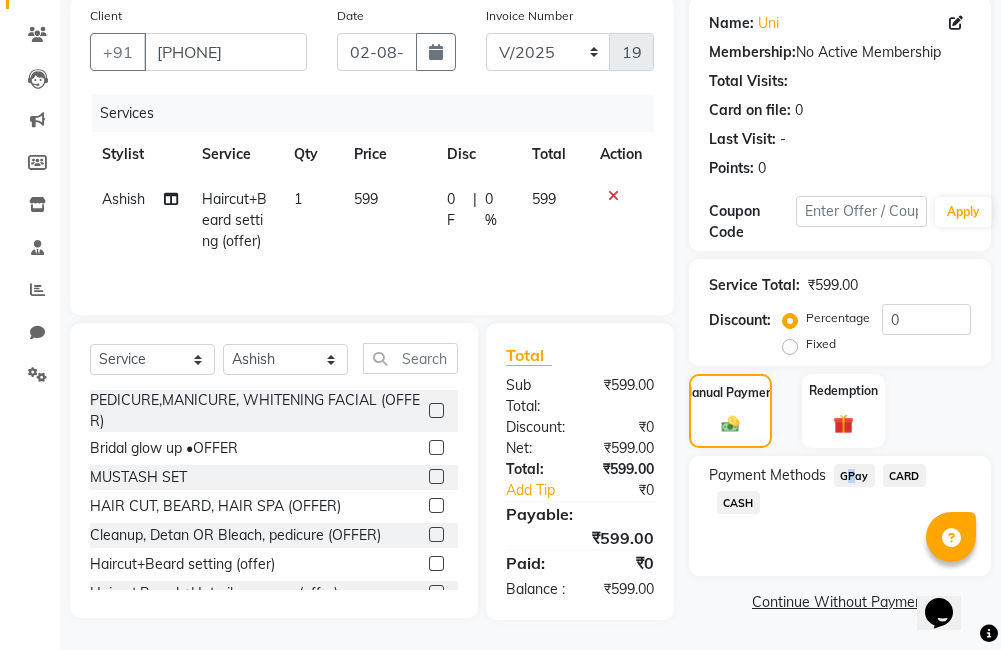 click on "GPay" 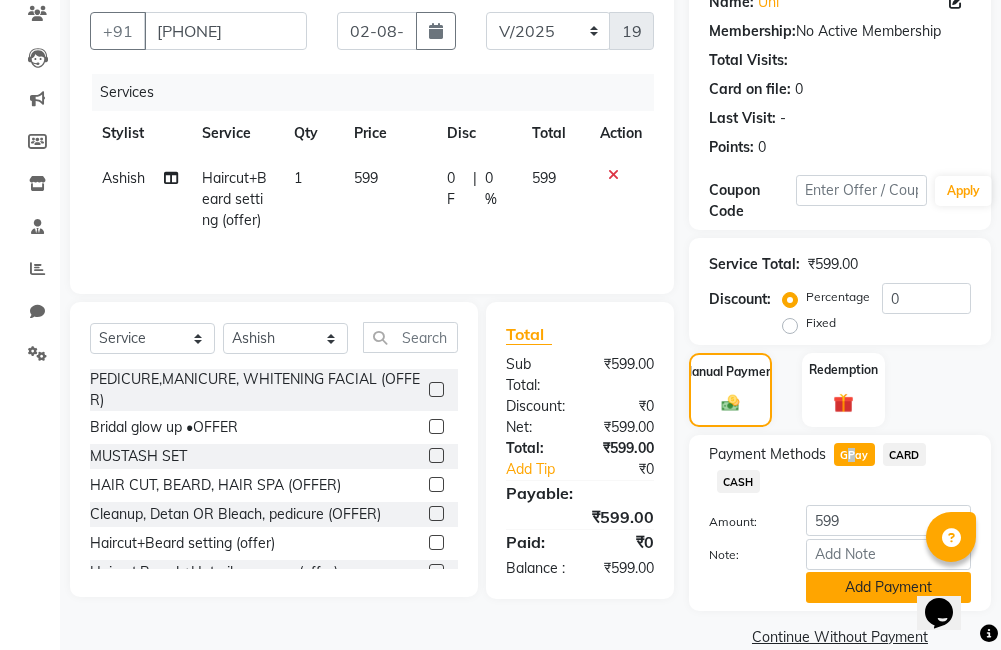 click on "Add Payment" 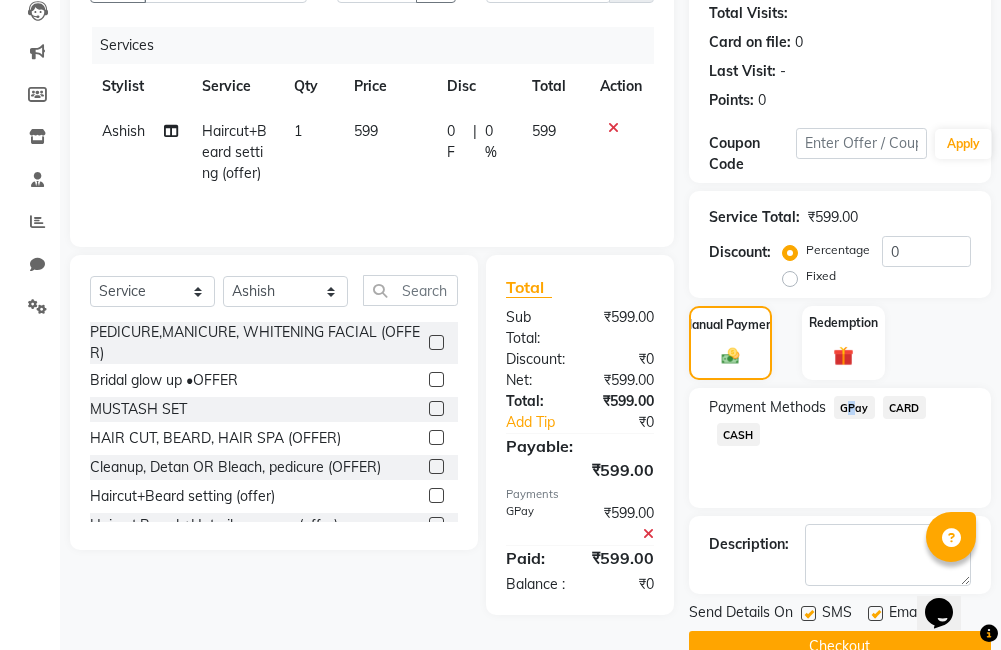 scroll, scrollTop: 290, scrollLeft: 0, axis: vertical 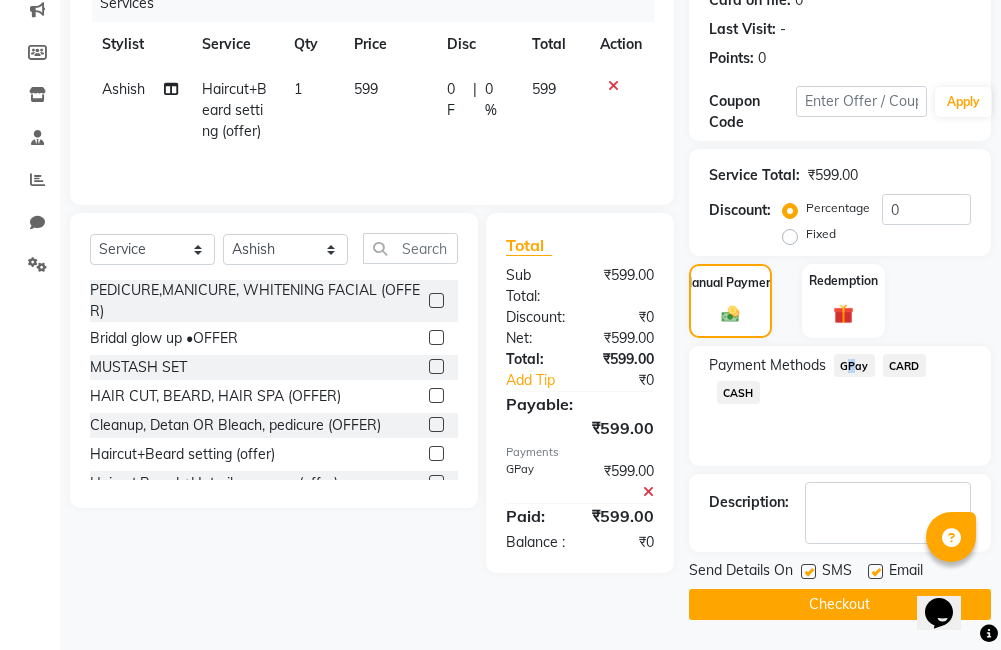 click on "Checkout" 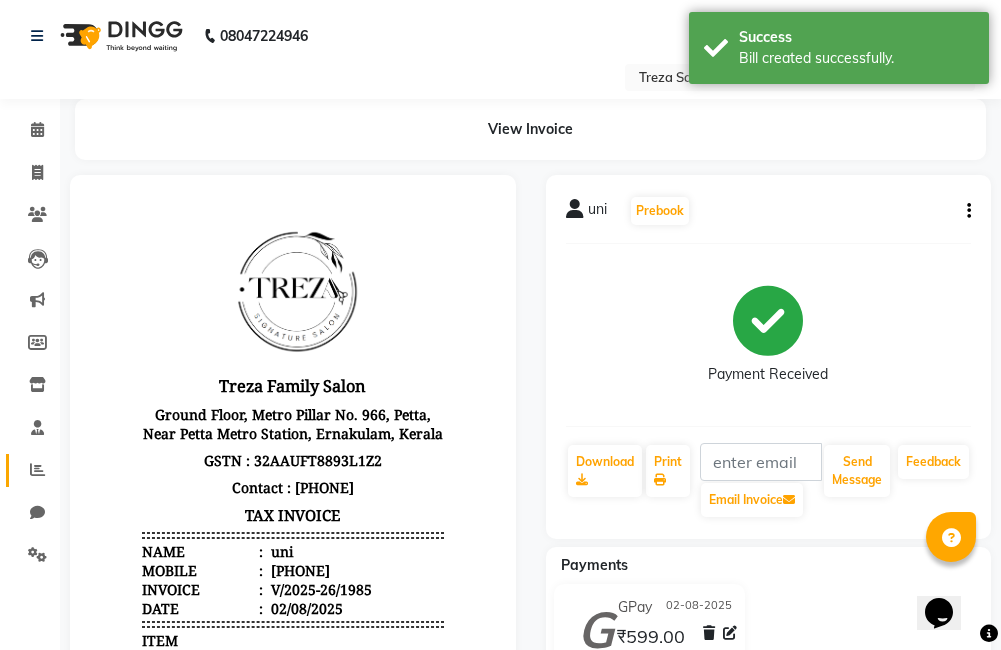 scroll, scrollTop: 0, scrollLeft: 0, axis: both 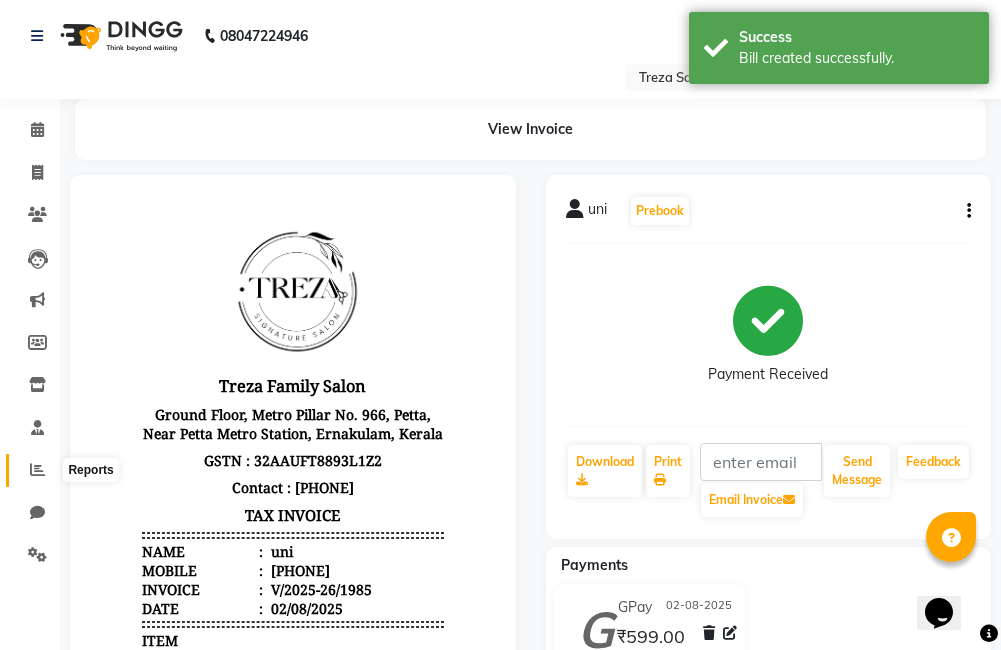 click 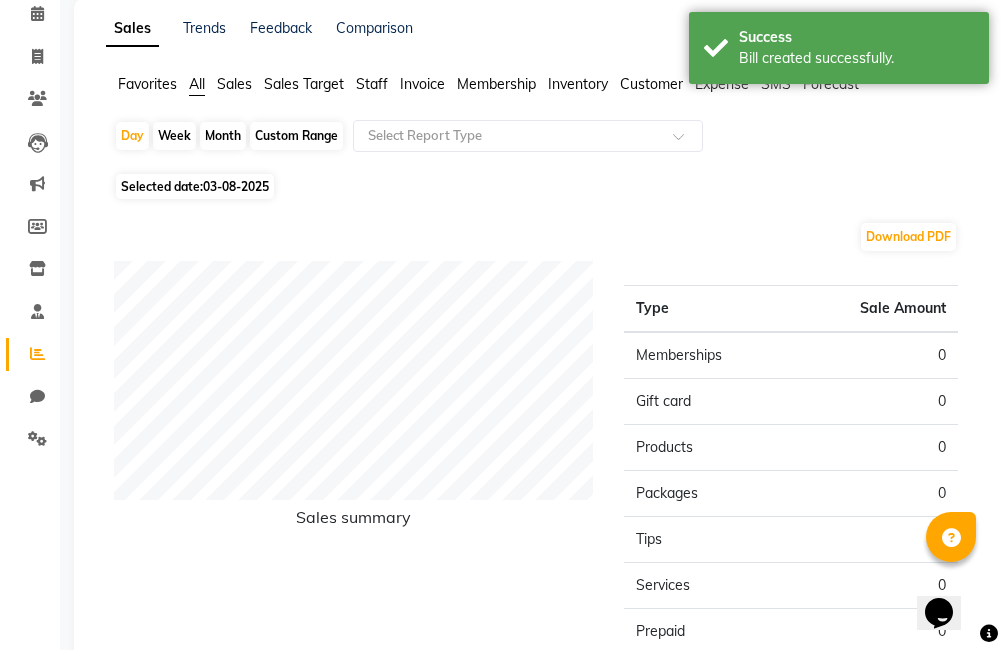scroll, scrollTop: 100, scrollLeft: 0, axis: vertical 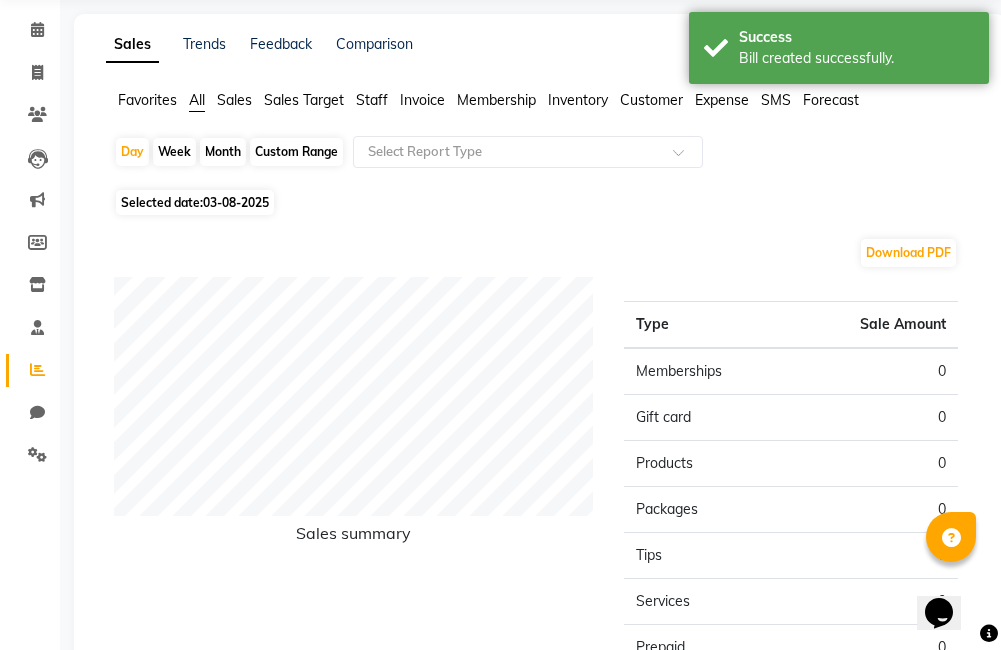 click on "03-08-2025" 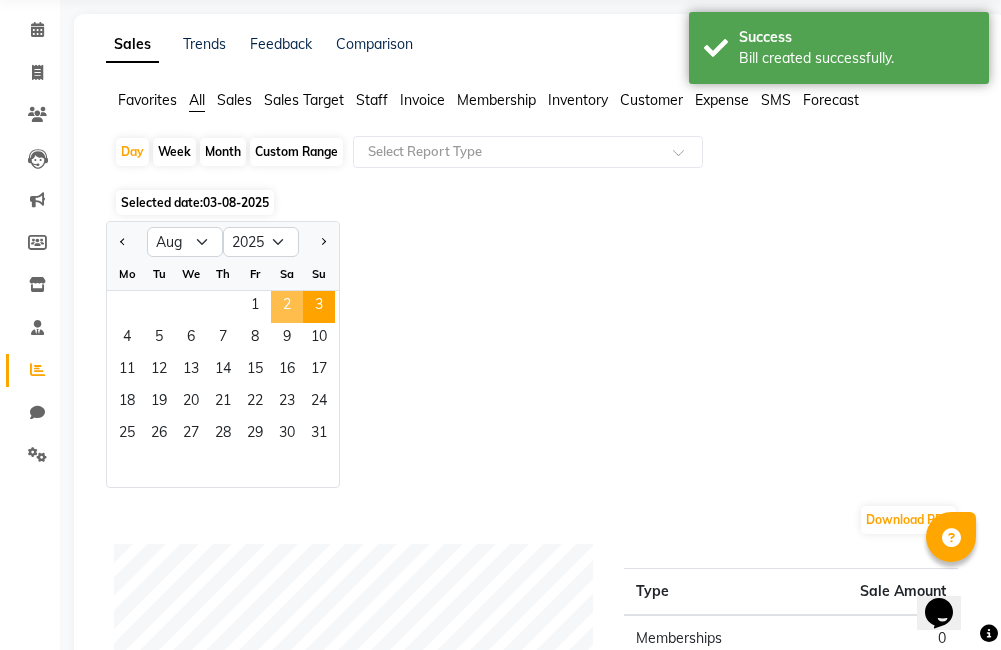 click on "2" 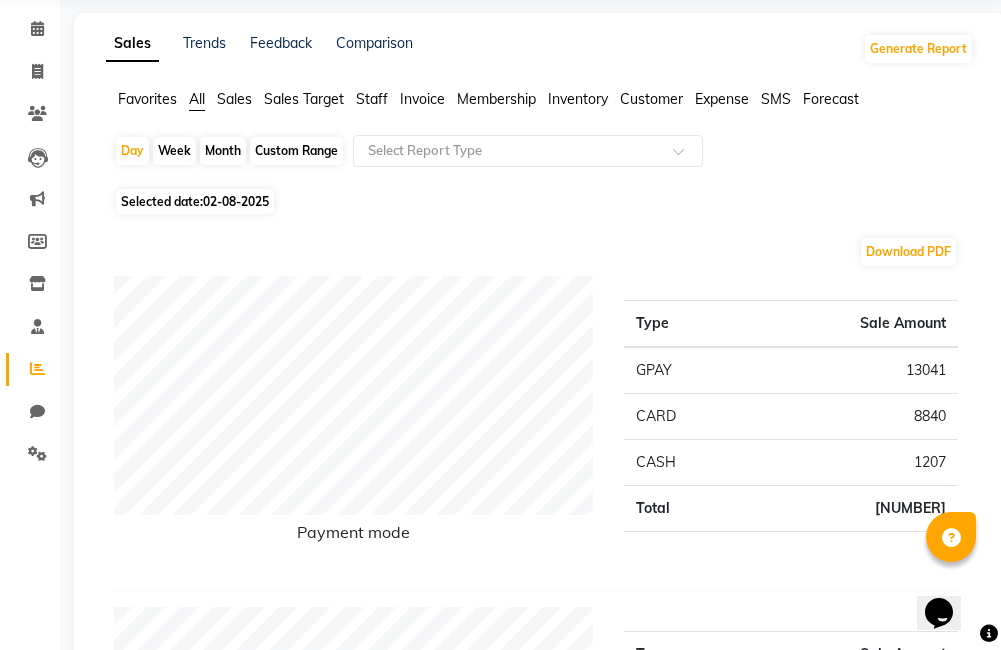 scroll, scrollTop: 0, scrollLeft: 0, axis: both 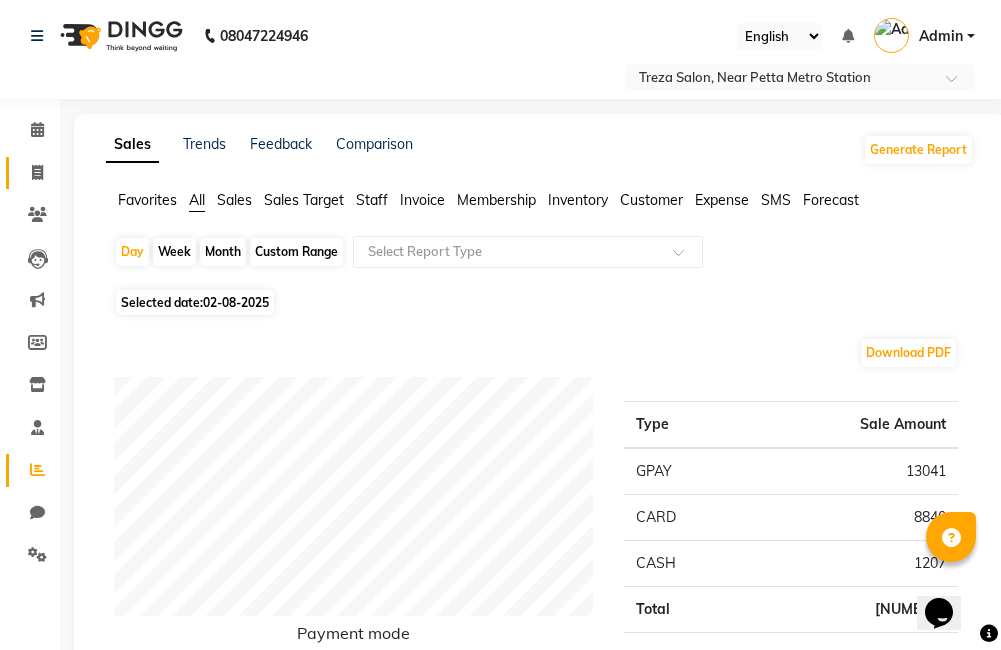 click 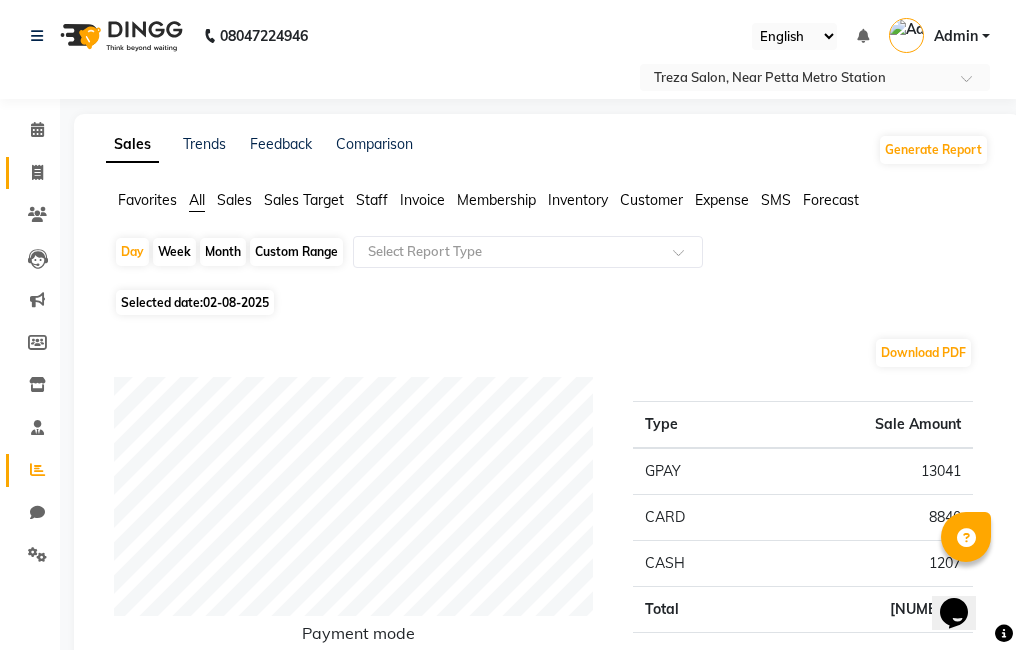 select on "service" 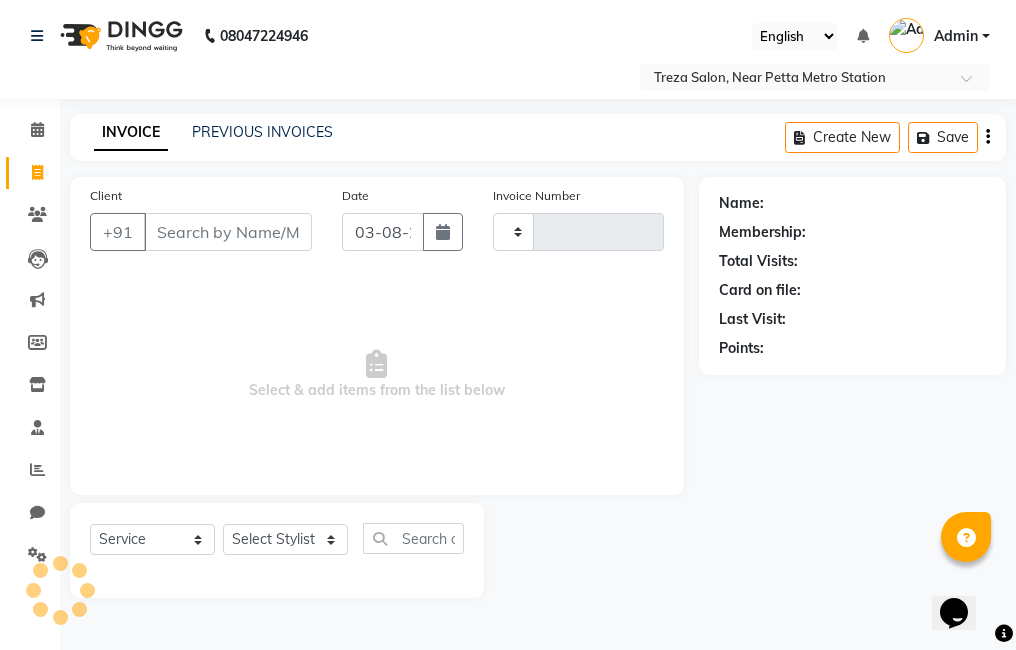 type on "1986" 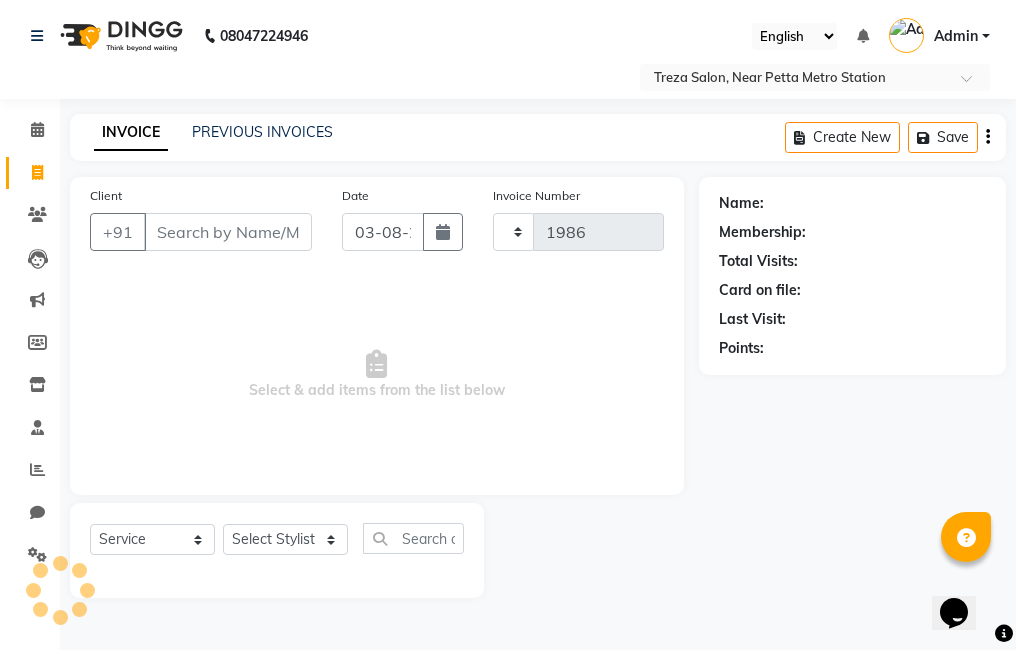 select on "7633" 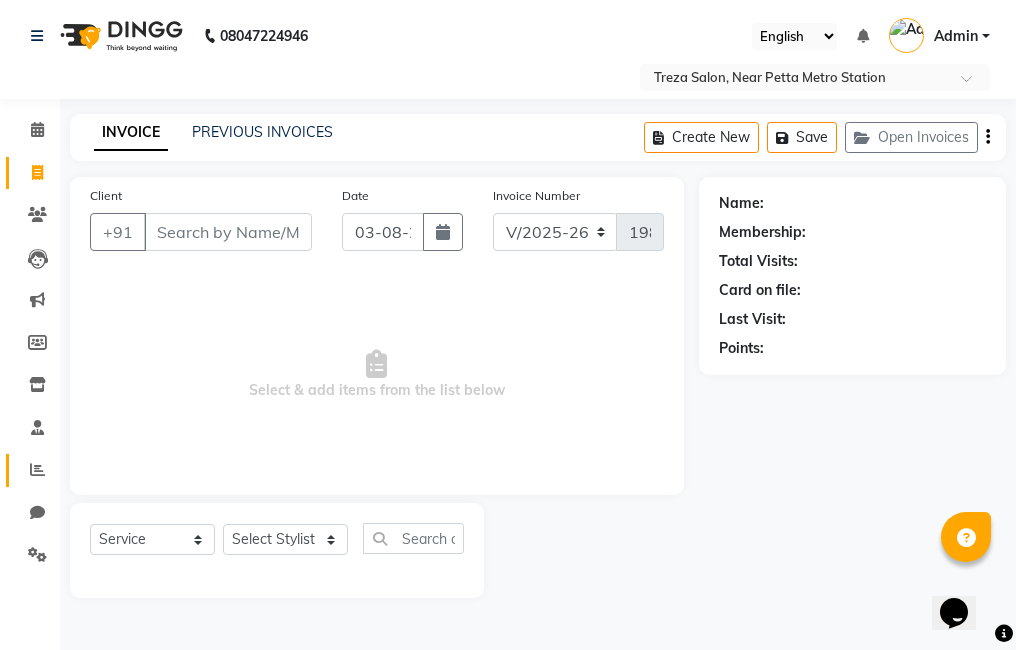 click 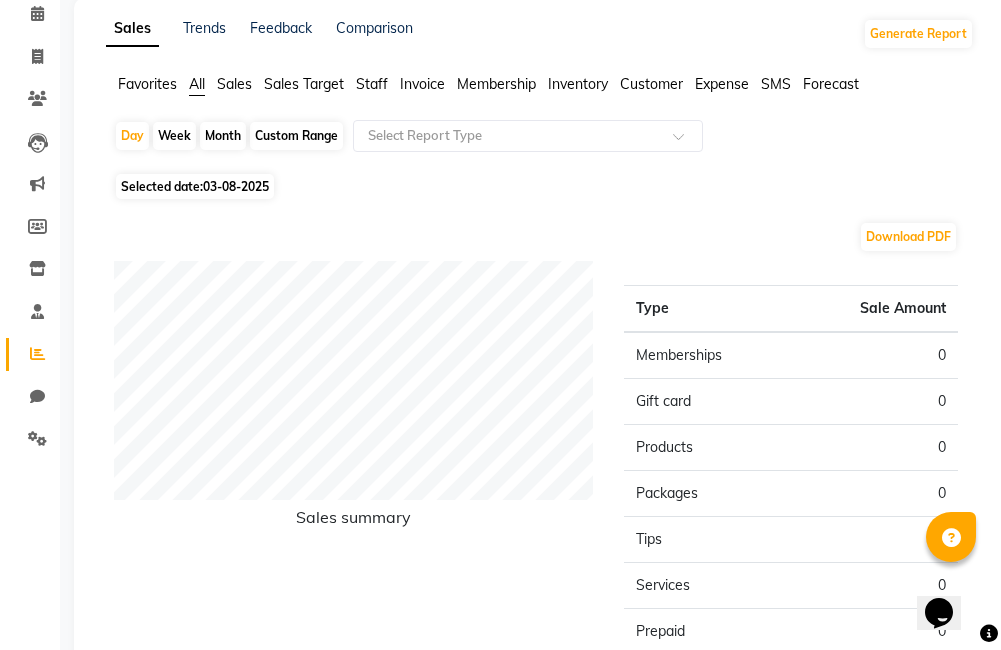 scroll, scrollTop: 0, scrollLeft: 0, axis: both 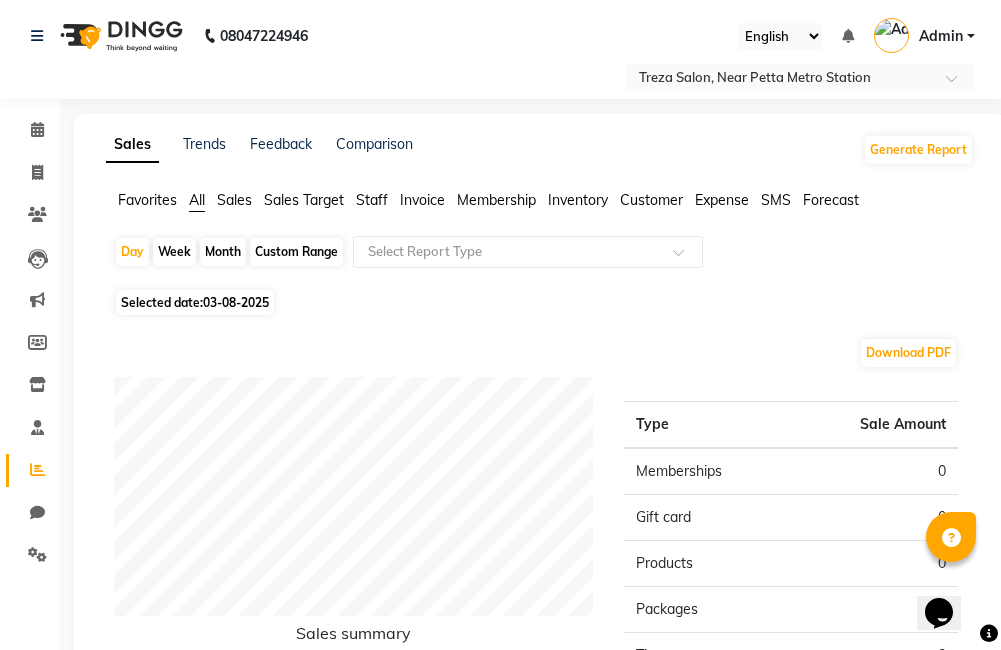 click on "03-08-2025" 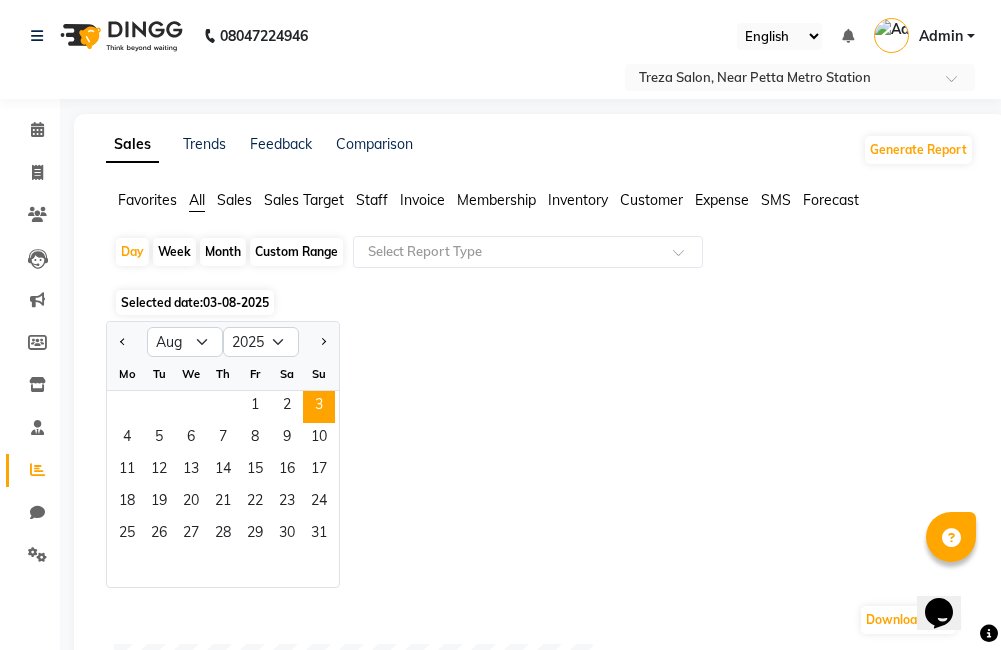 click on "3" 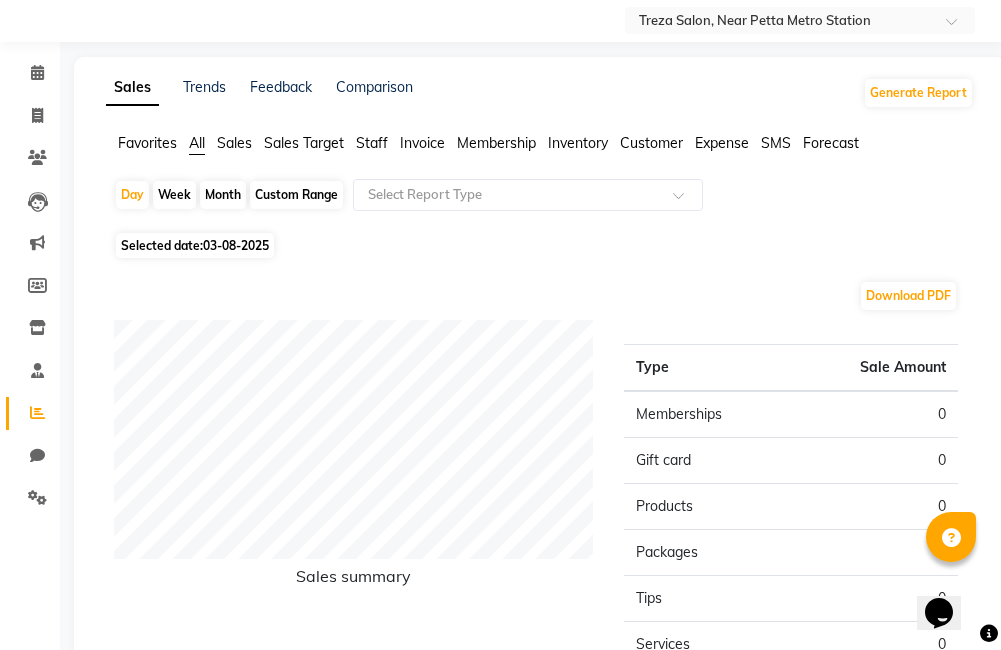 scroll, scrollTop: 59, scrollLeft: 0, axis: vertical 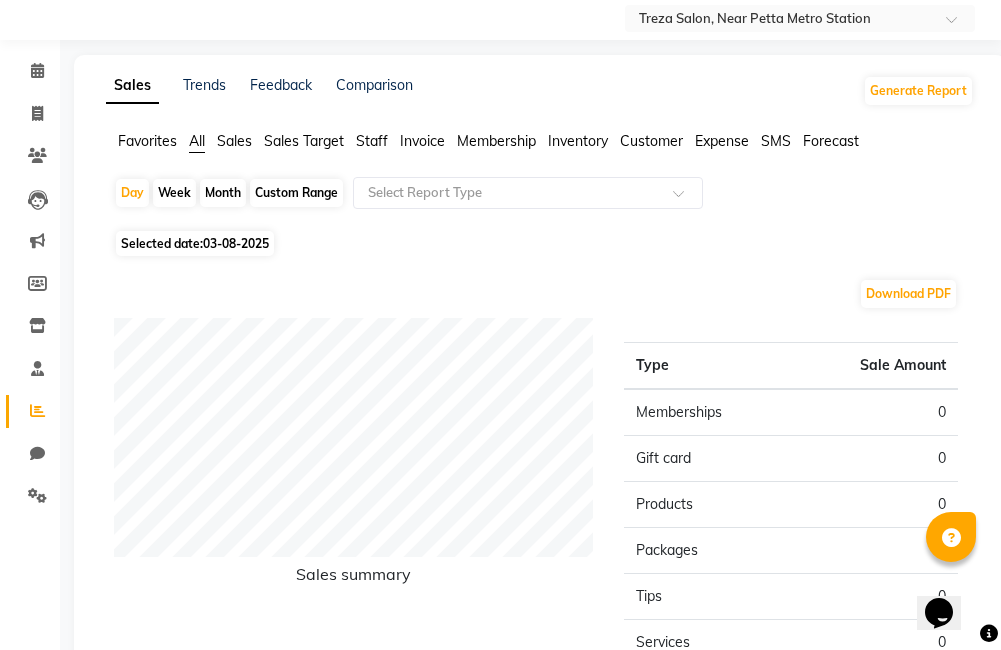 click on "03-08-2025" 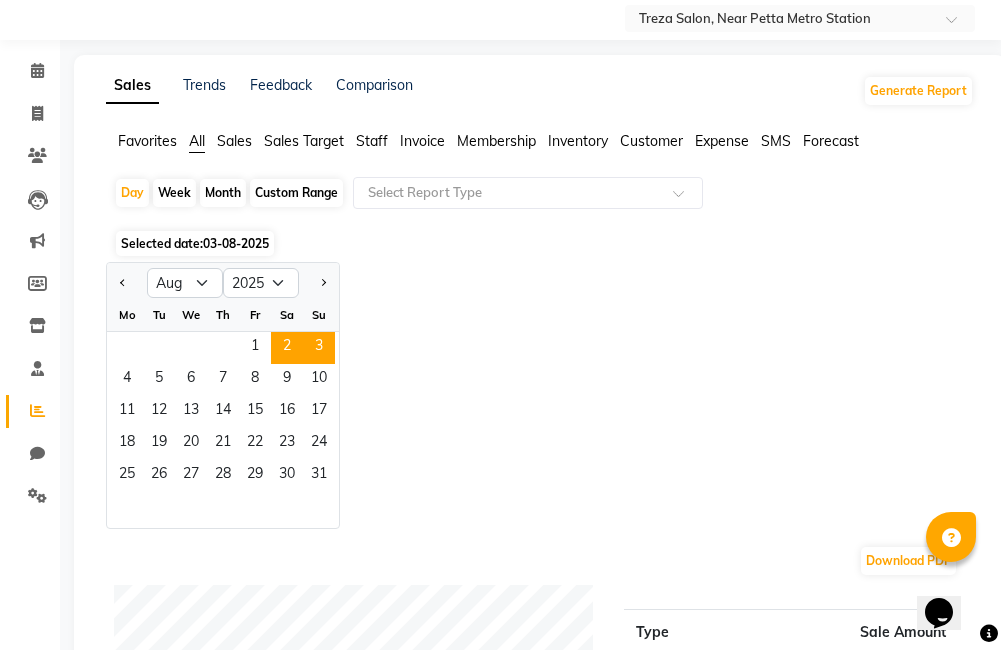 click on "2" 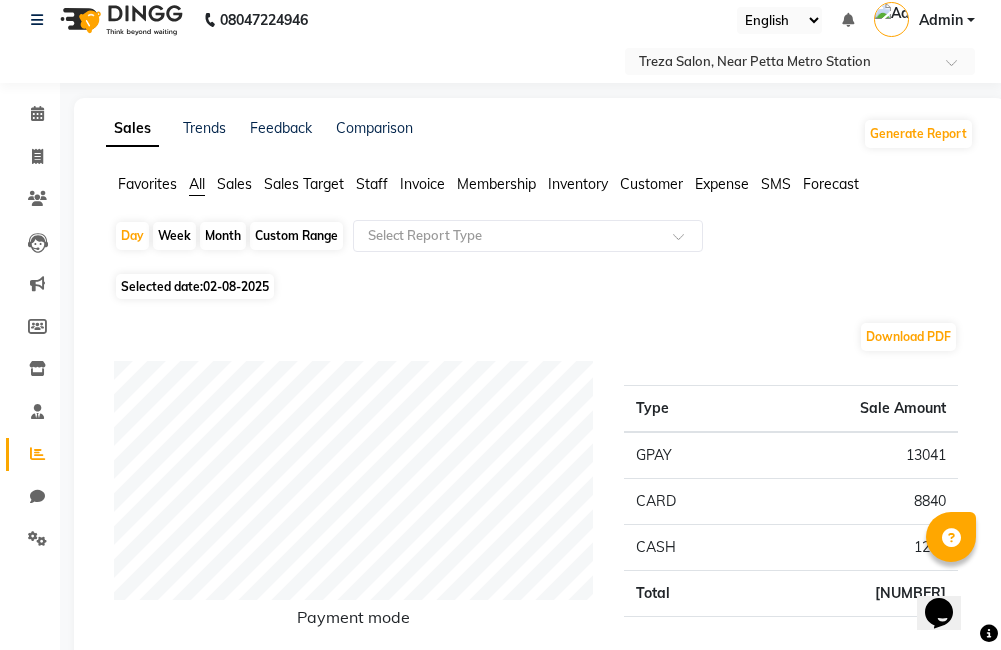 scroll, scrollTop: 0, scrollLeft: 0, axis: both 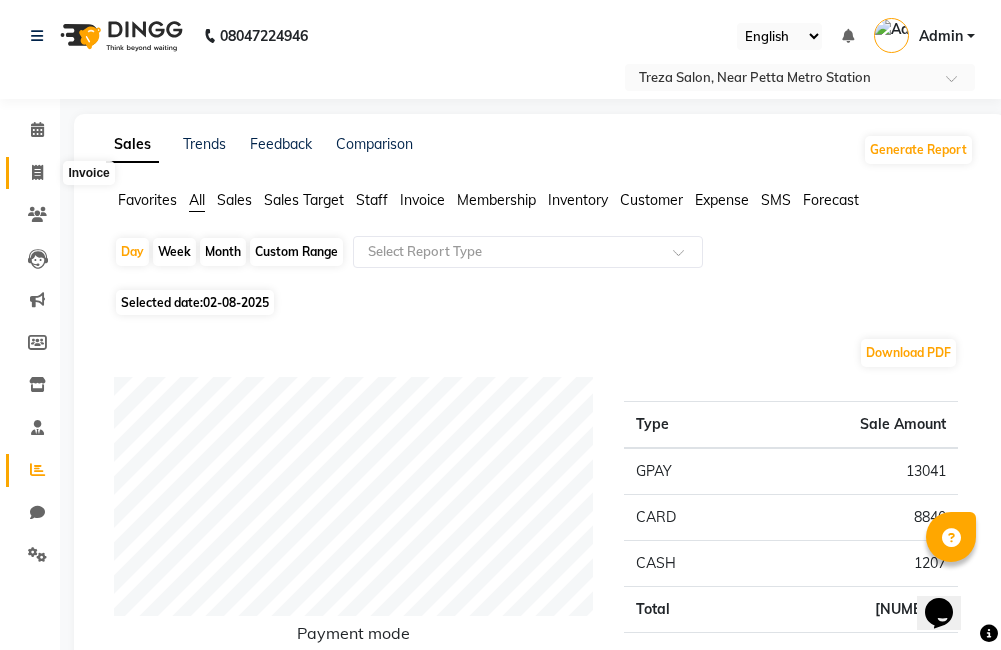 click 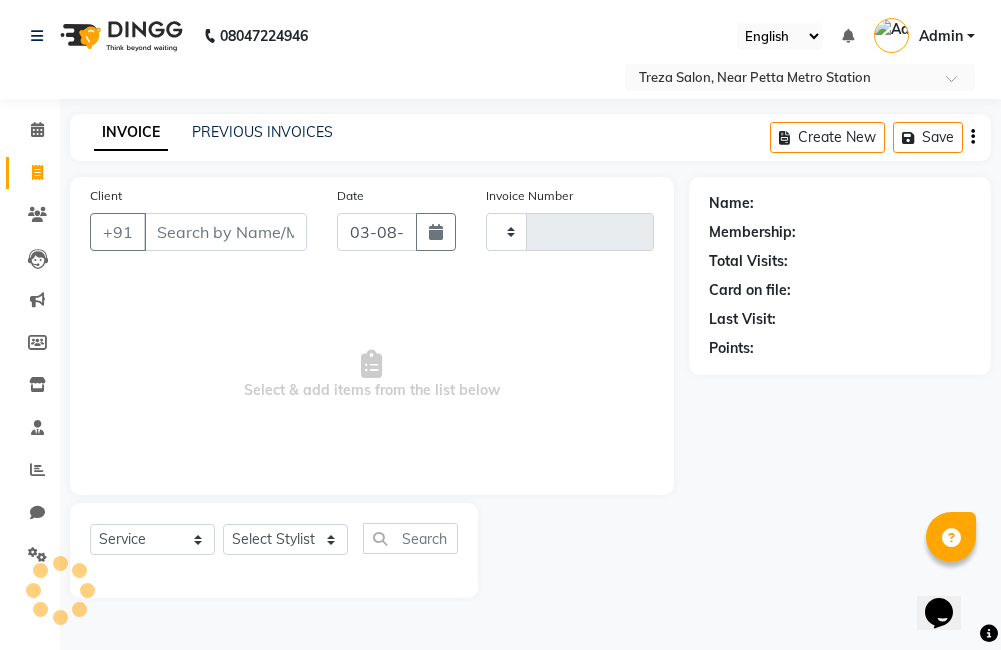 type on "1986" 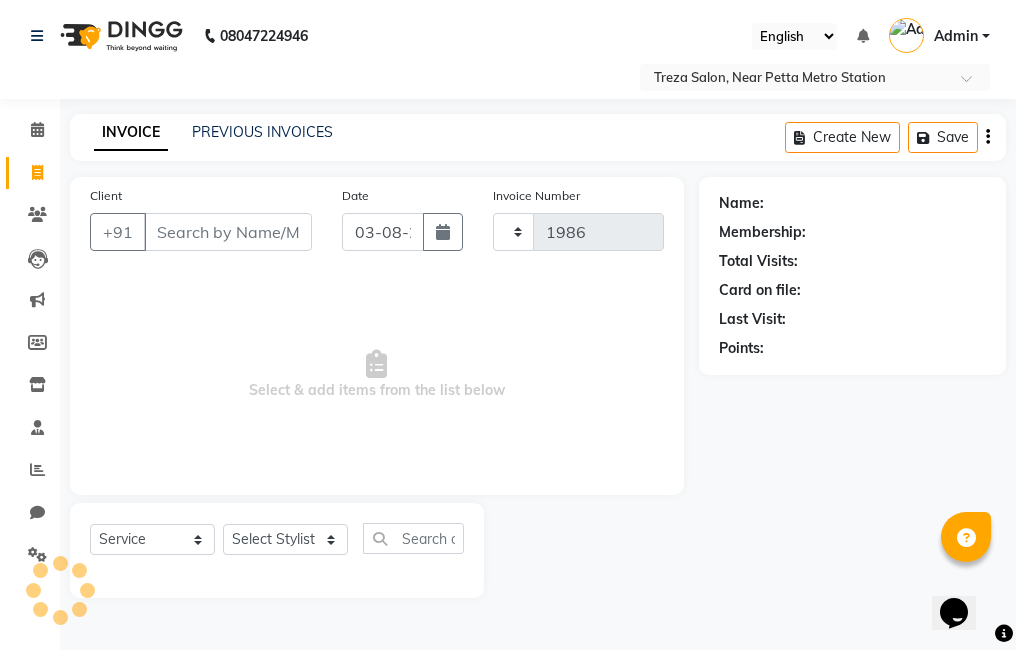 select on "7633" 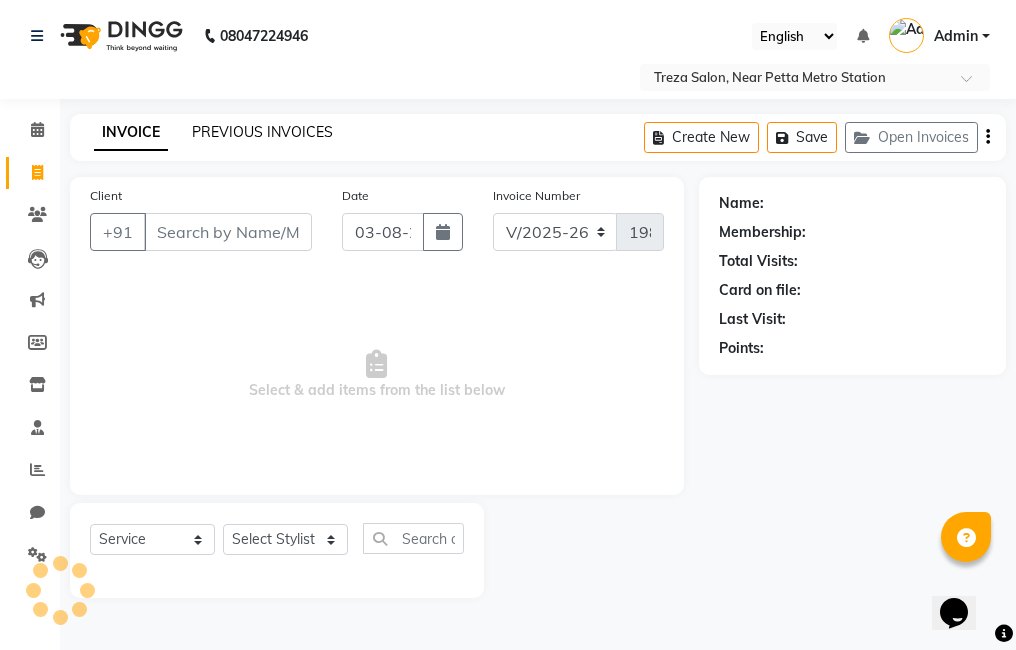 click on "PREVIOUS INVOICES" 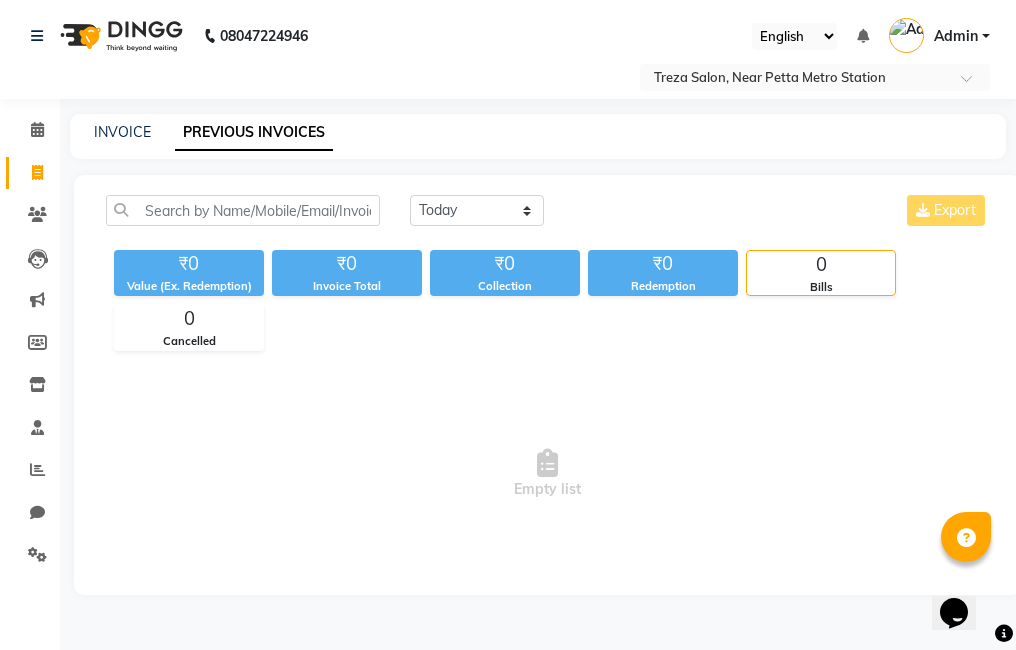 drag, startPoint x: 486, startPoint y: 182, endPoint x: 486, endPoint y: 199, distance: 17 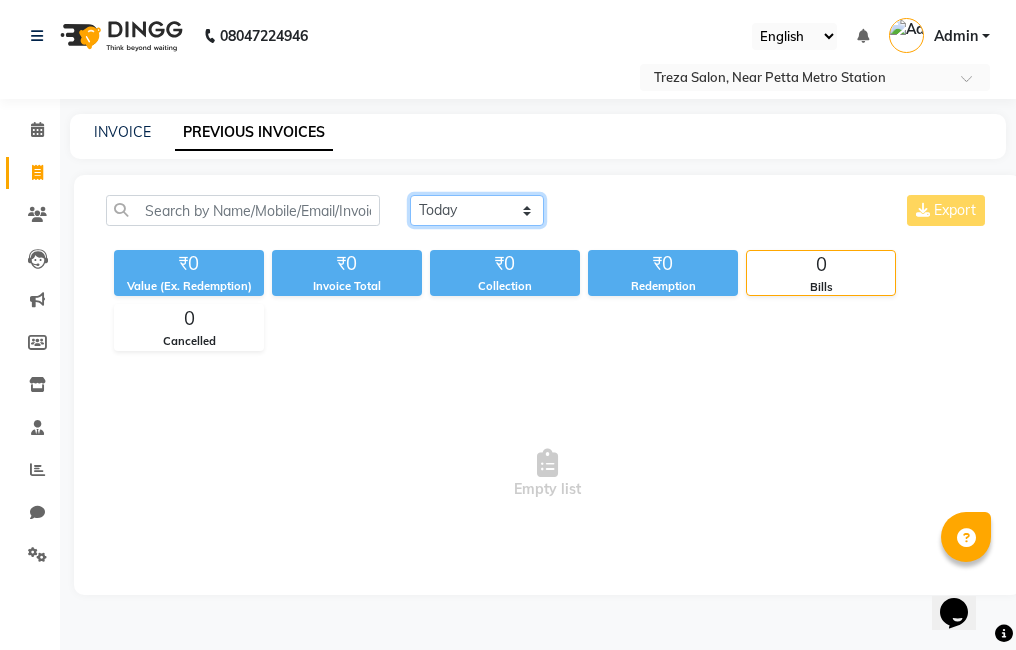 click on "Today Yesterday Custom Range" 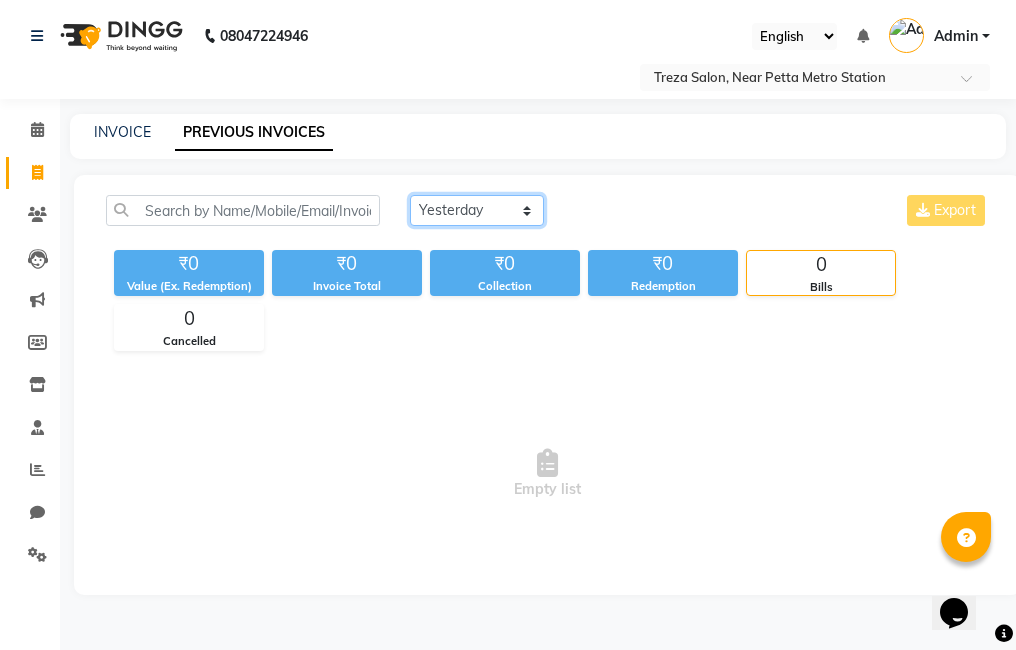 click on "Today Yesterday Custom Range" 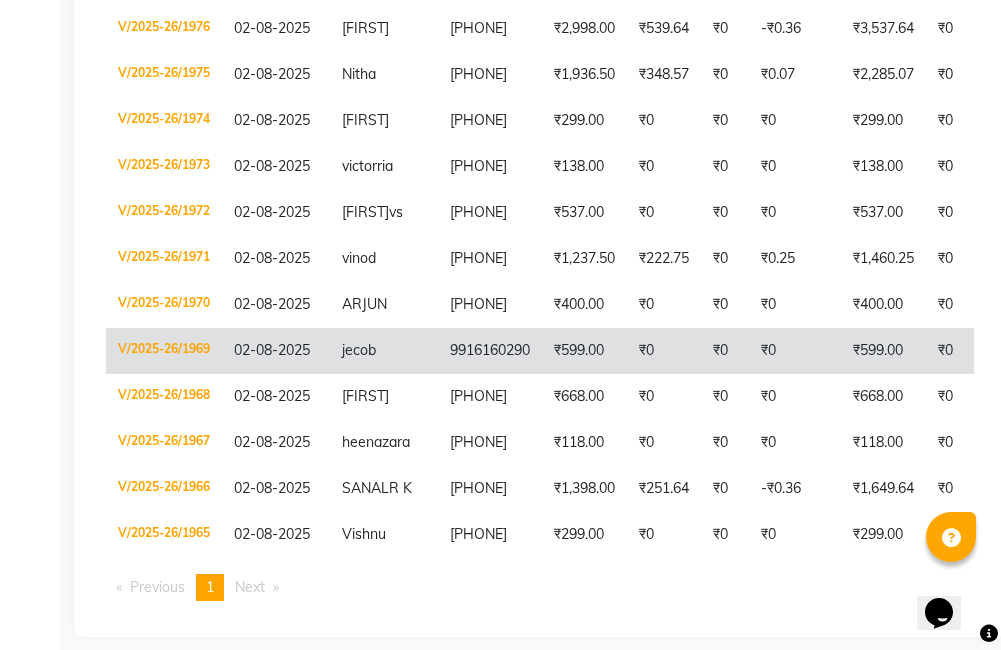scroll, scrollTop: 861, scrollLeft: 0, axis: vertical 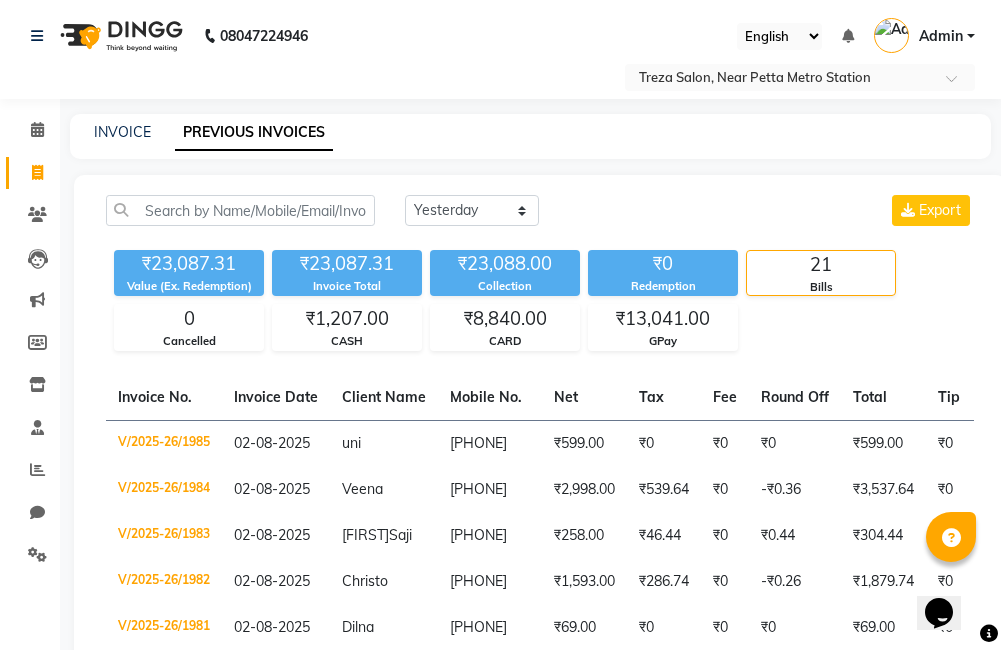 click on "INVOICE" 